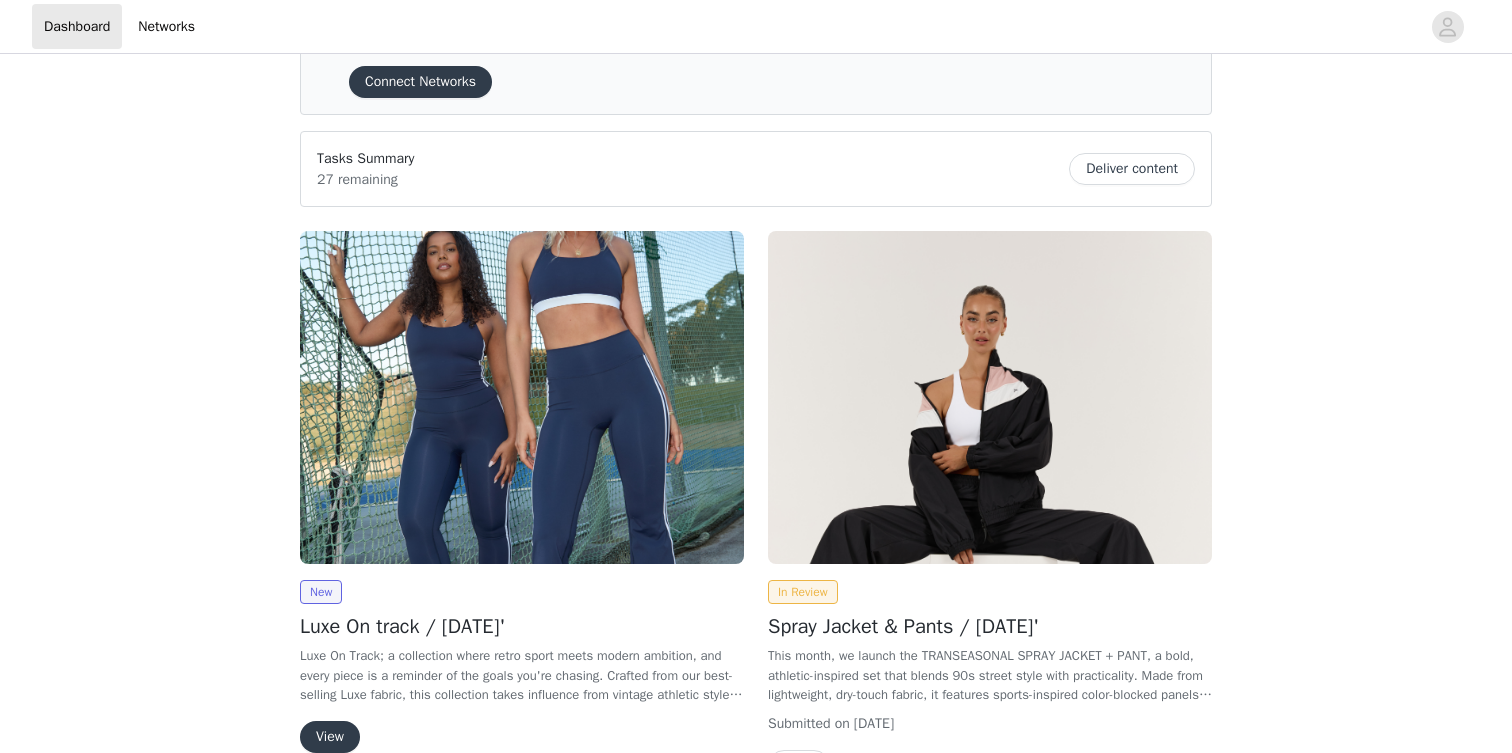 scroll, scrollTop: 189, scrollLeft: 0, axis: vertical 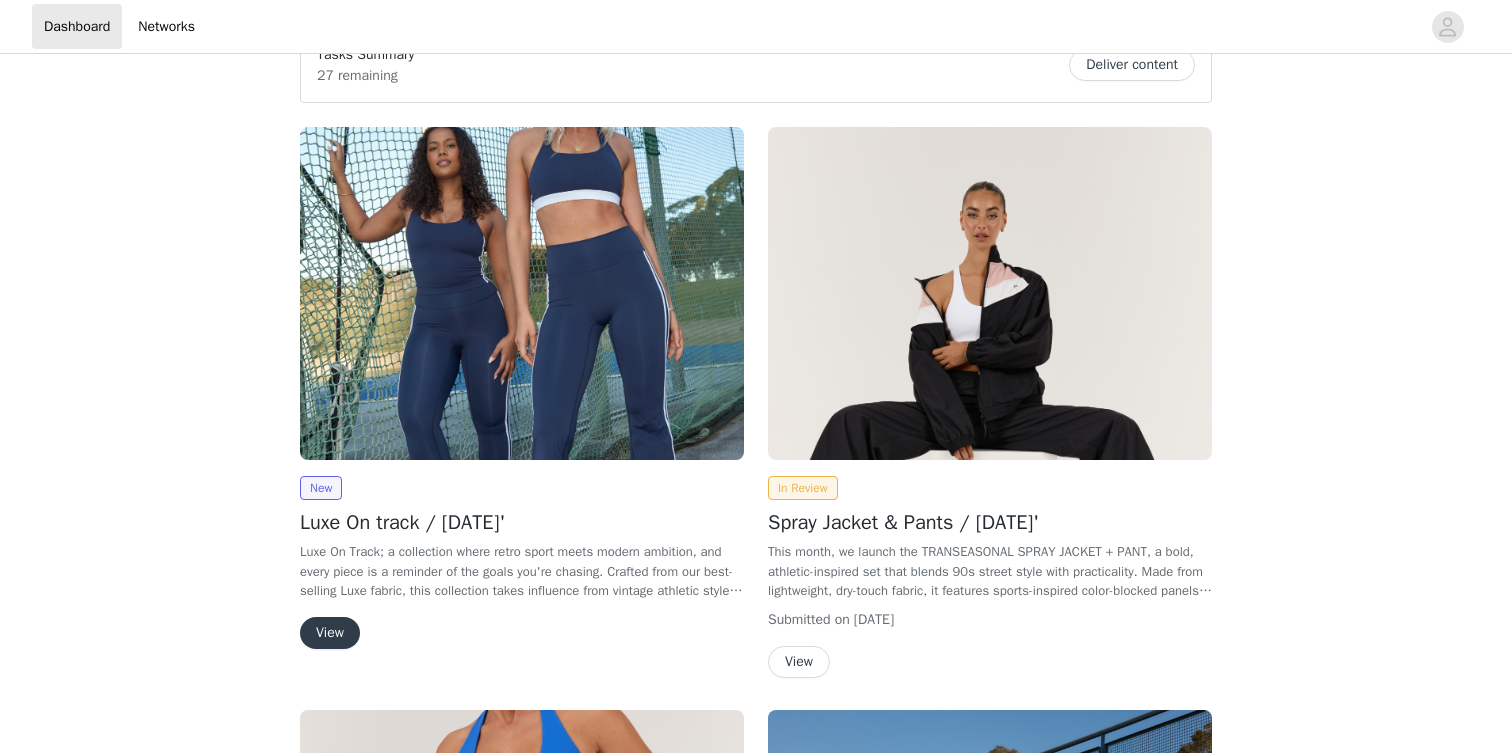 click at bounding box center [522, 293] 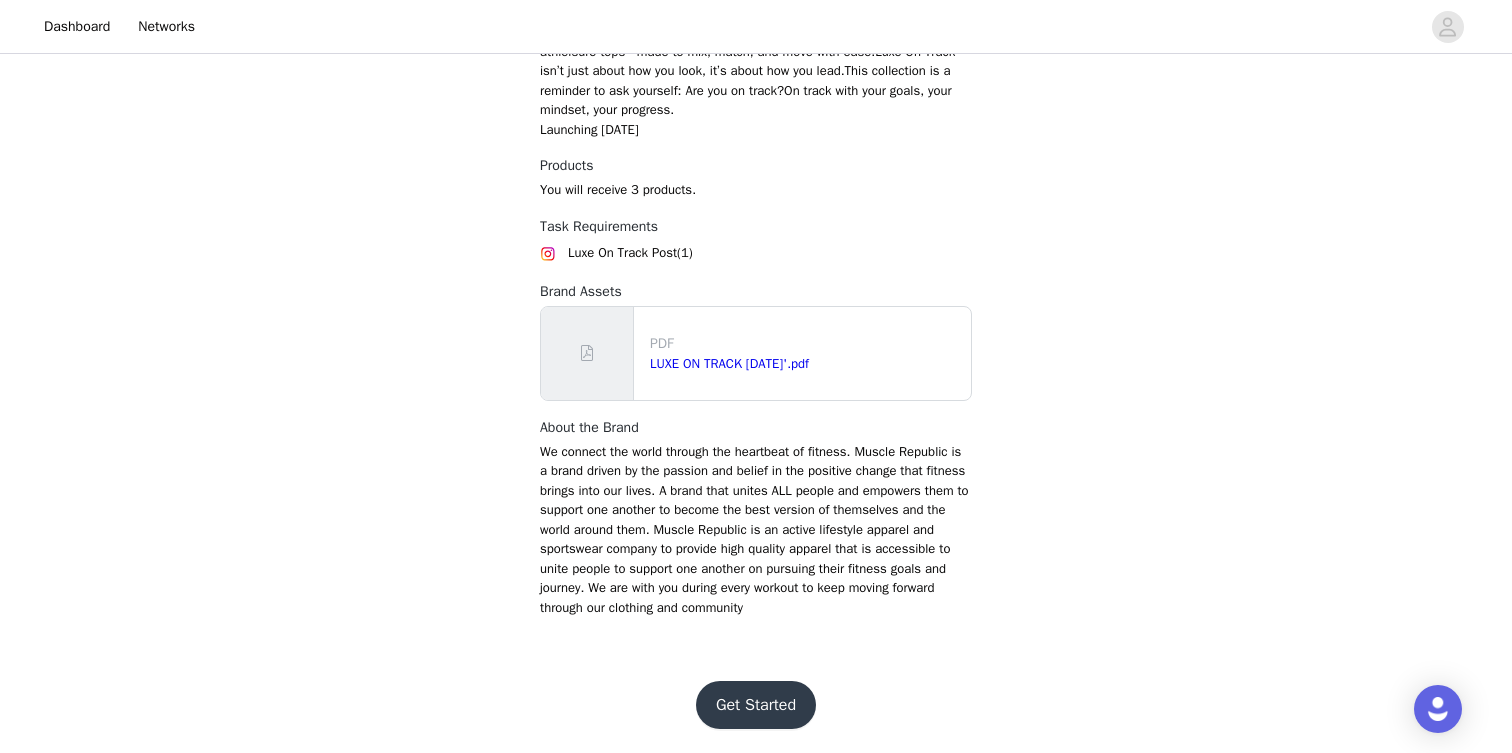click on "Get Started" at bounding box center (756, 705) 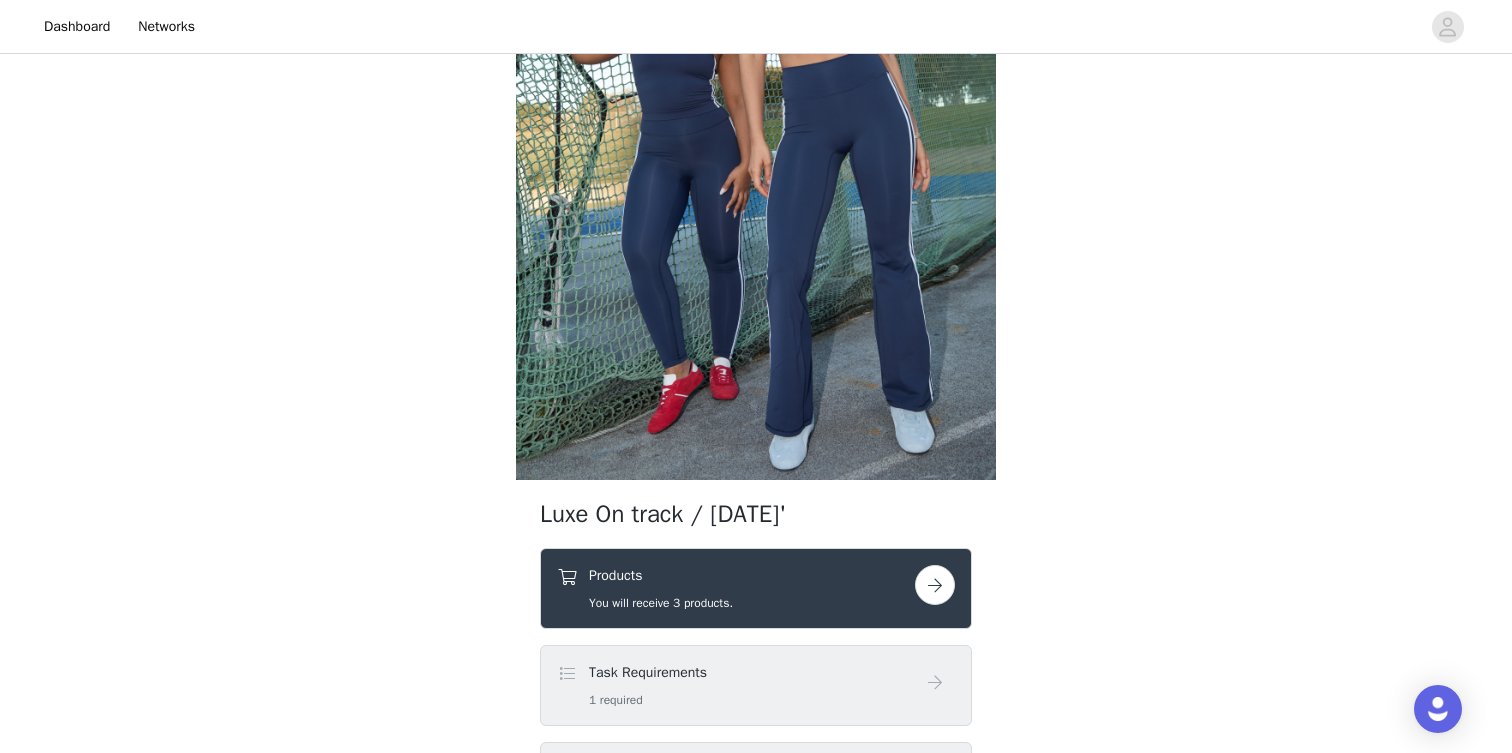 scroll, scrollTop: 290, scrollLeft: 0, axis: vertical 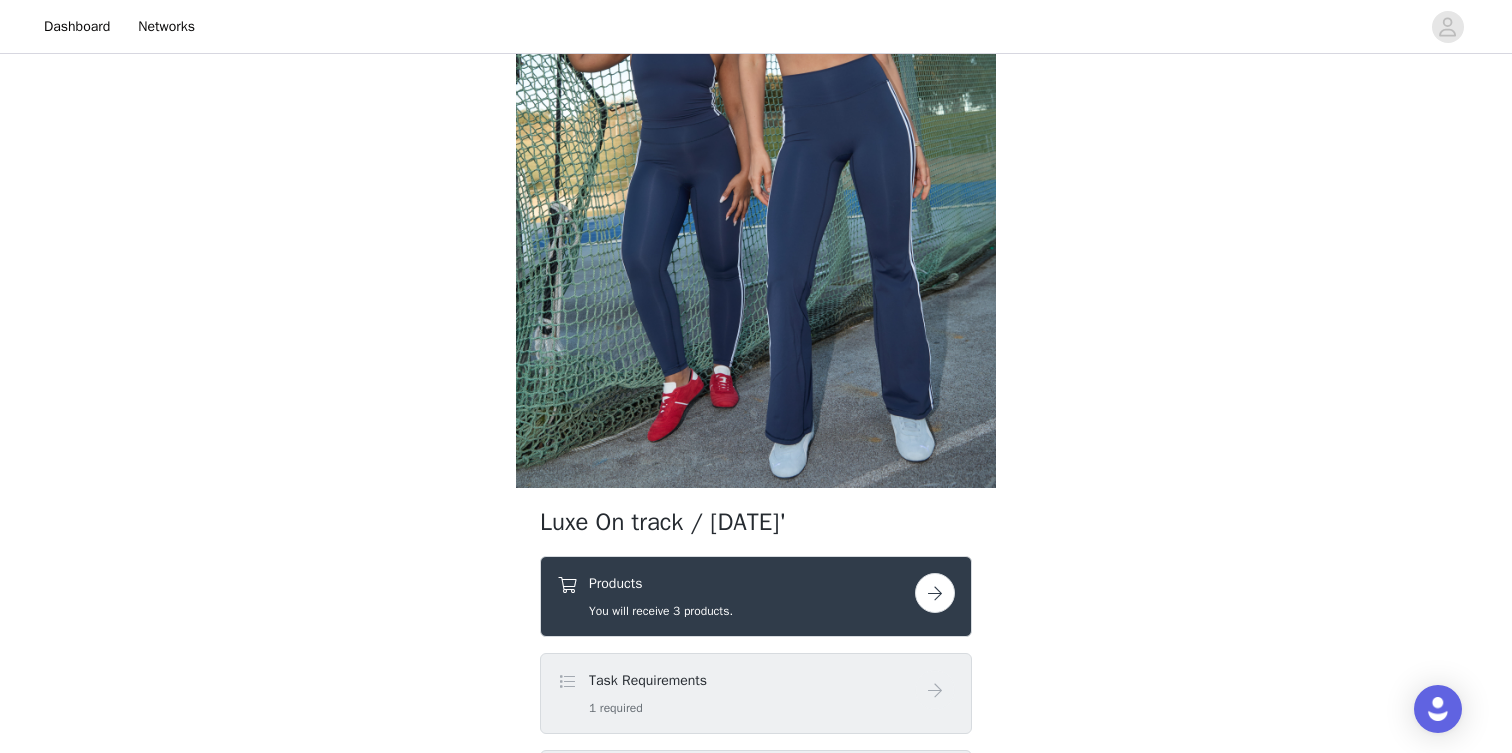 click on "Products   You will receive 3 products." at bounding box center [661, 596] 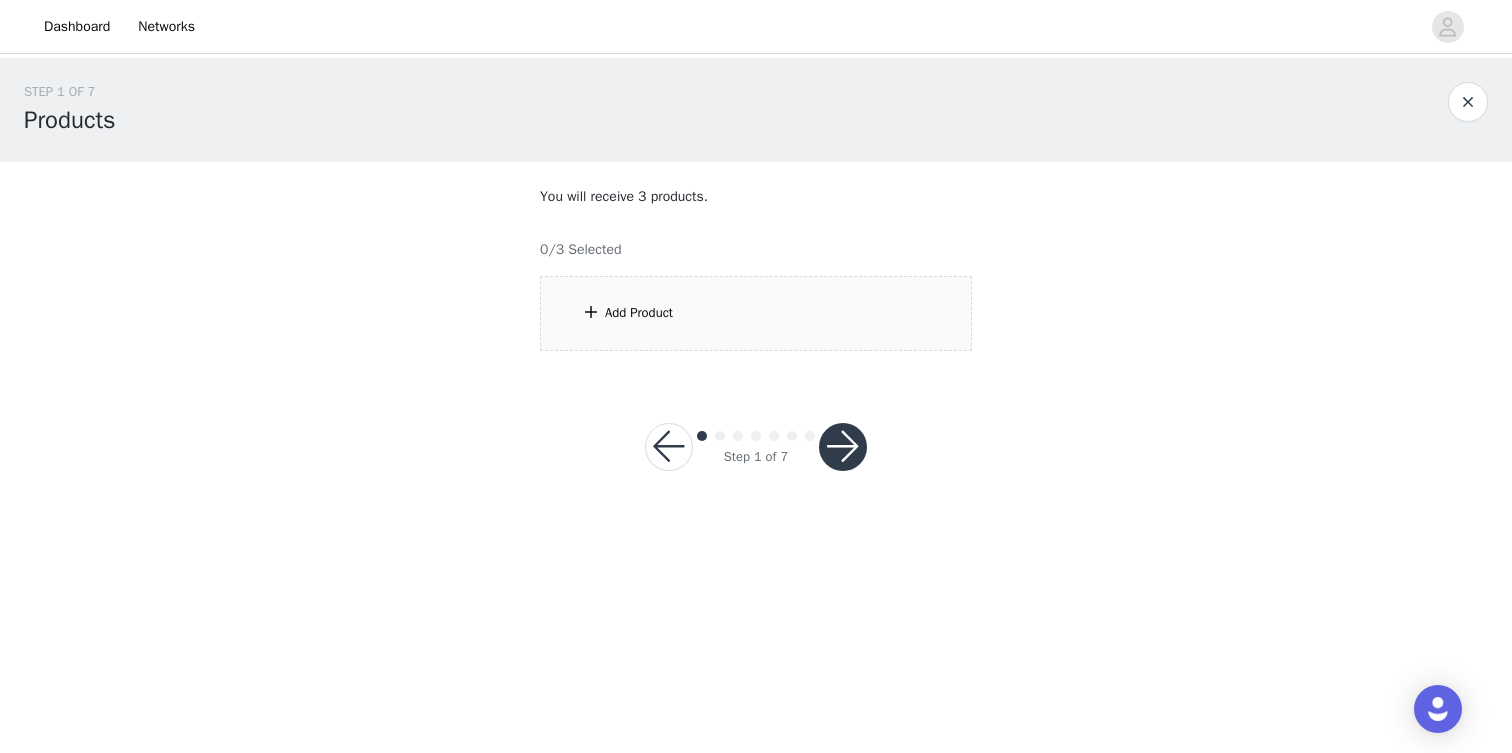 click on "Add Product" at bounding box center [756, 313] 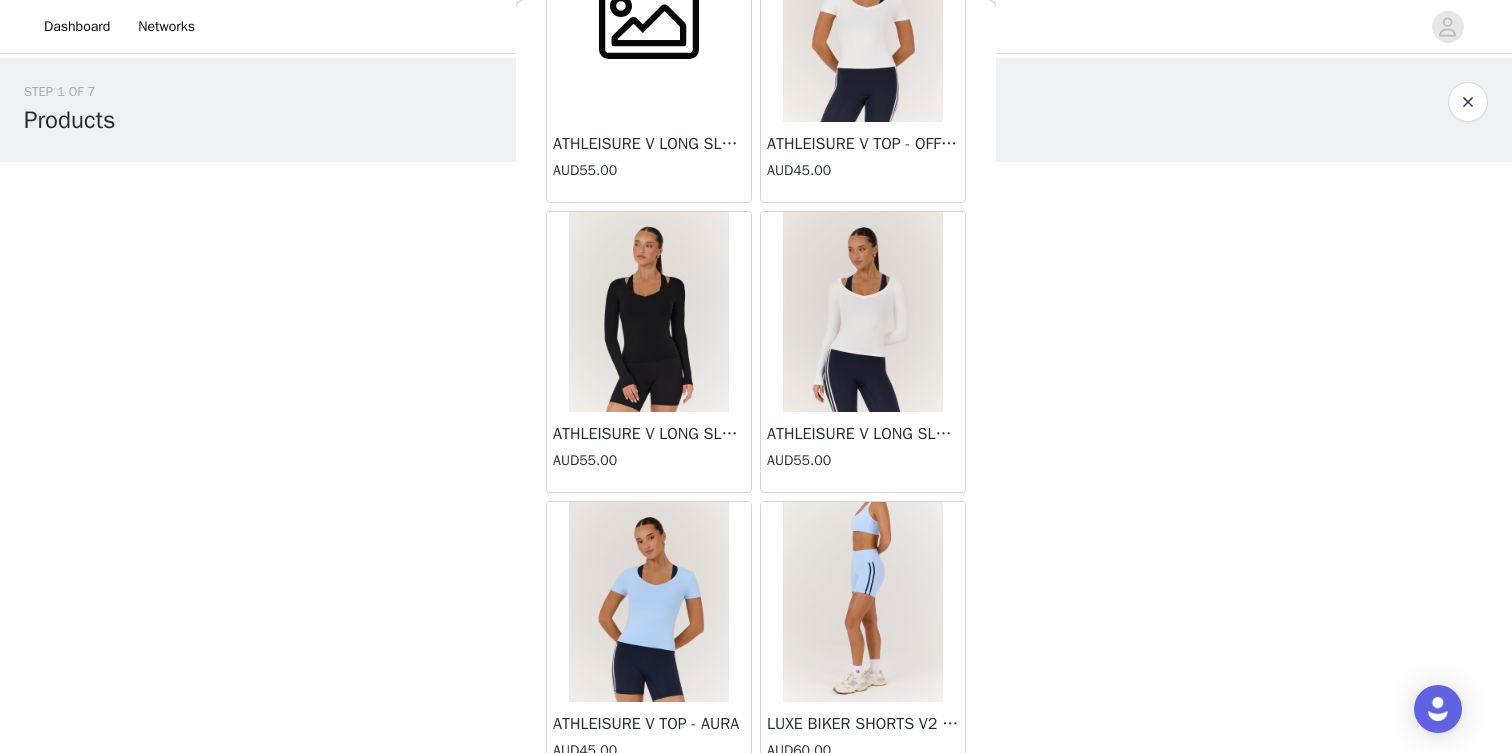 scroll, scrollTop: 3380, scrollLeft: 0, axis: vertical 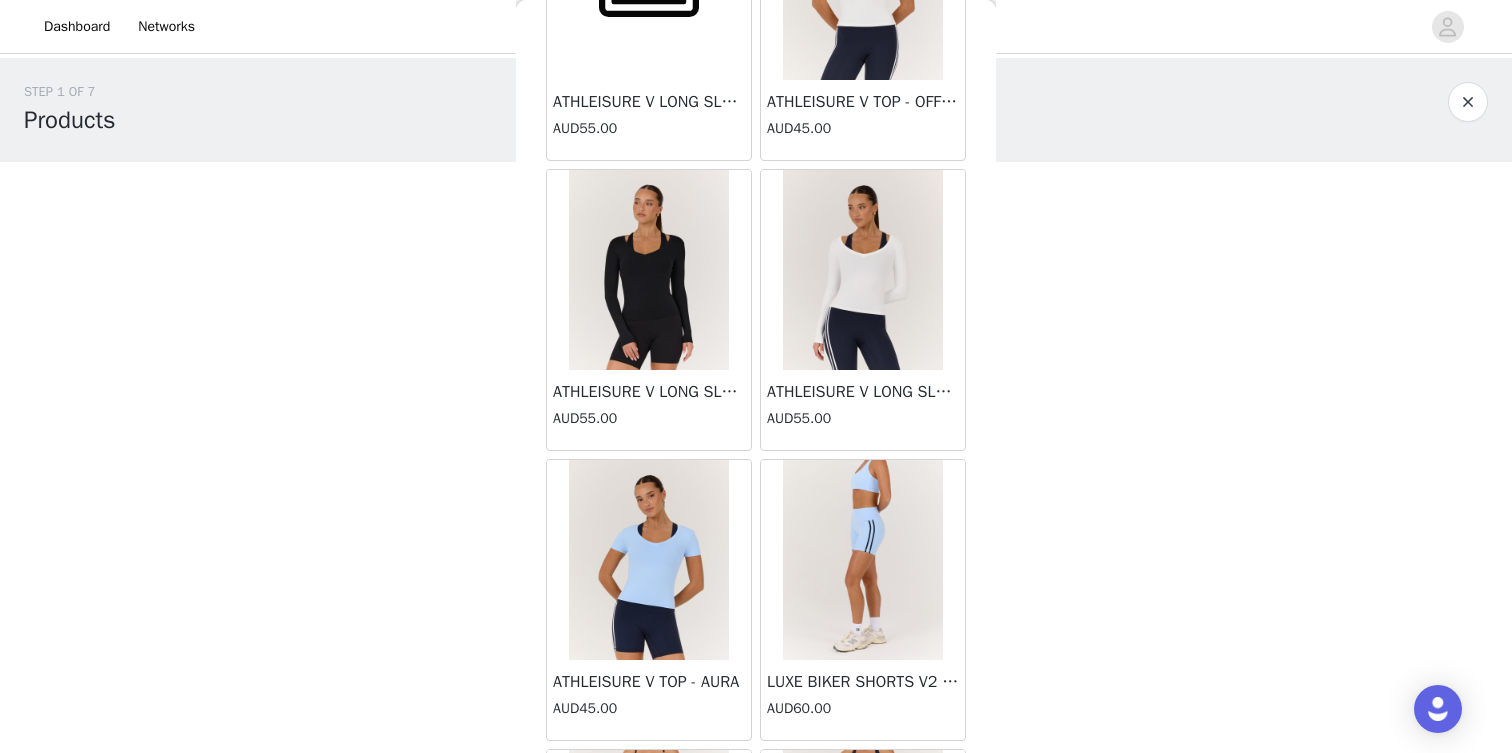 click at bounding box center (649, 270) 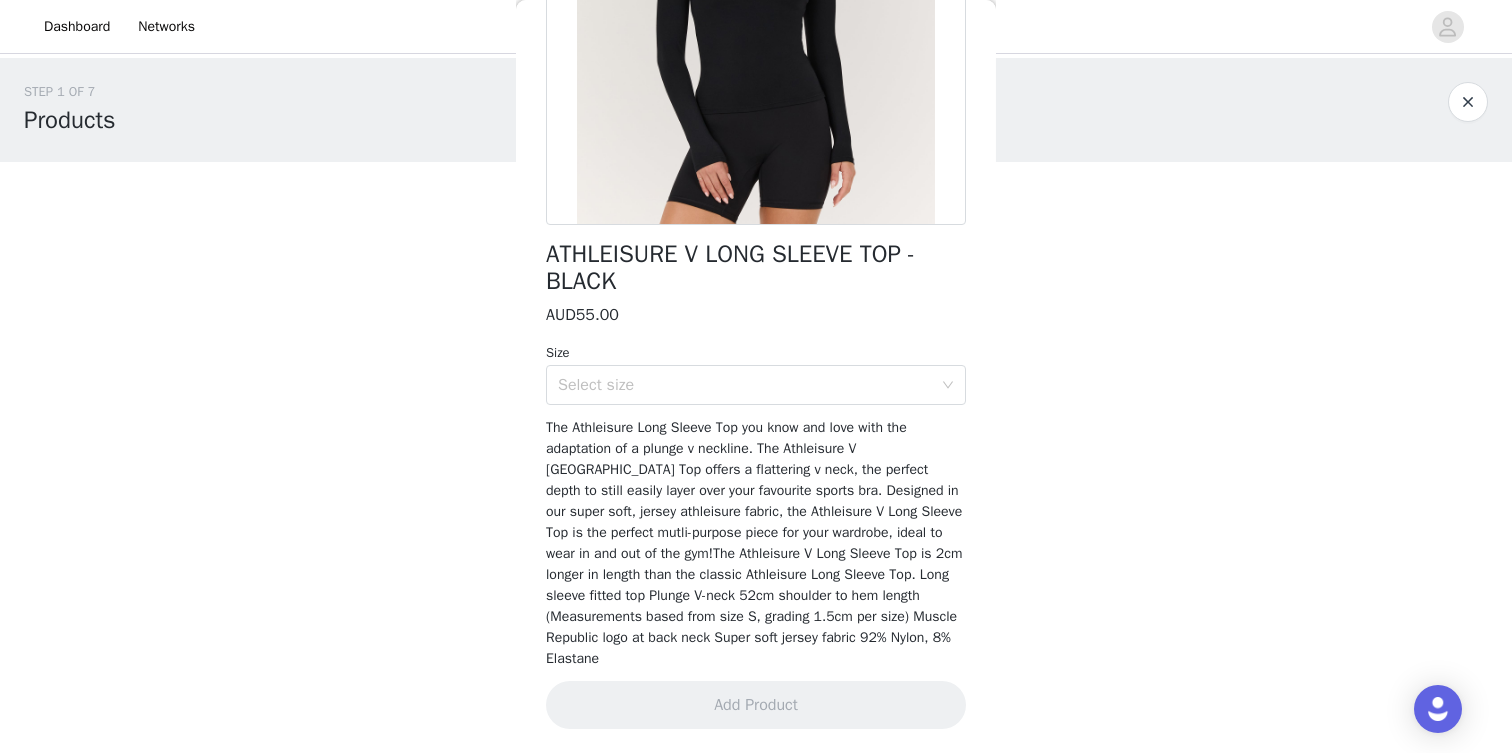 scroll, scrollTop: 324, scrollLeft: 0, axis: vertical 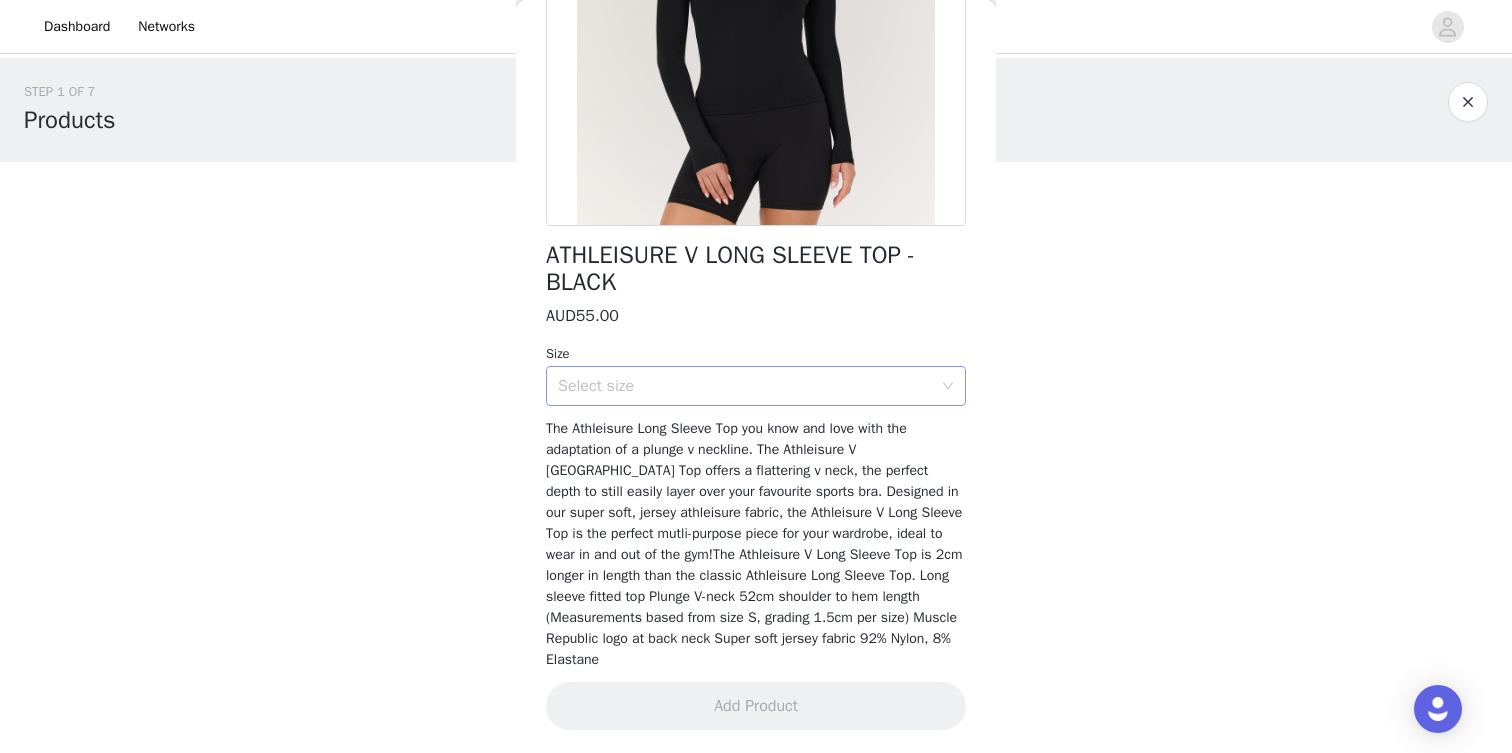 click on "Select size" at bounding box center (745, 386) 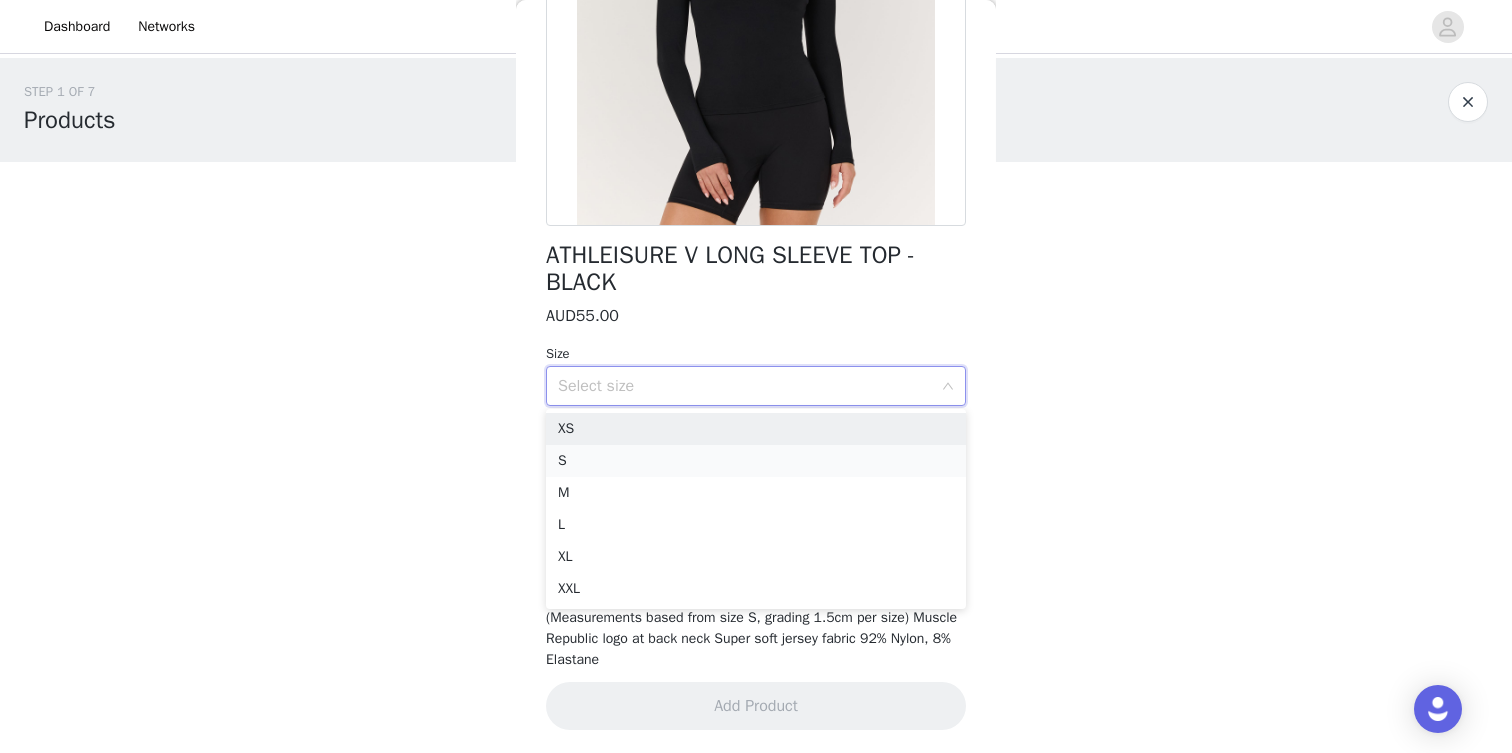 click on "S" at bounding box center (756, 461) 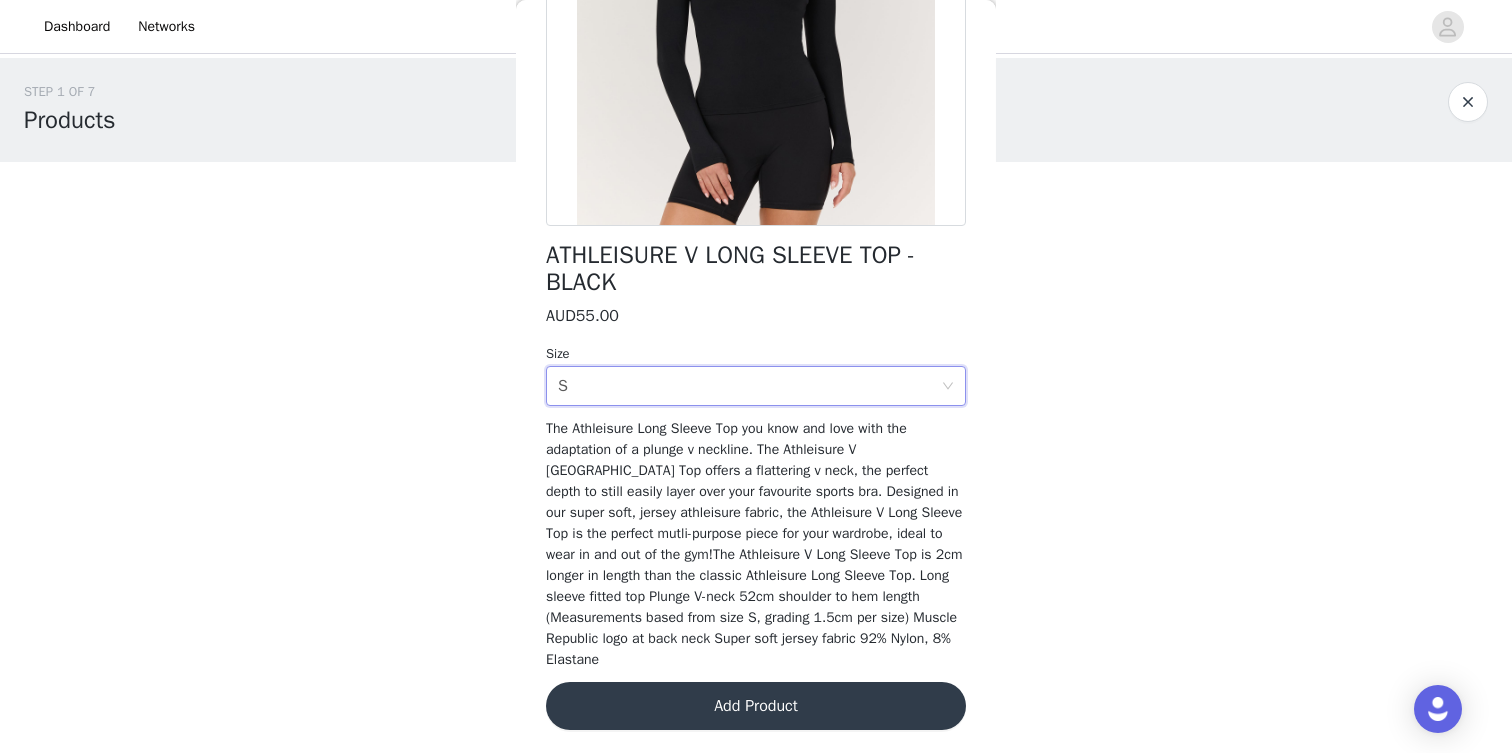 click on "Add Product" at bounding box center (756, 706) 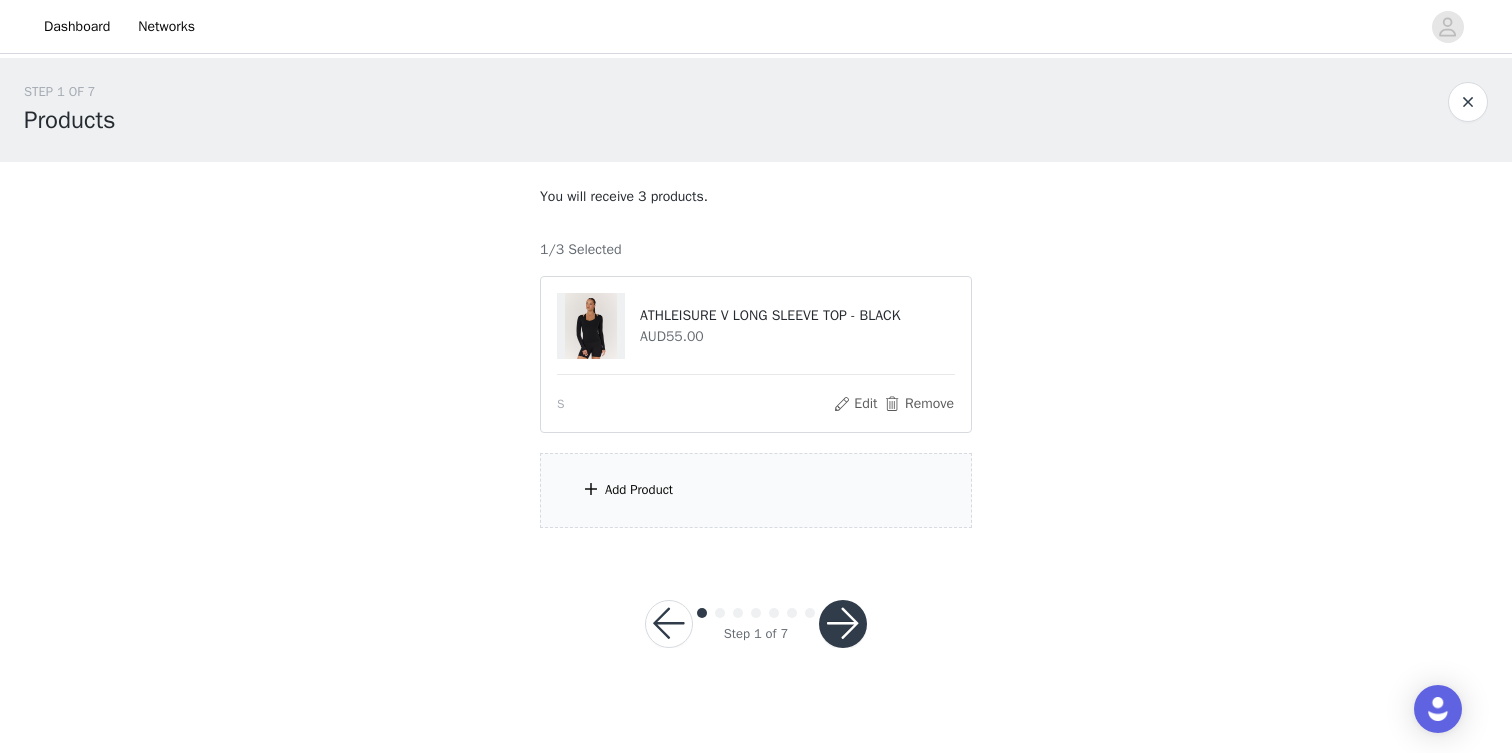 click on "Add Product" at bounding box center (756, 490) 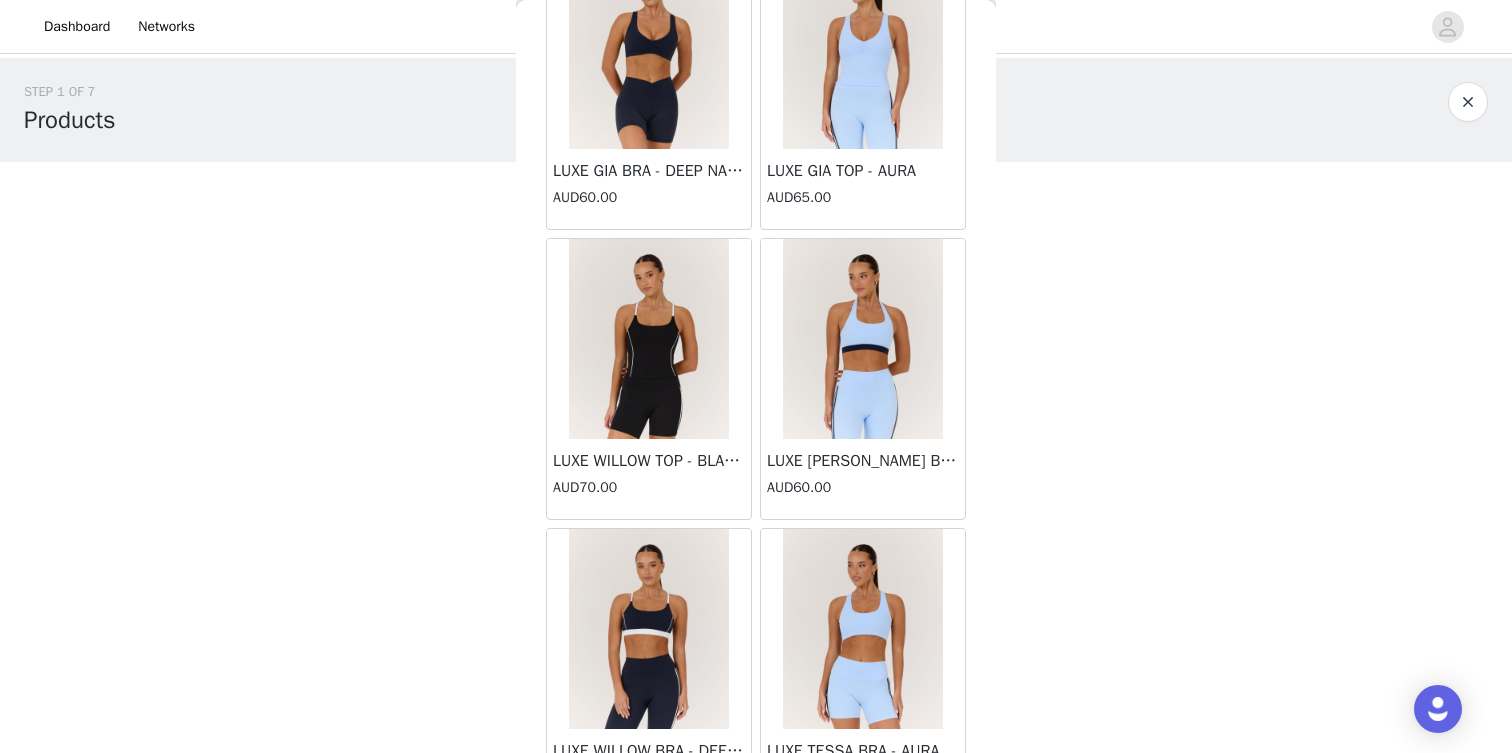 scroll, scrollTop: 0, scrollLeft: 0, axis: both 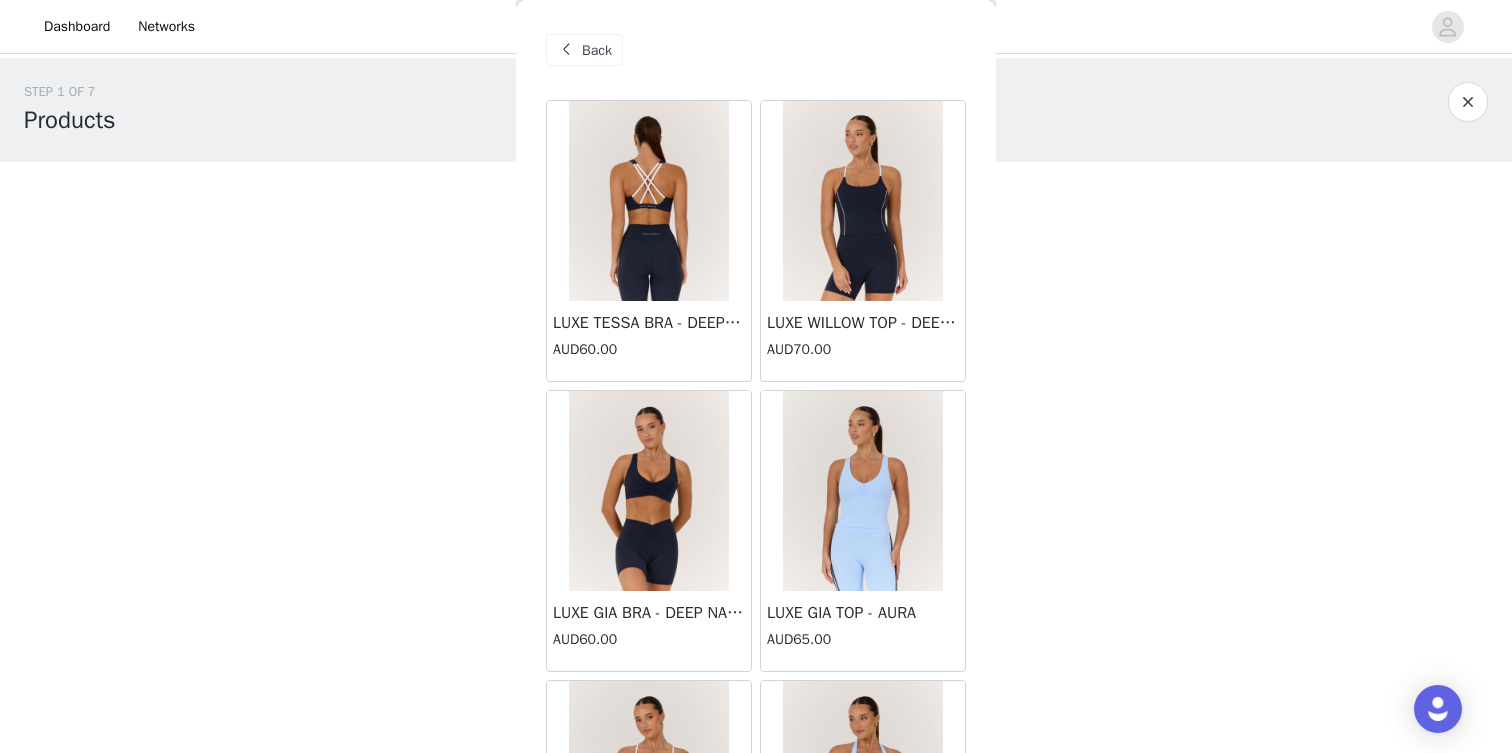 click at bounding box center [566, 50] 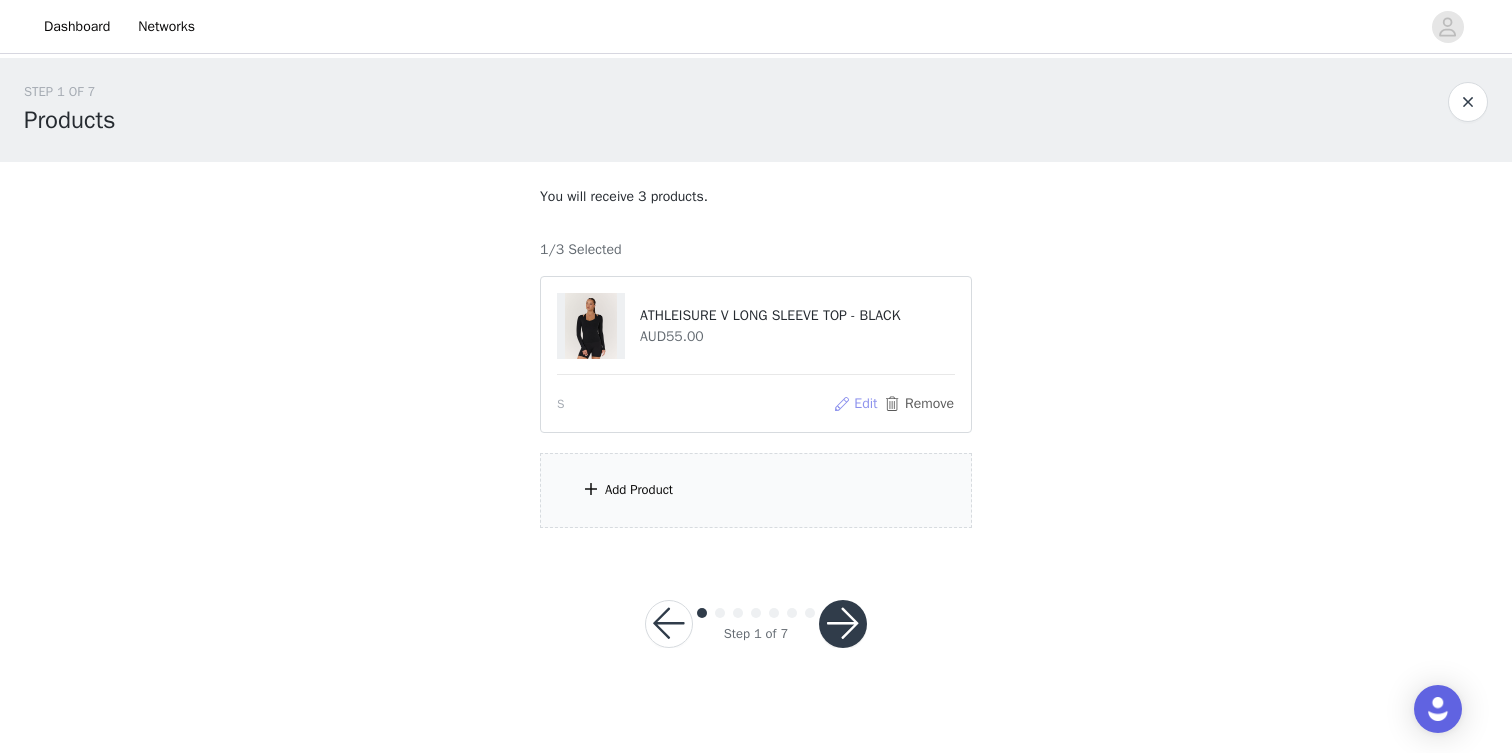 click on "Edit" at bounding box center (855, 404) 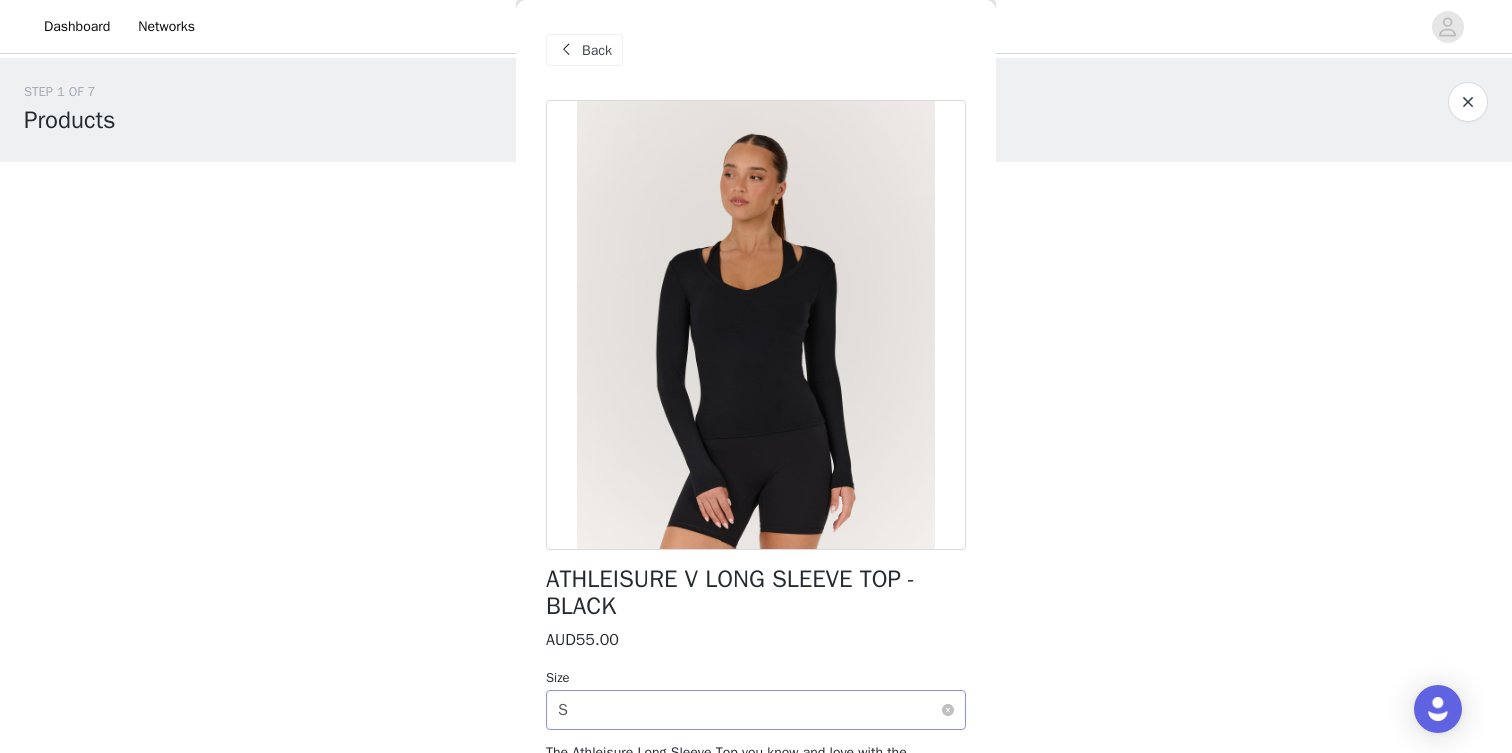 click on "Select size S" at bounding box center (749, 710) 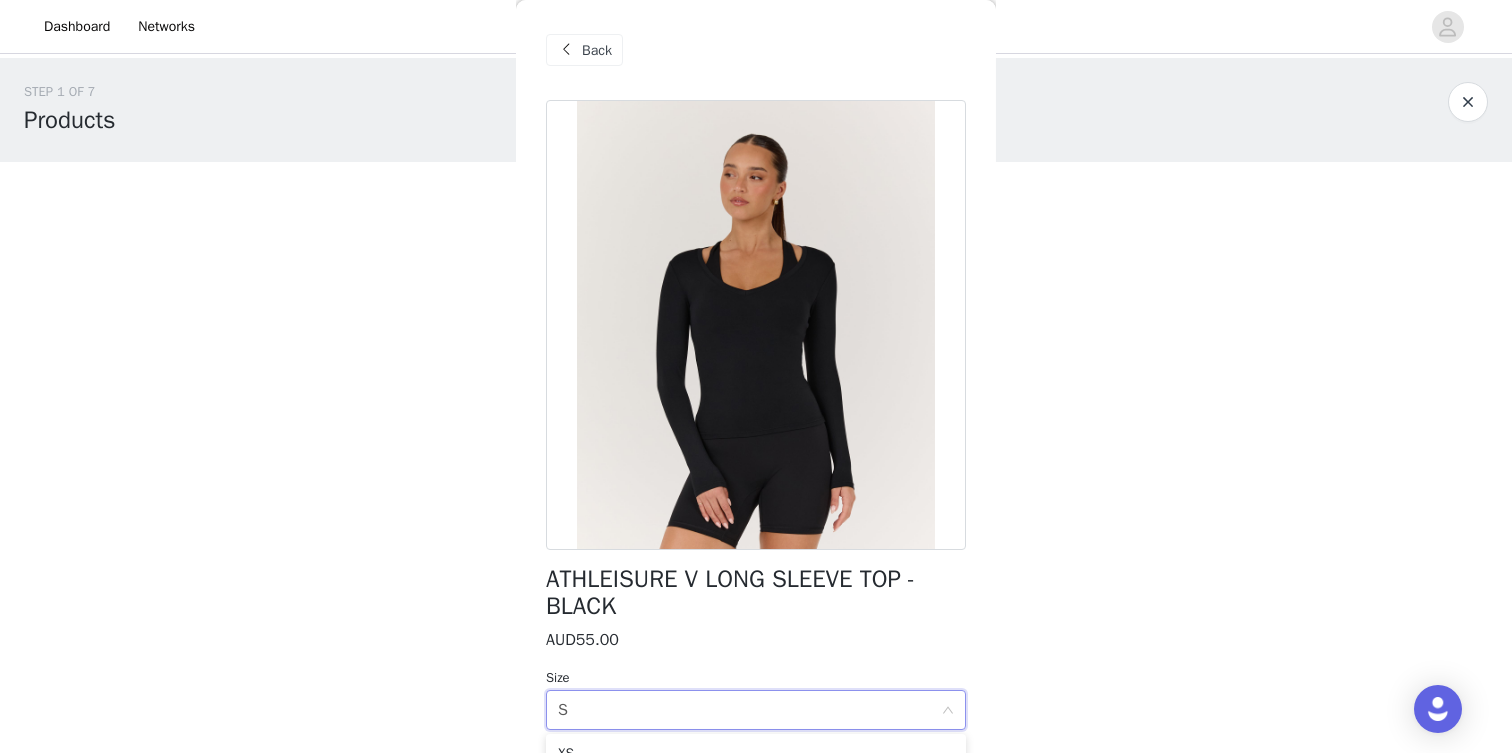scroll, scrollTop: 324, scrollLeft: 0, axis: vertical 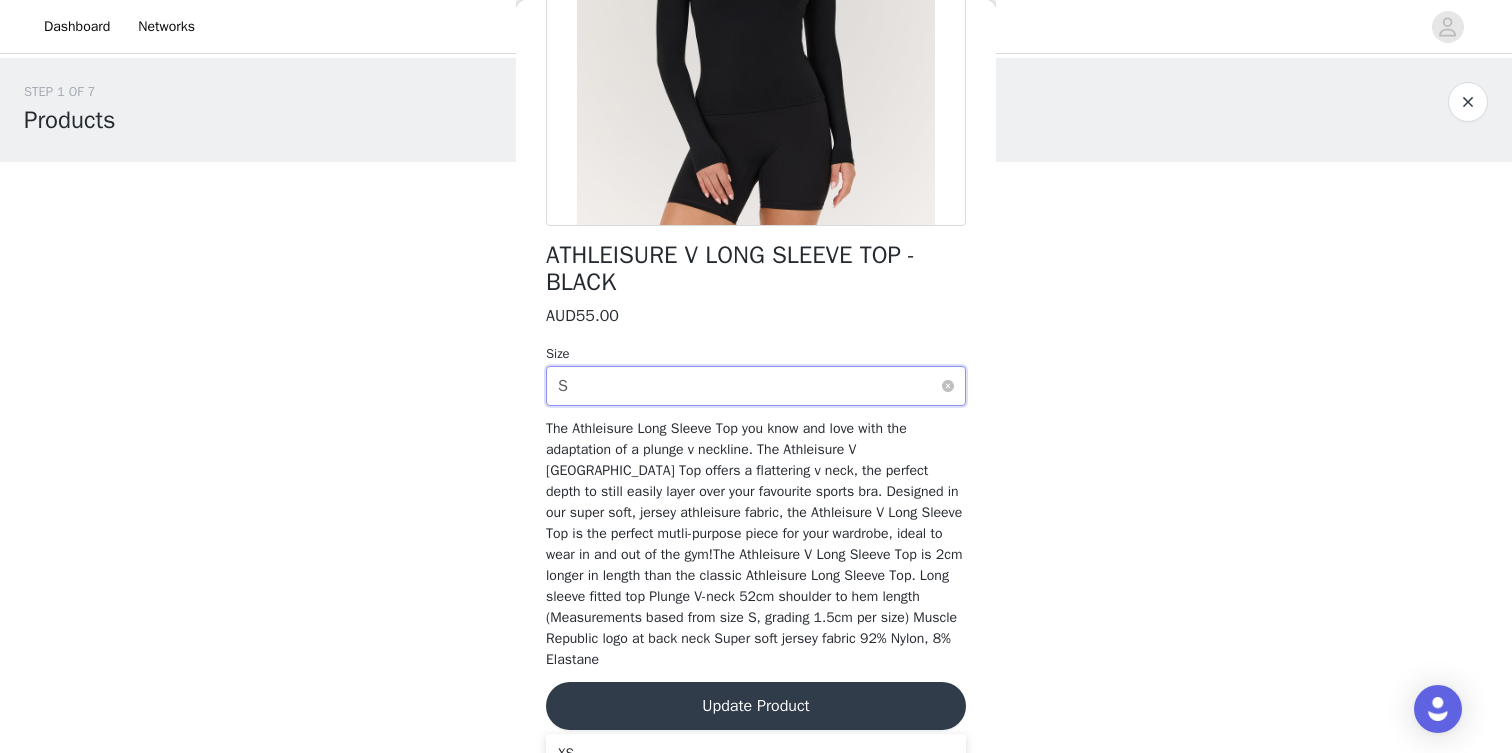 click on "Select size S" at bounding box center [749, 386] 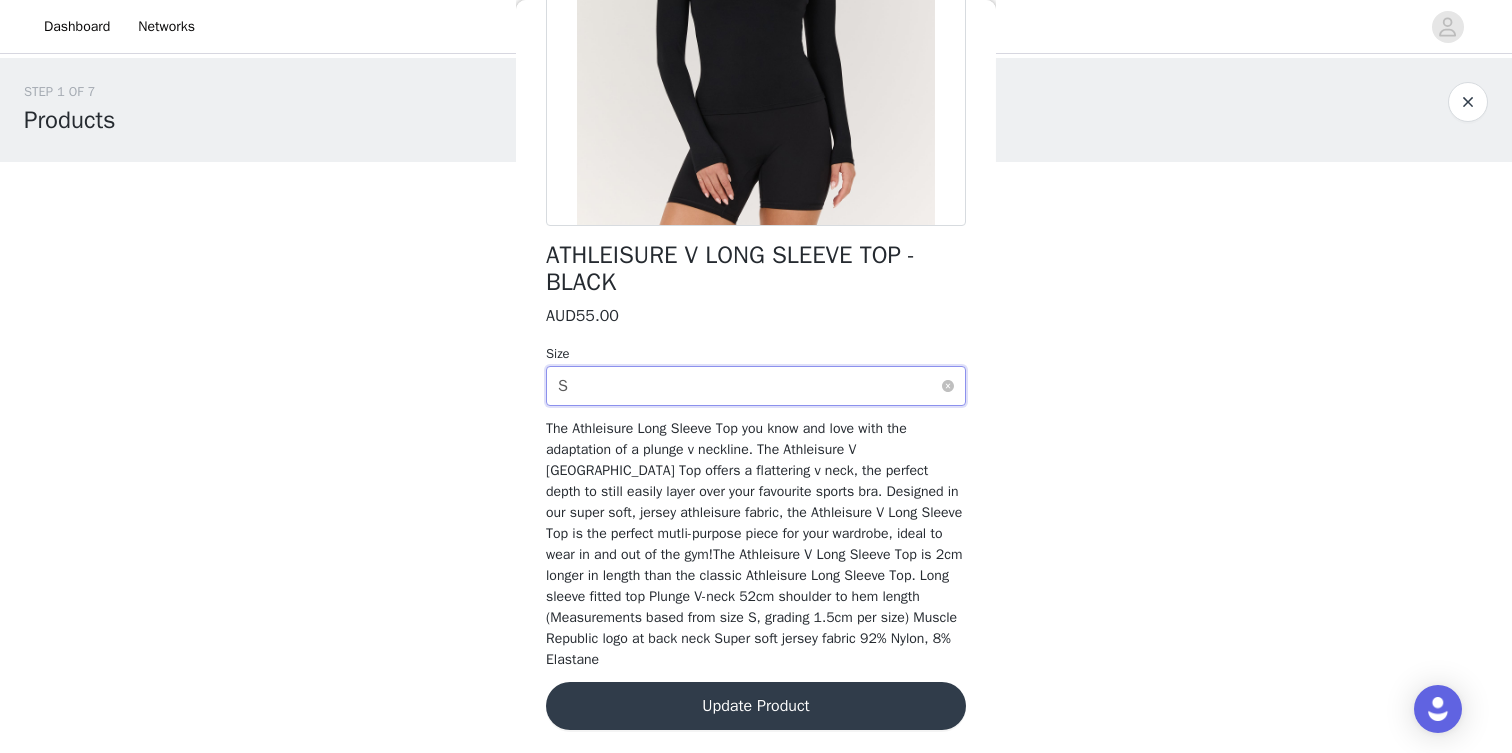 click on "Select size S" at bounding box center (749, 386) 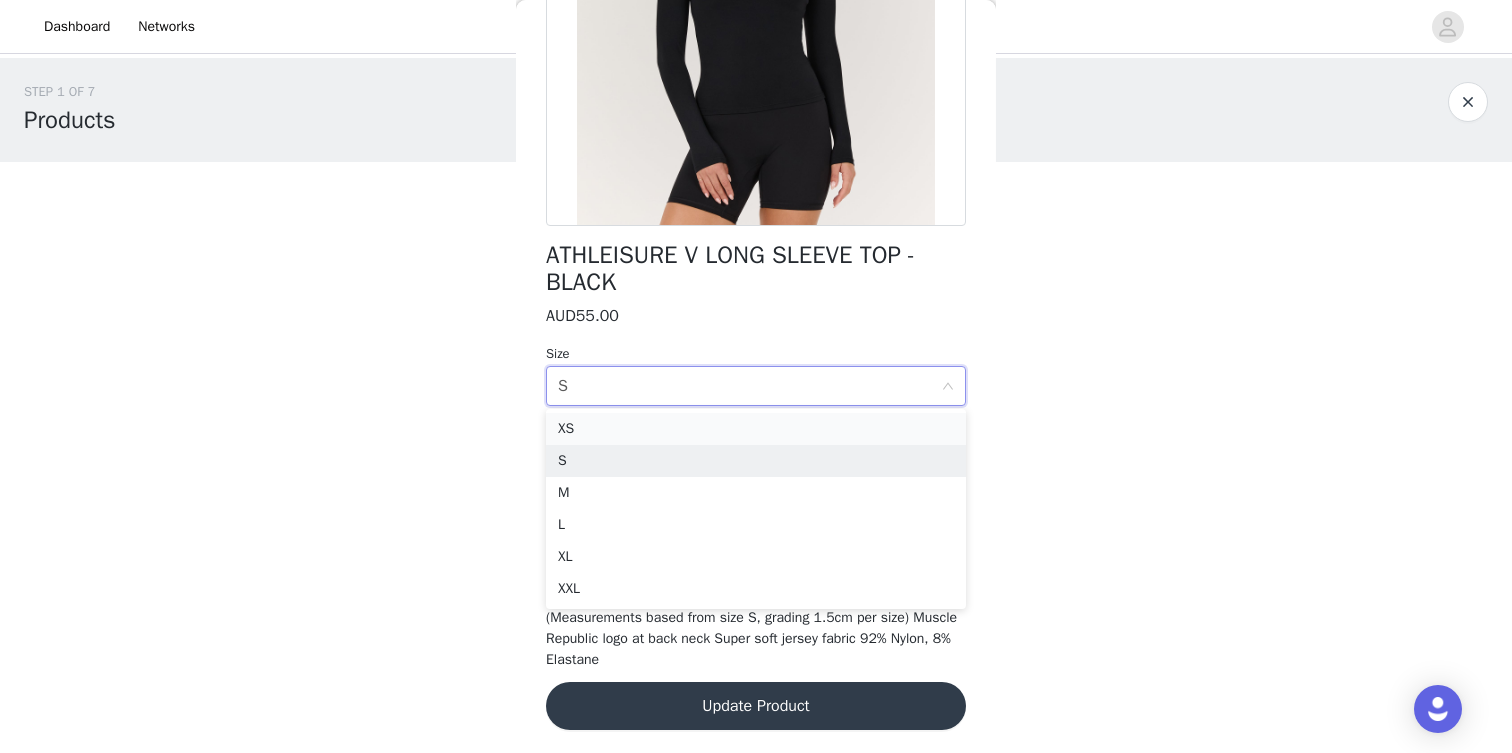 click on "XS" at bounding box center [756, 429] 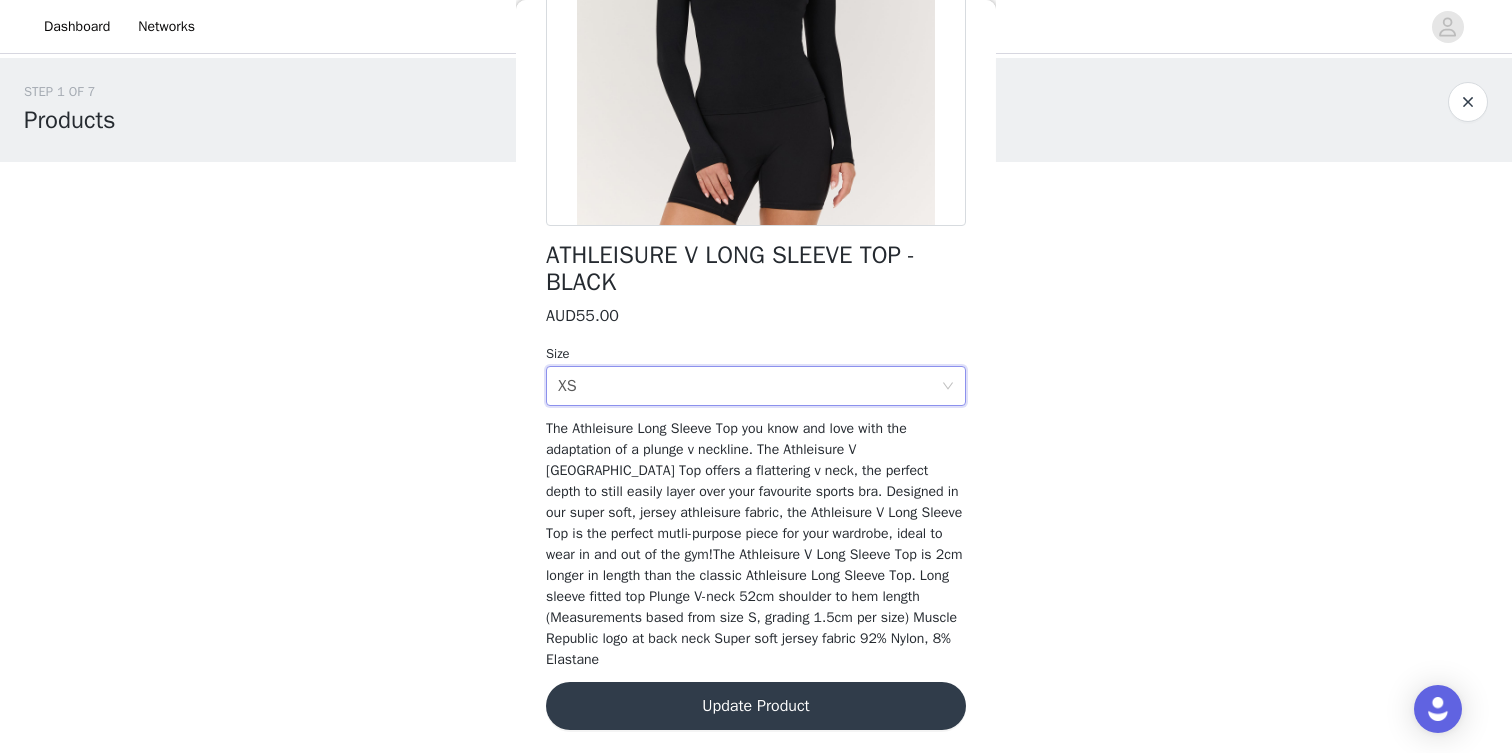 click on "Update Product" at bounding box center (756, 706) 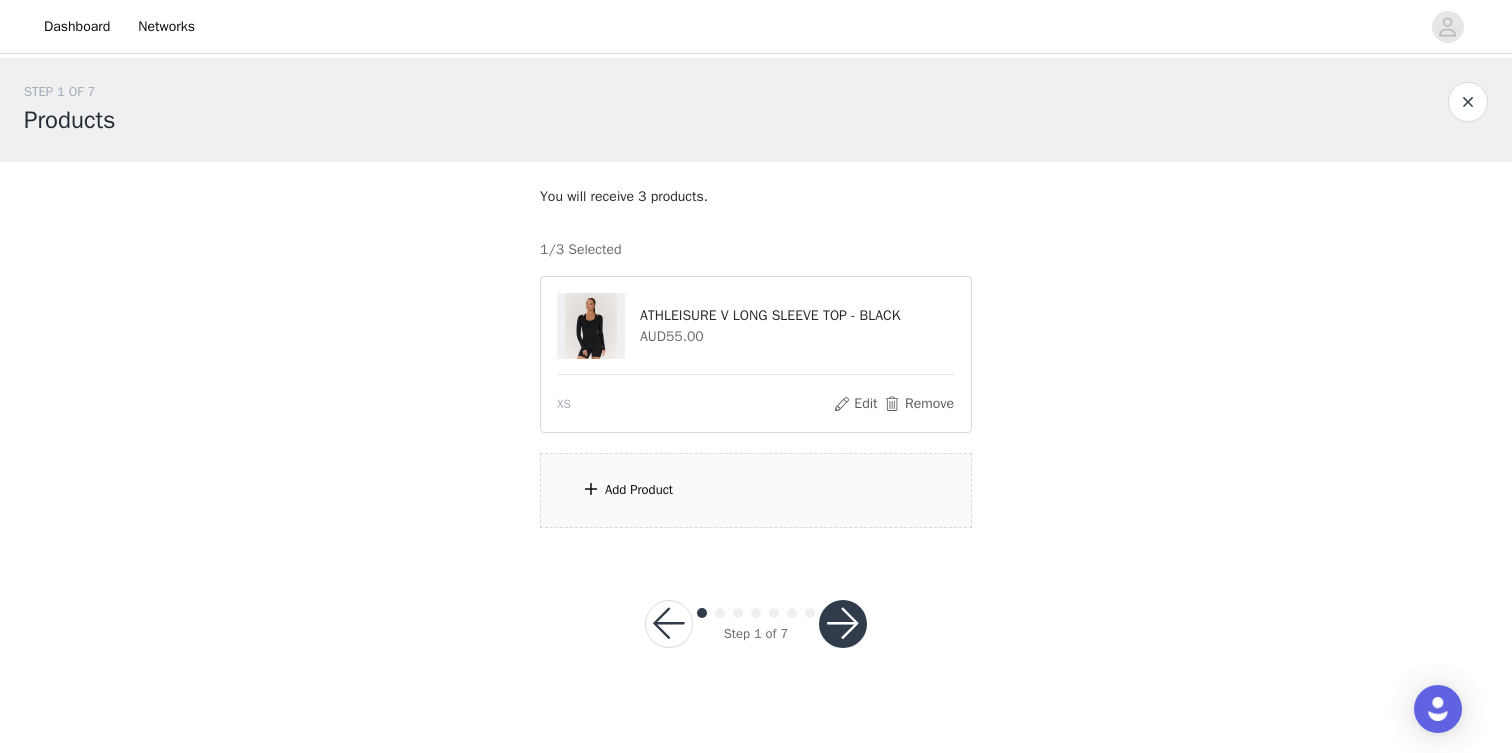 click on "Add Product" at bounding box center (756, 490) 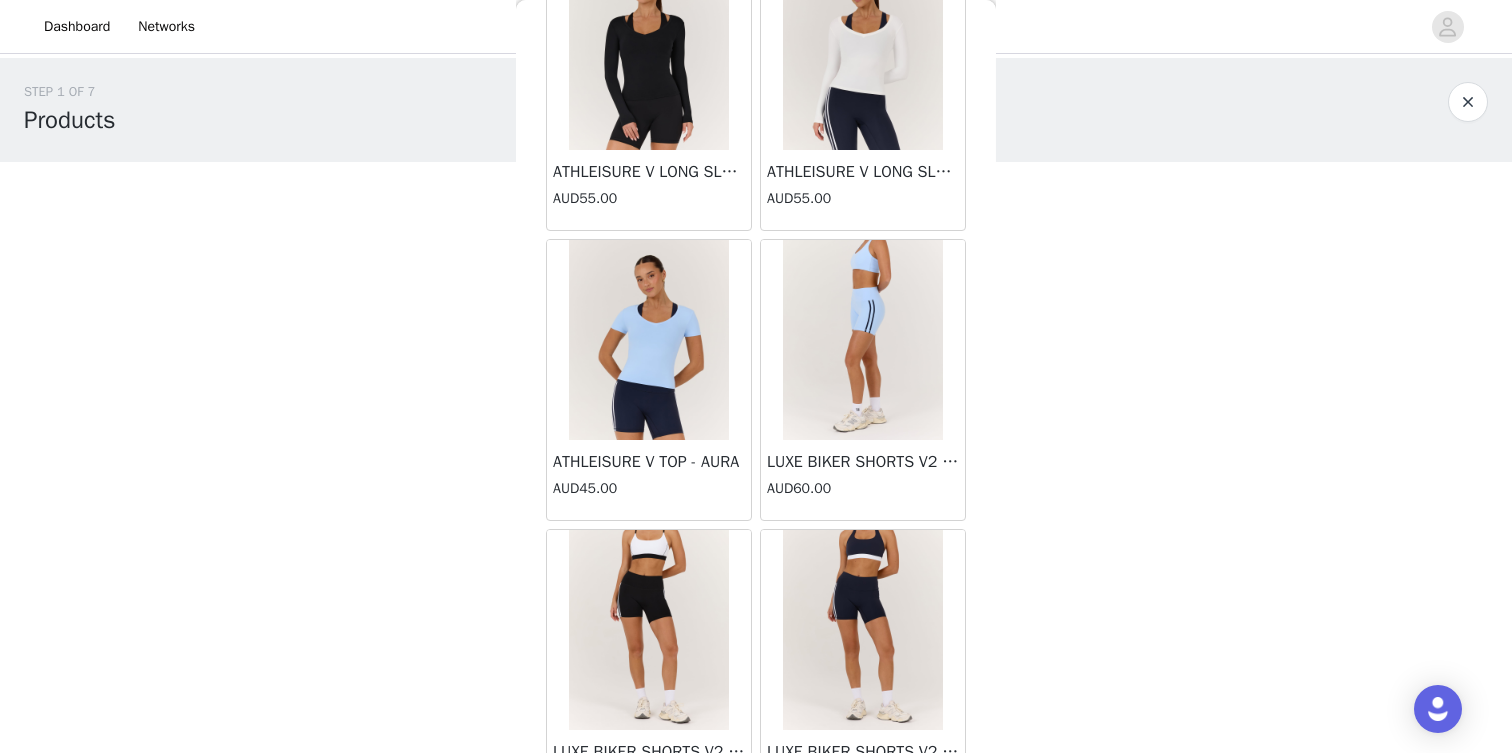 scroll, scrollTop: 3627, scrollLeft: 0, axis: vertical 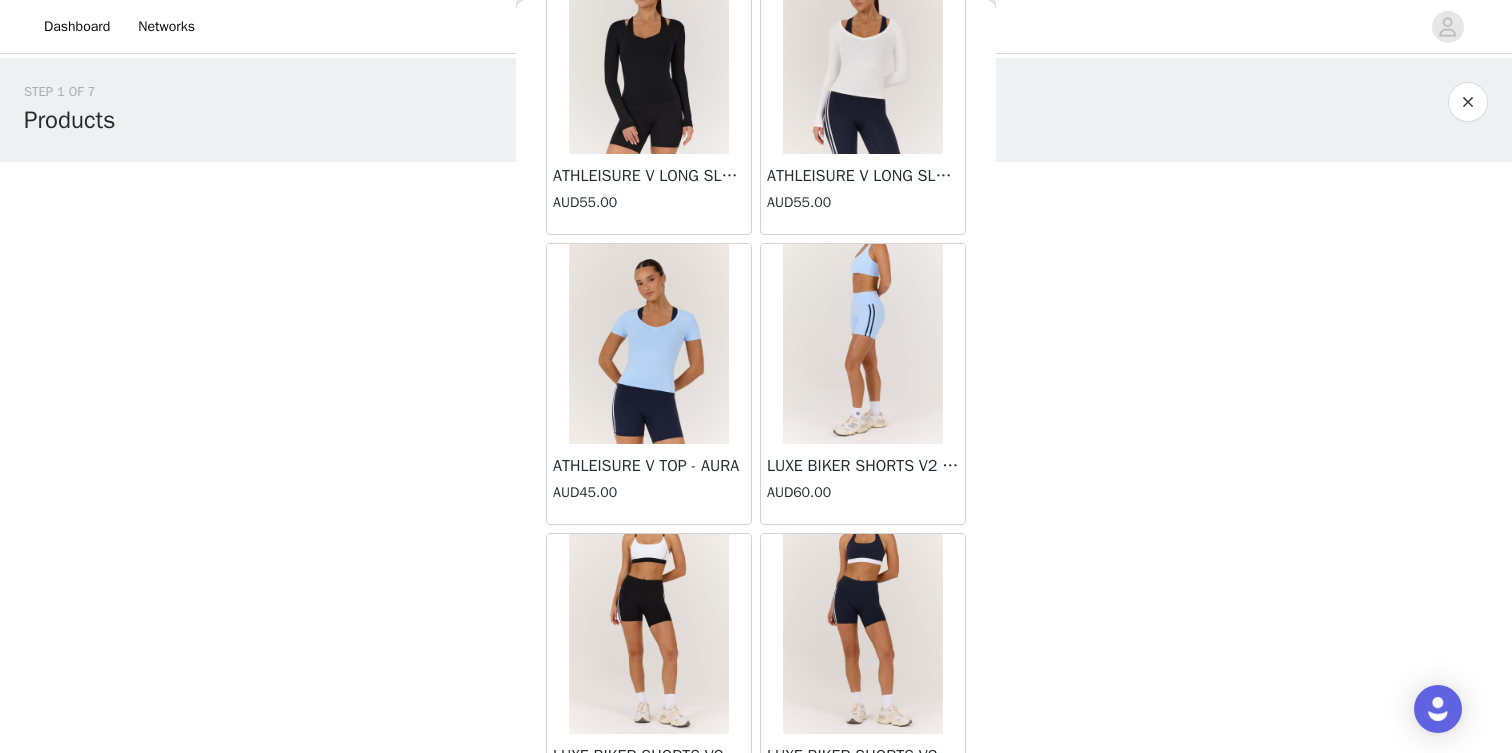 click at bounding box center [863, 344] 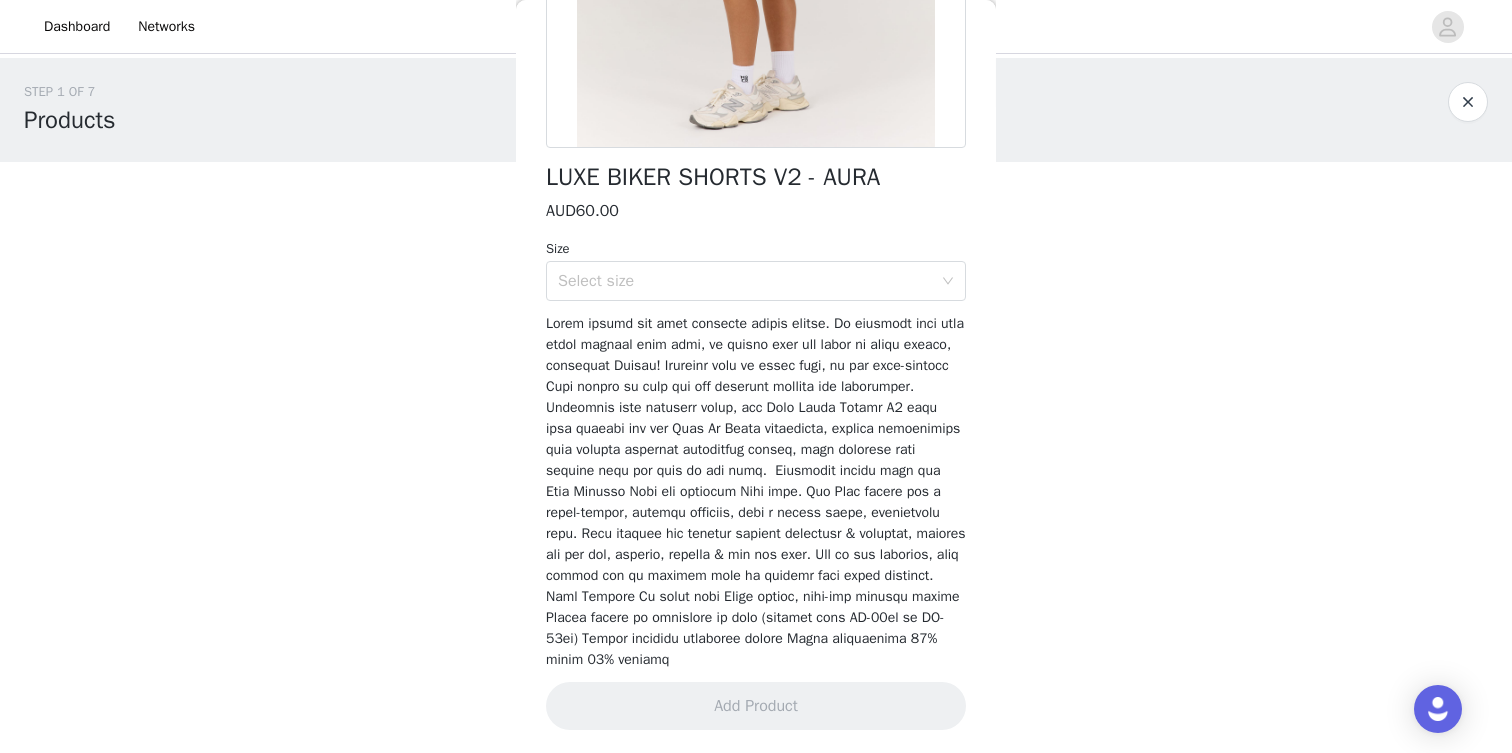 scroll, scrollTop: 0, scrollLeft: 0, axis: both 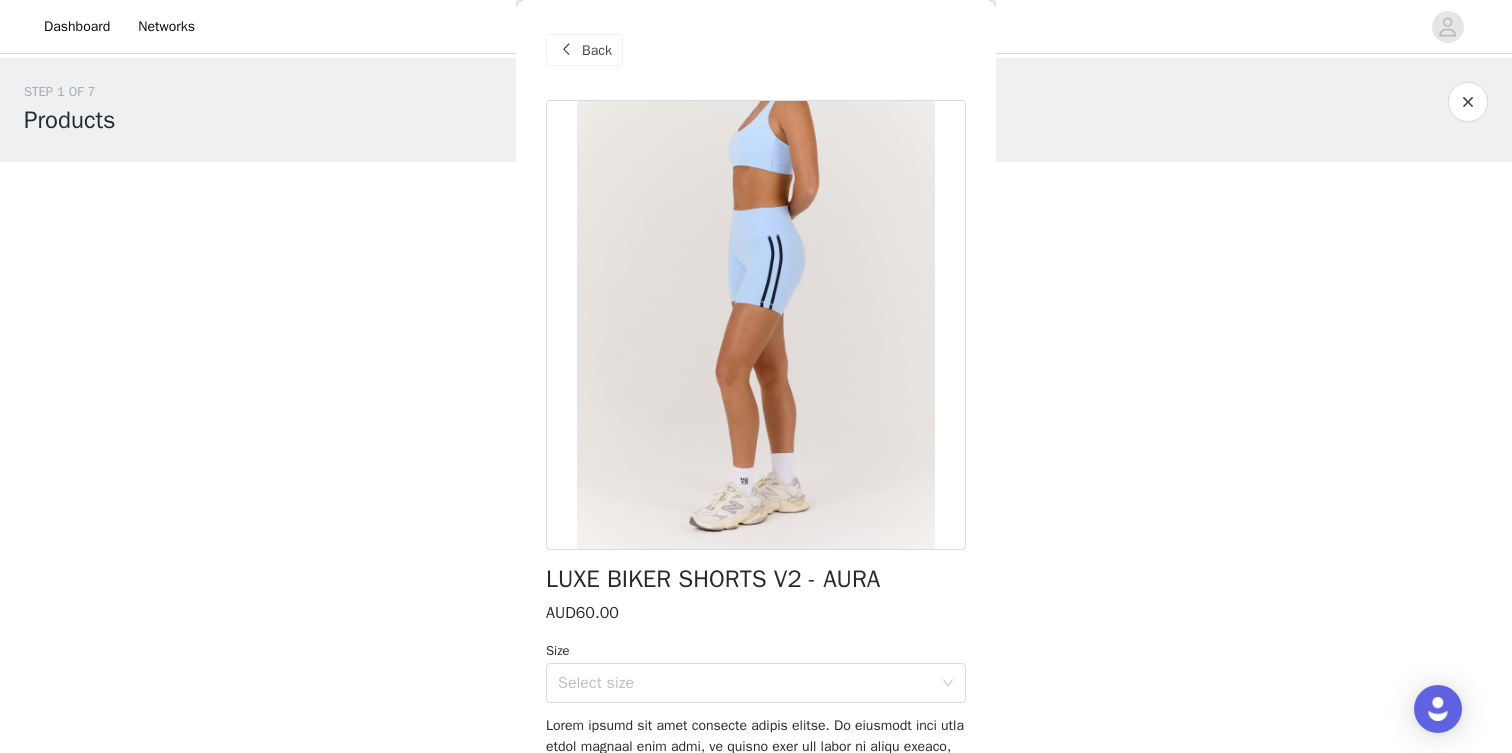 click on "Back" at bounding box center (597, 50) 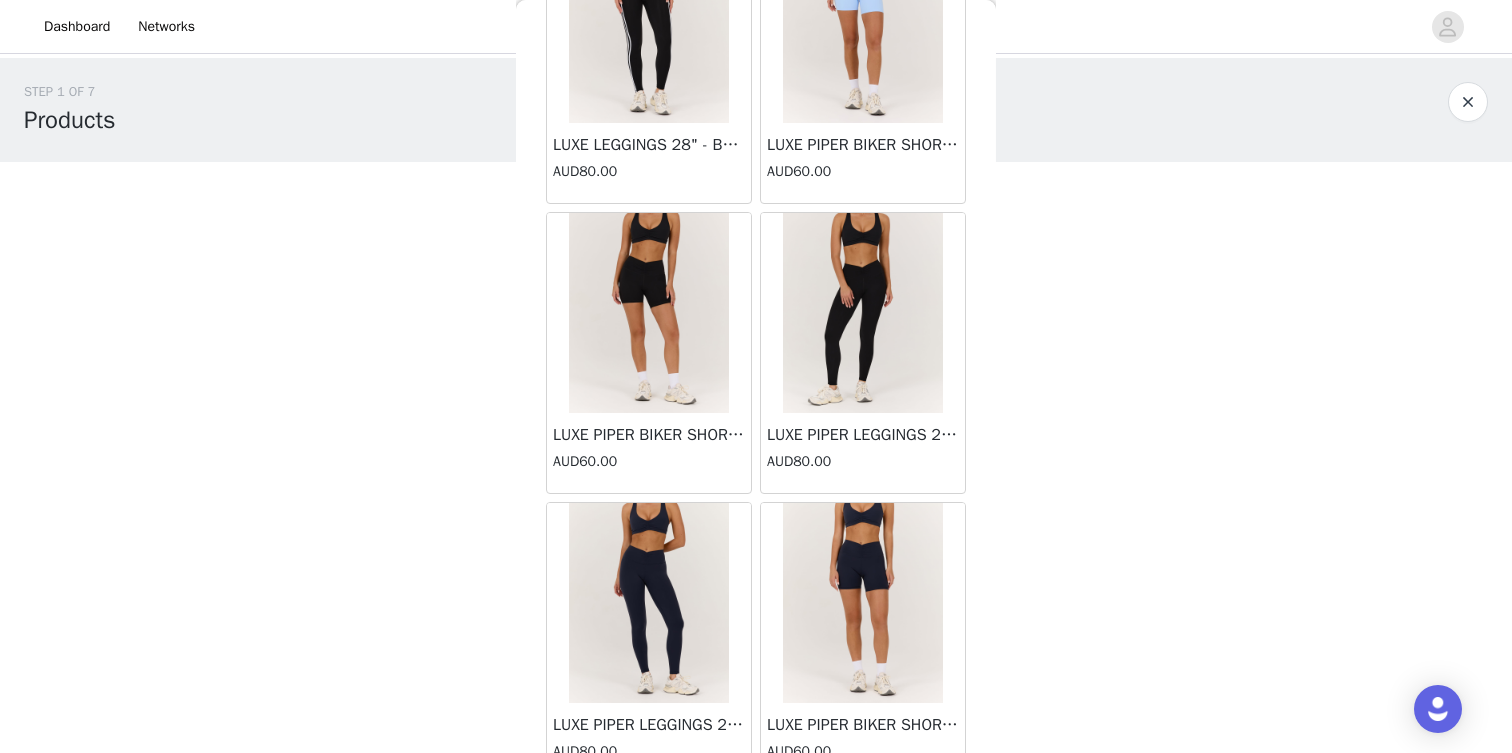 scroll, scrollTop: 5143, scrollLeft: 0, axis: vertical 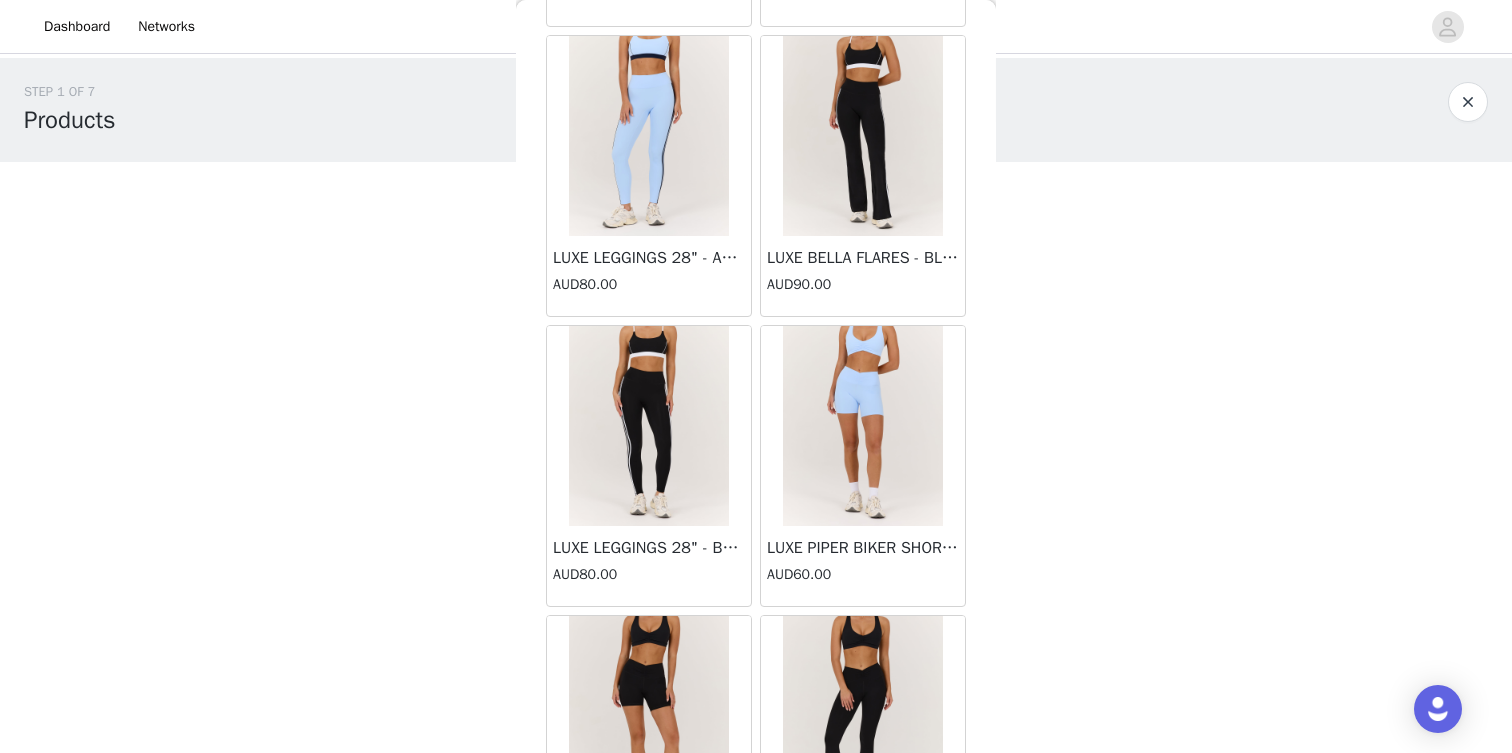 click at bounding box center (863, 426) 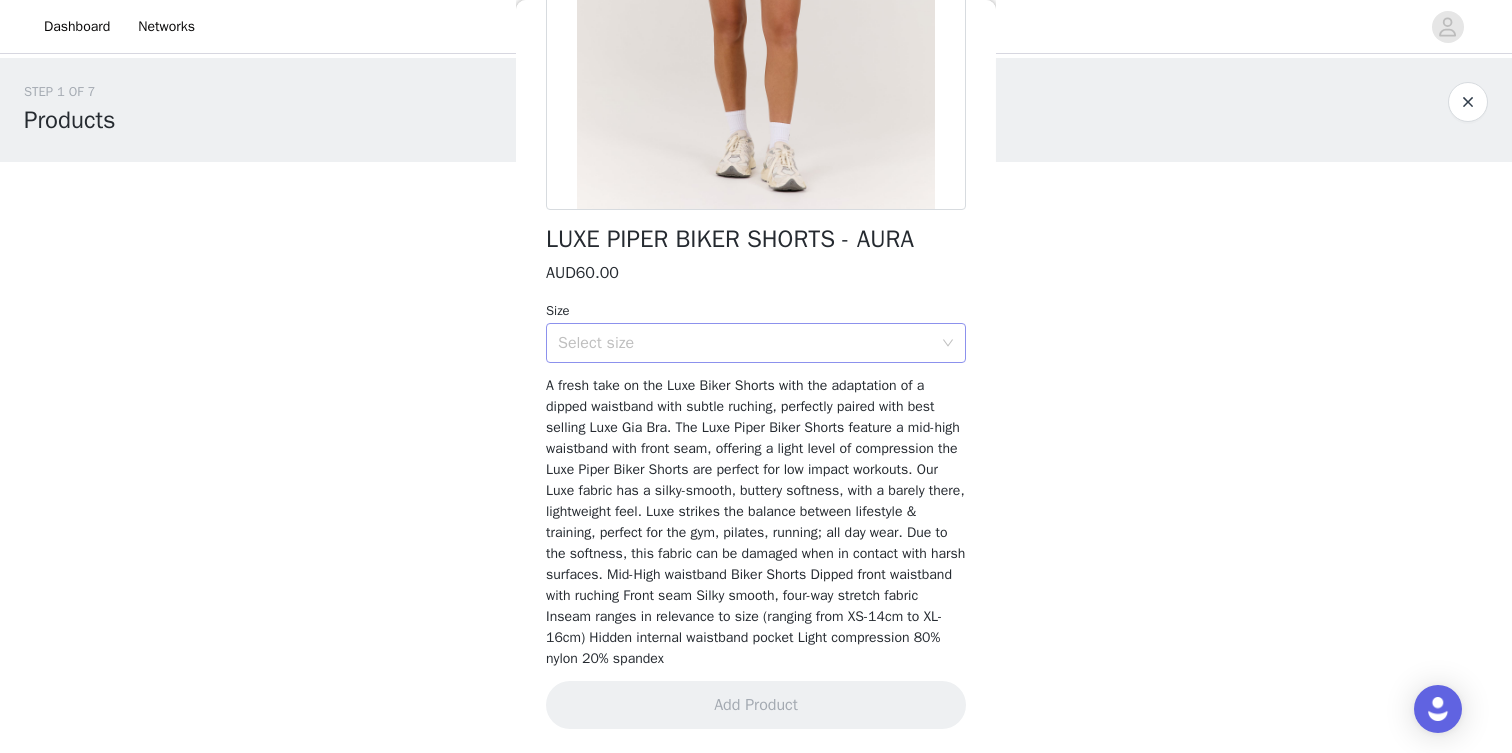 scroll, scrollTop: 0, scrollLeft: 0, axis: both 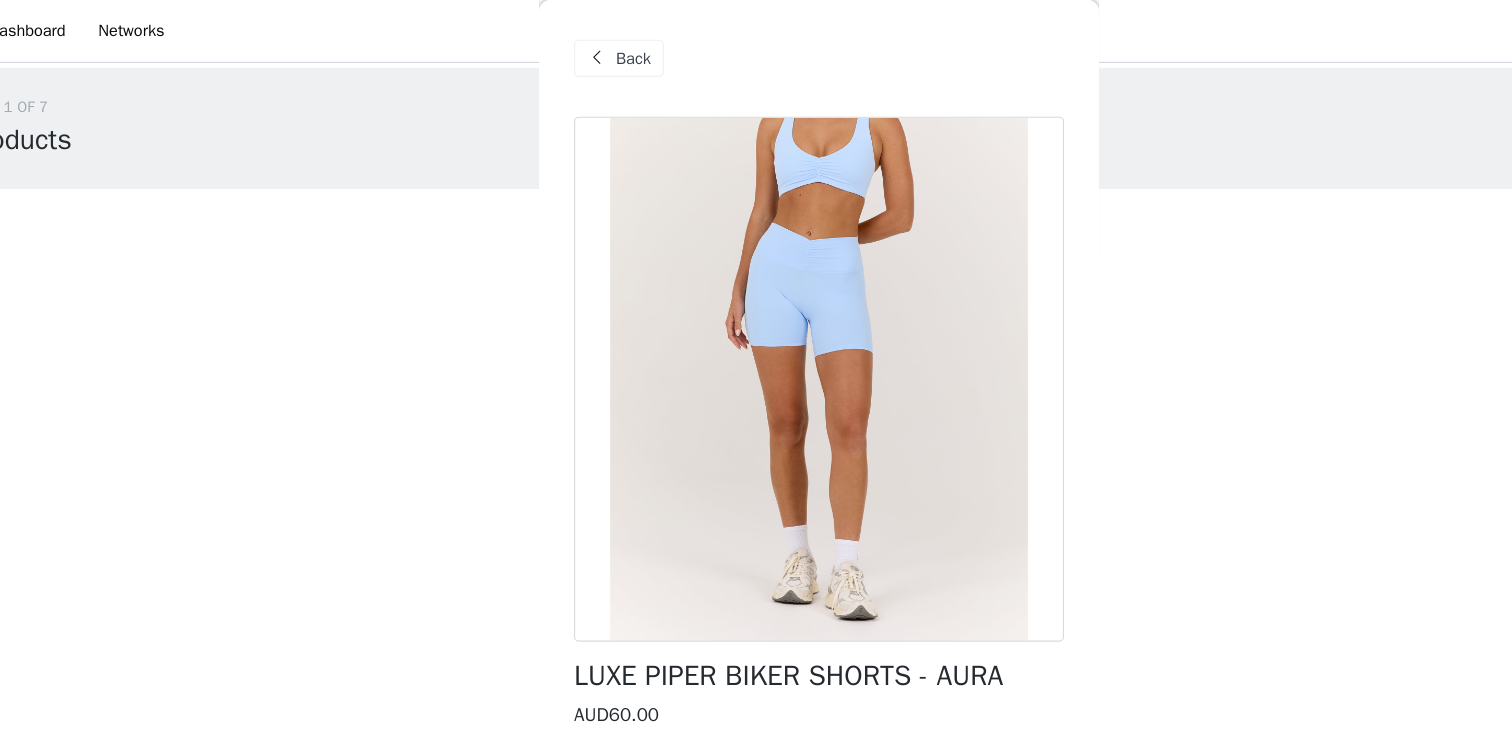 click on "Back" at bounding box center [597, 50] 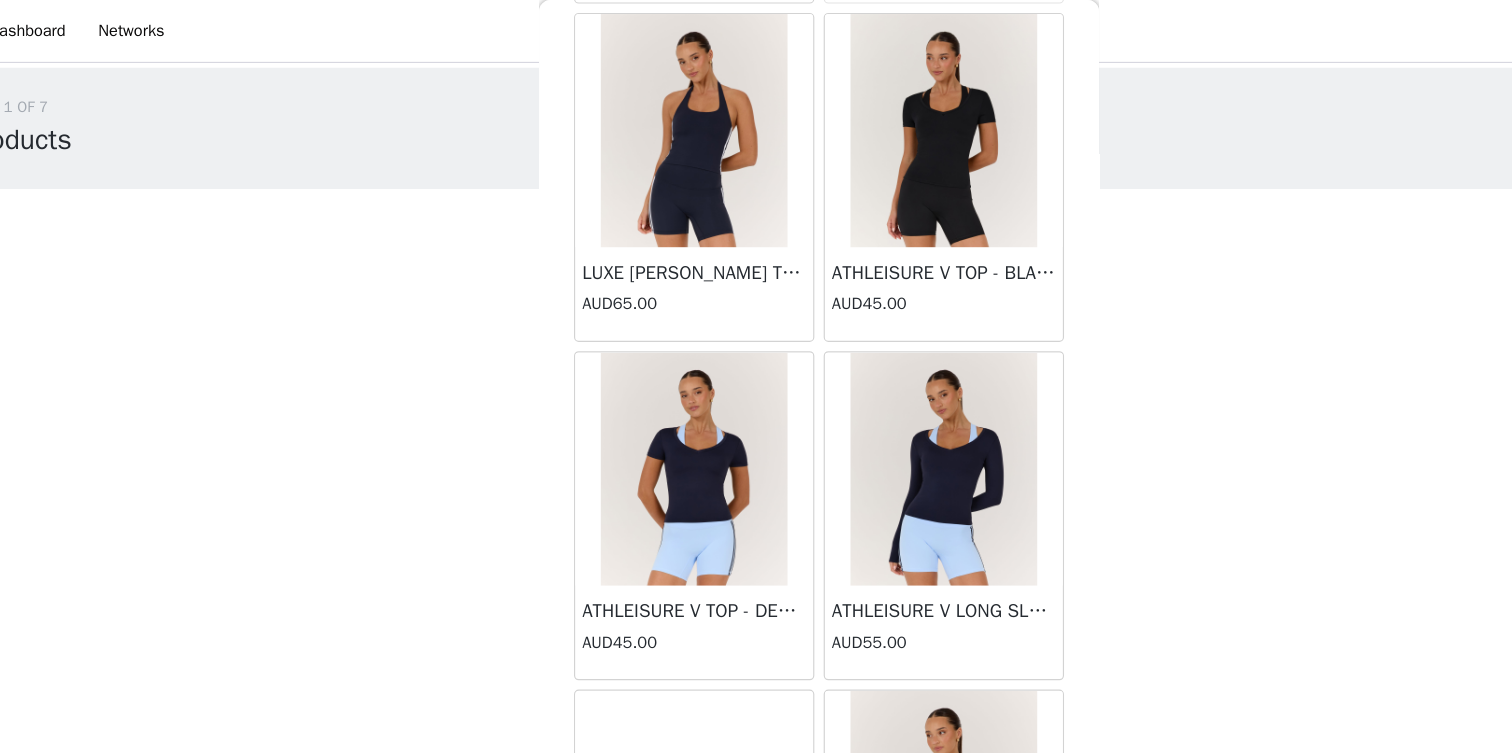 scroll, scrollTop: 2737, scrollLeft: 0, axis: vertical 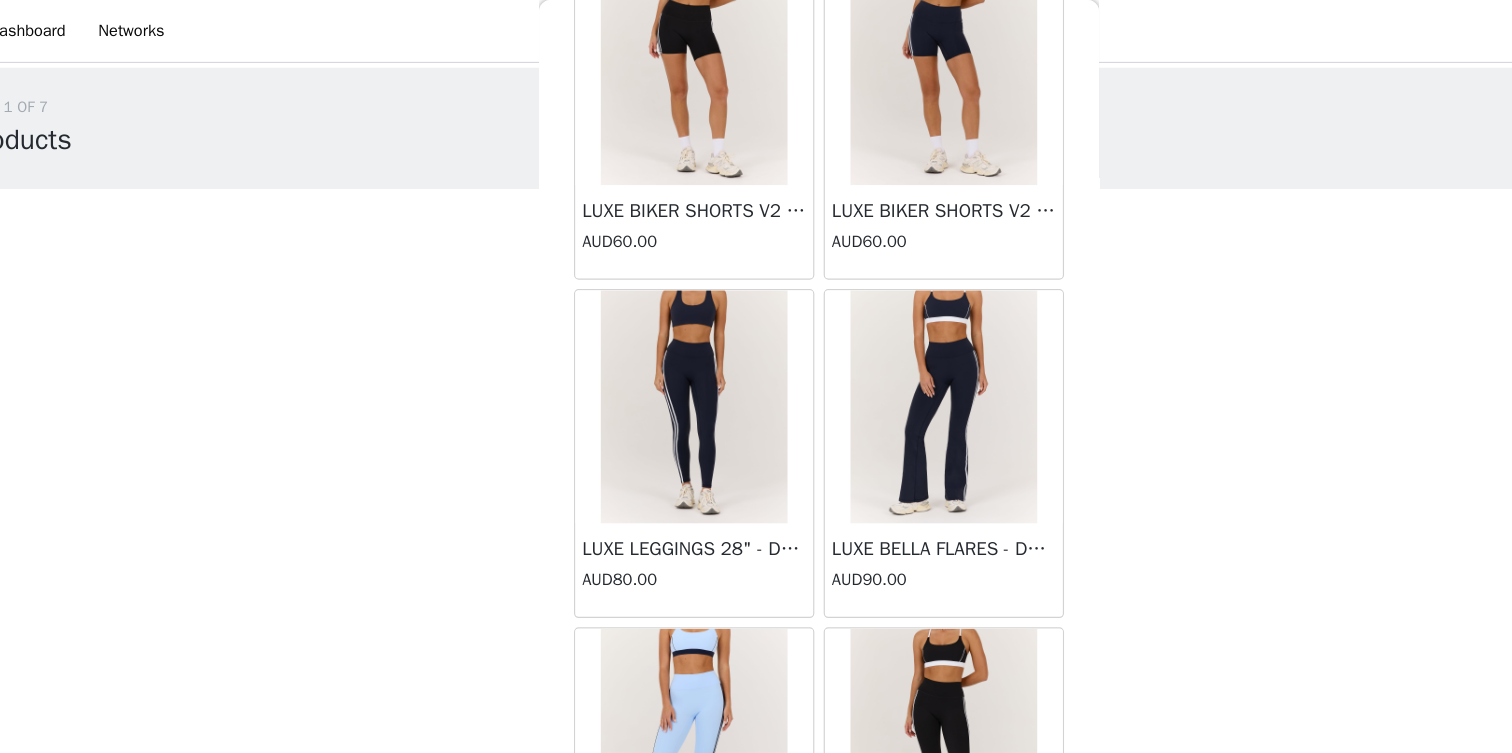 click at bounding box center (863, 349) 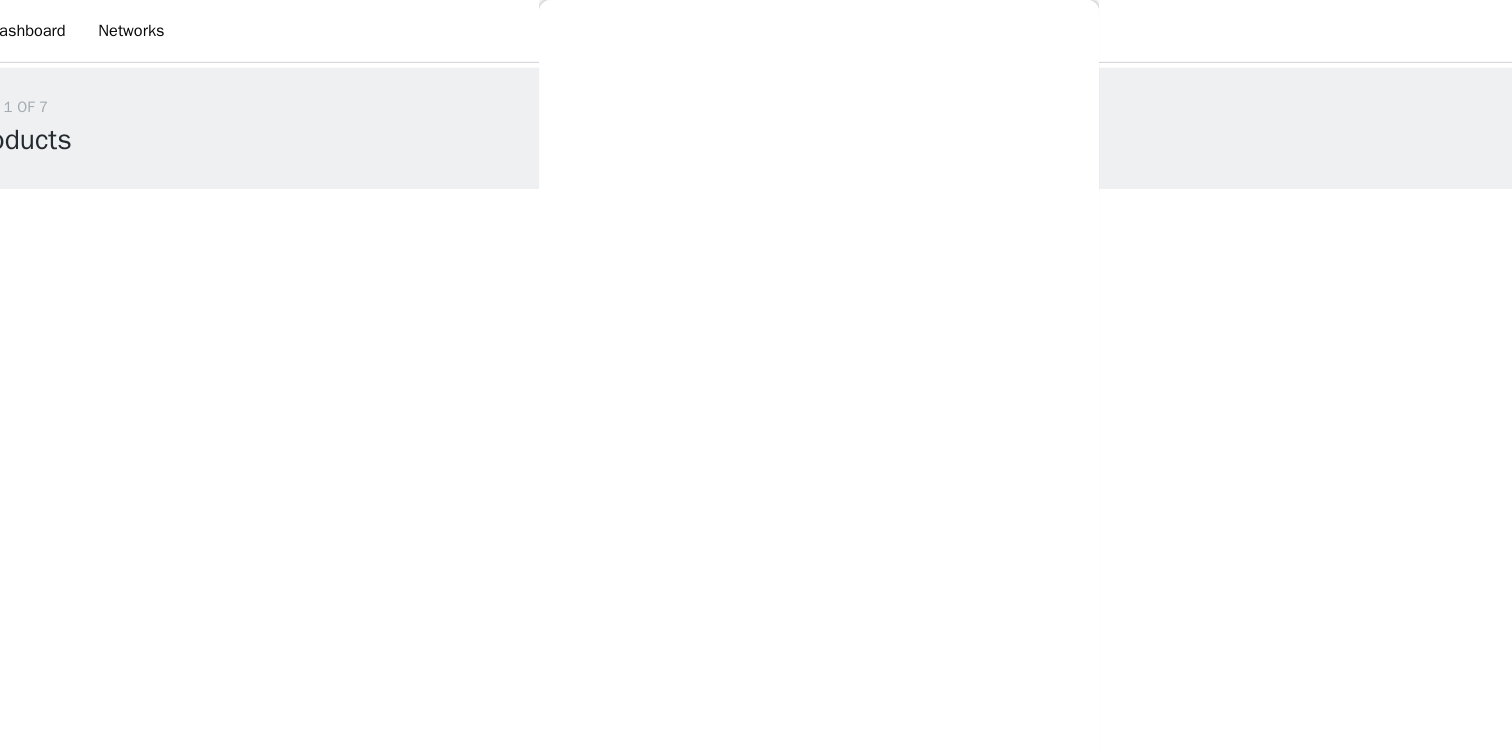 scroll, scrollTop: 408, scrollLeft: 0, axis: vertical 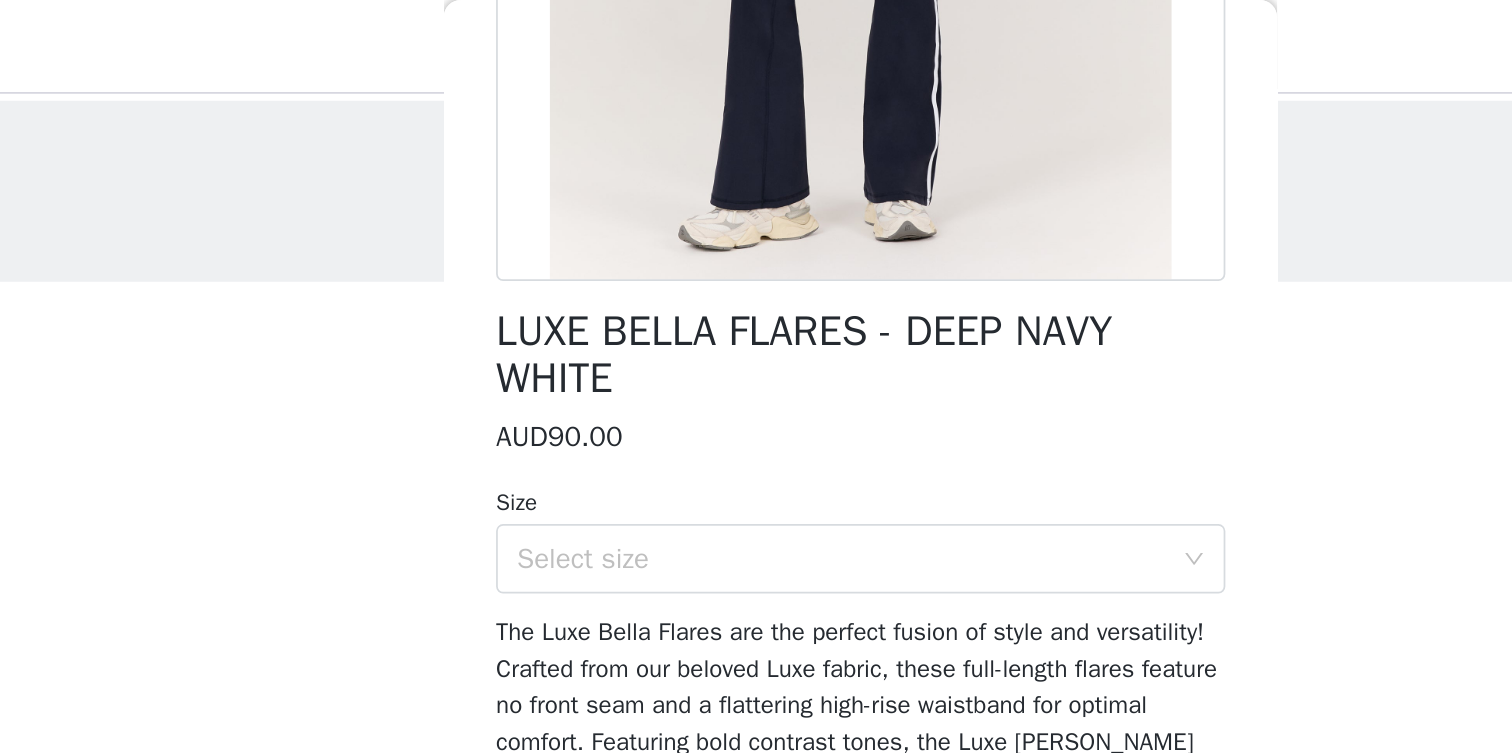 click at bounding box center [756, -63] 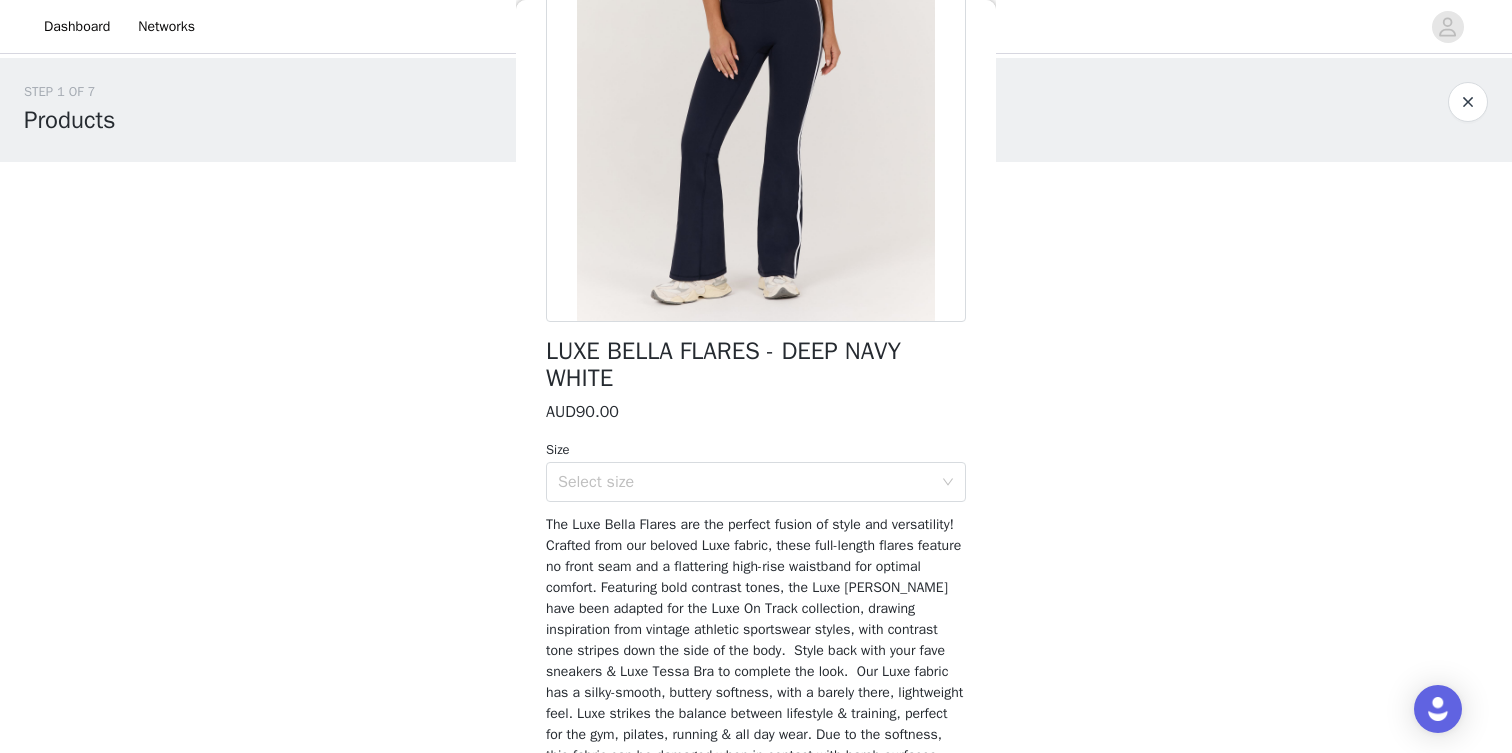 scroll, scrollTop: 291, scrollLeft: 0, axis: vertical 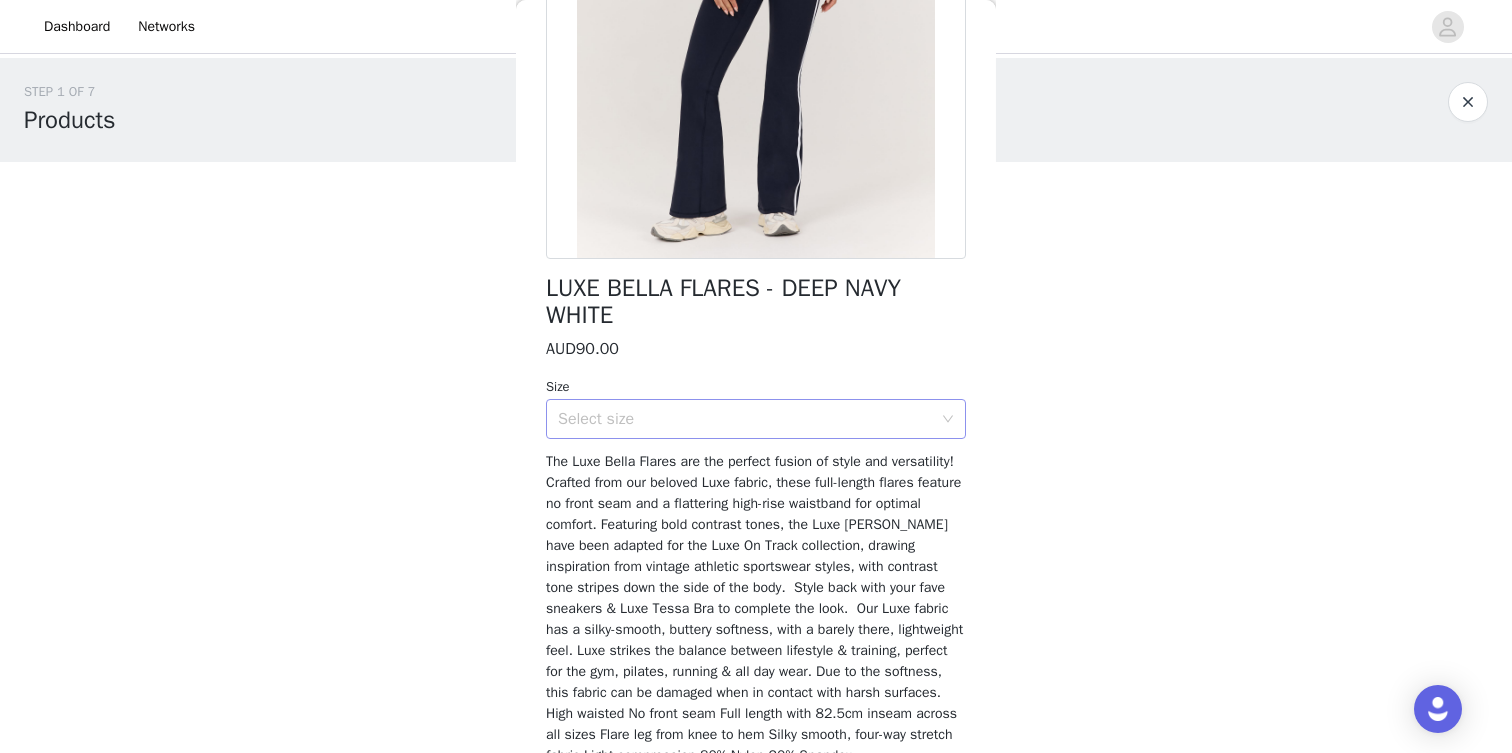 click on "Select size" at bounding box center [745, 419] 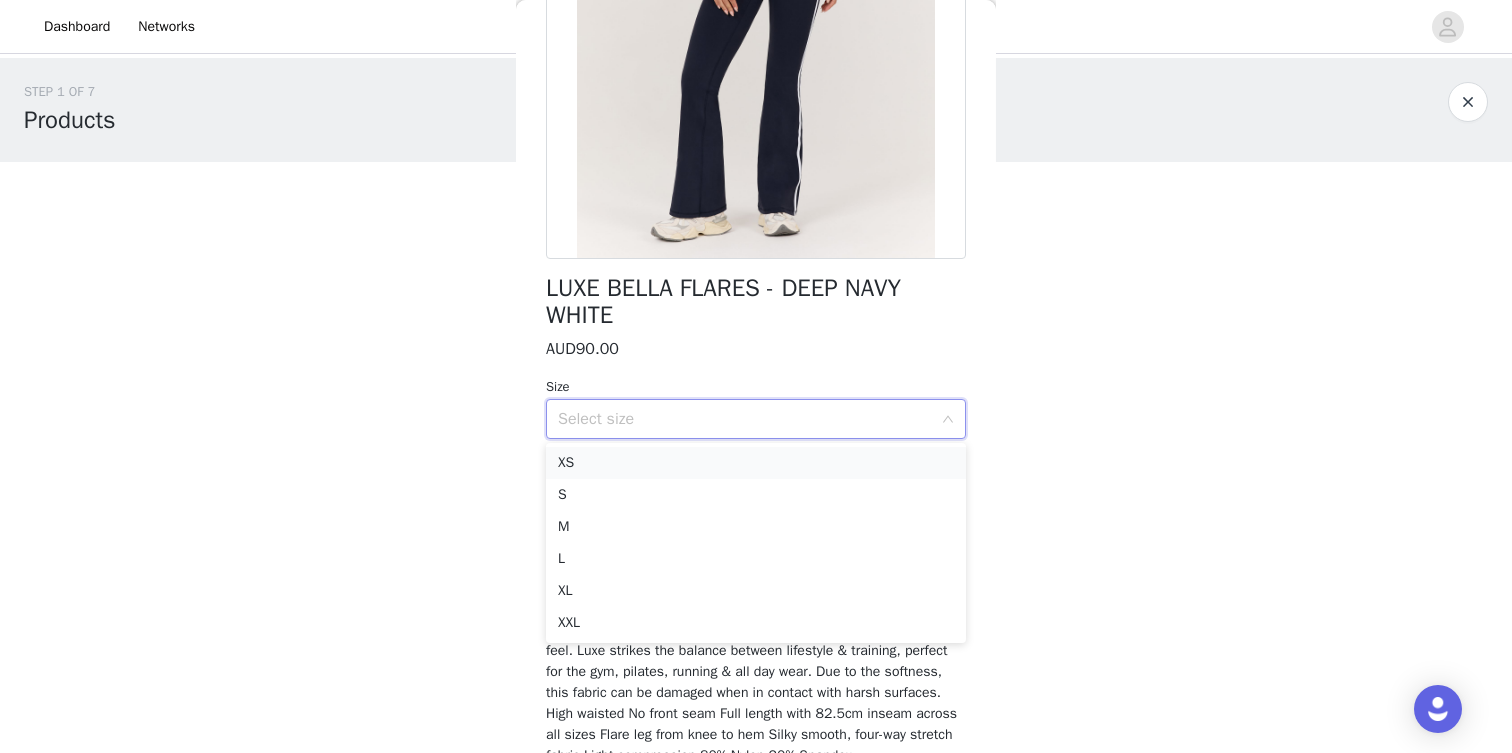 click on "XS" at bounding box center (756, 463) 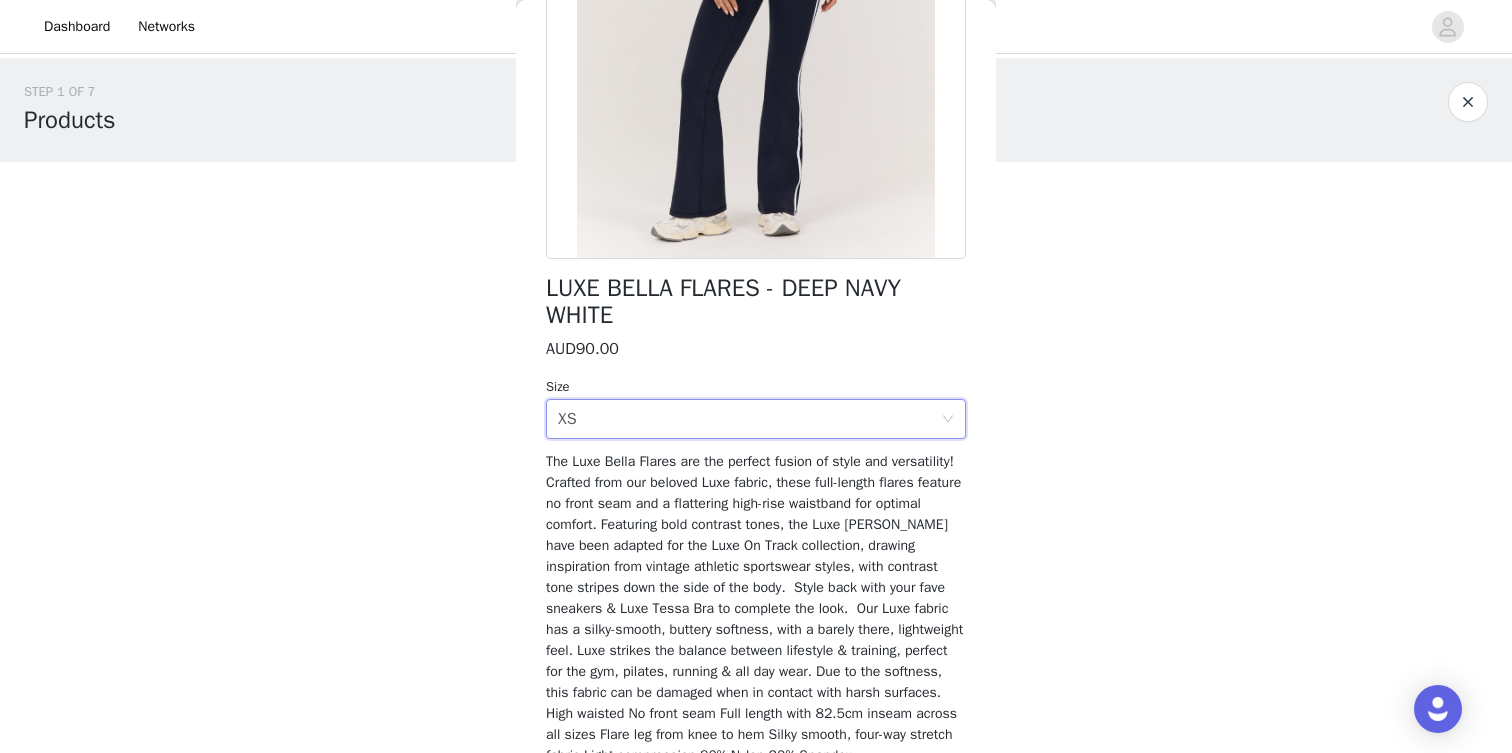 scroll, scrollTop: 408, scrollLeft: 0, axis: vertical 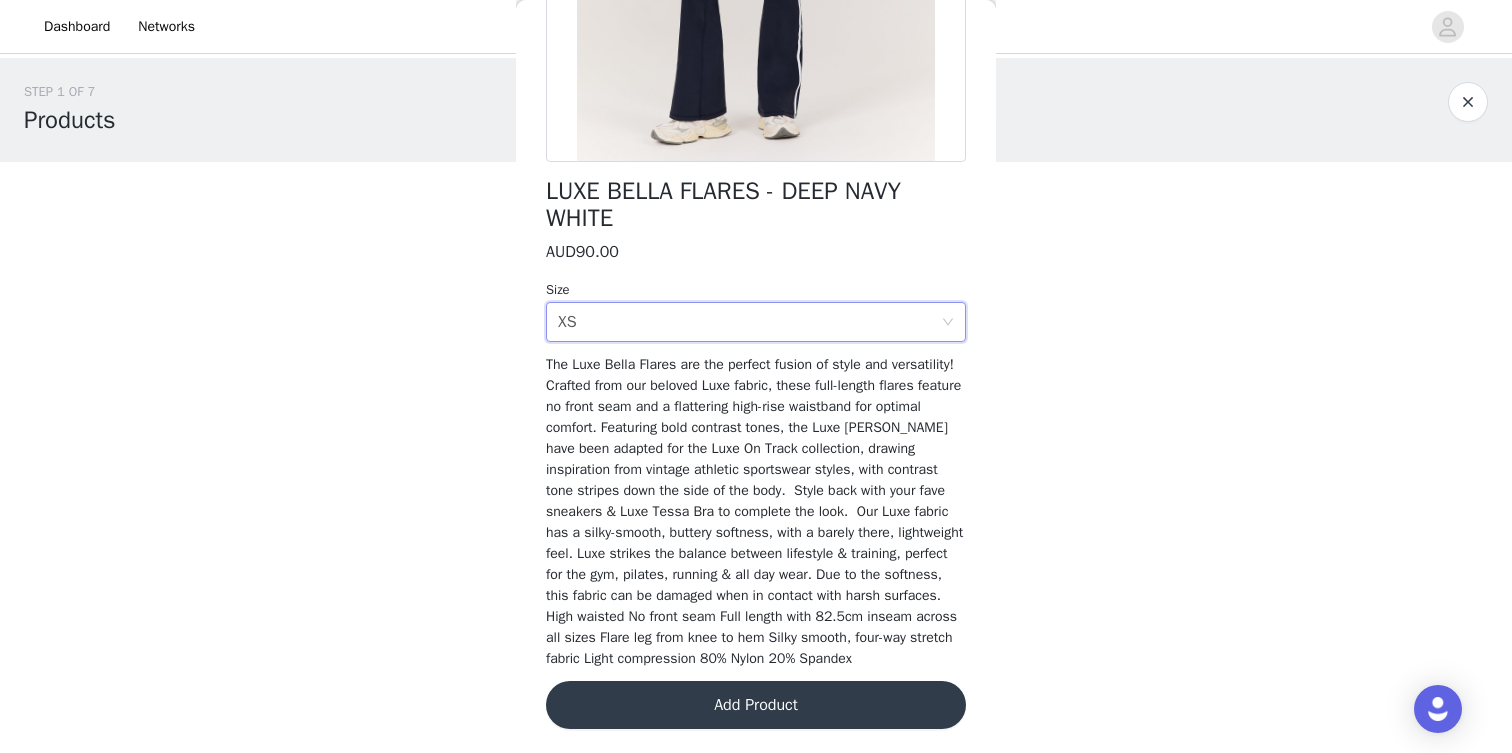 click on "Add Product" at bounding box center [756, 705] 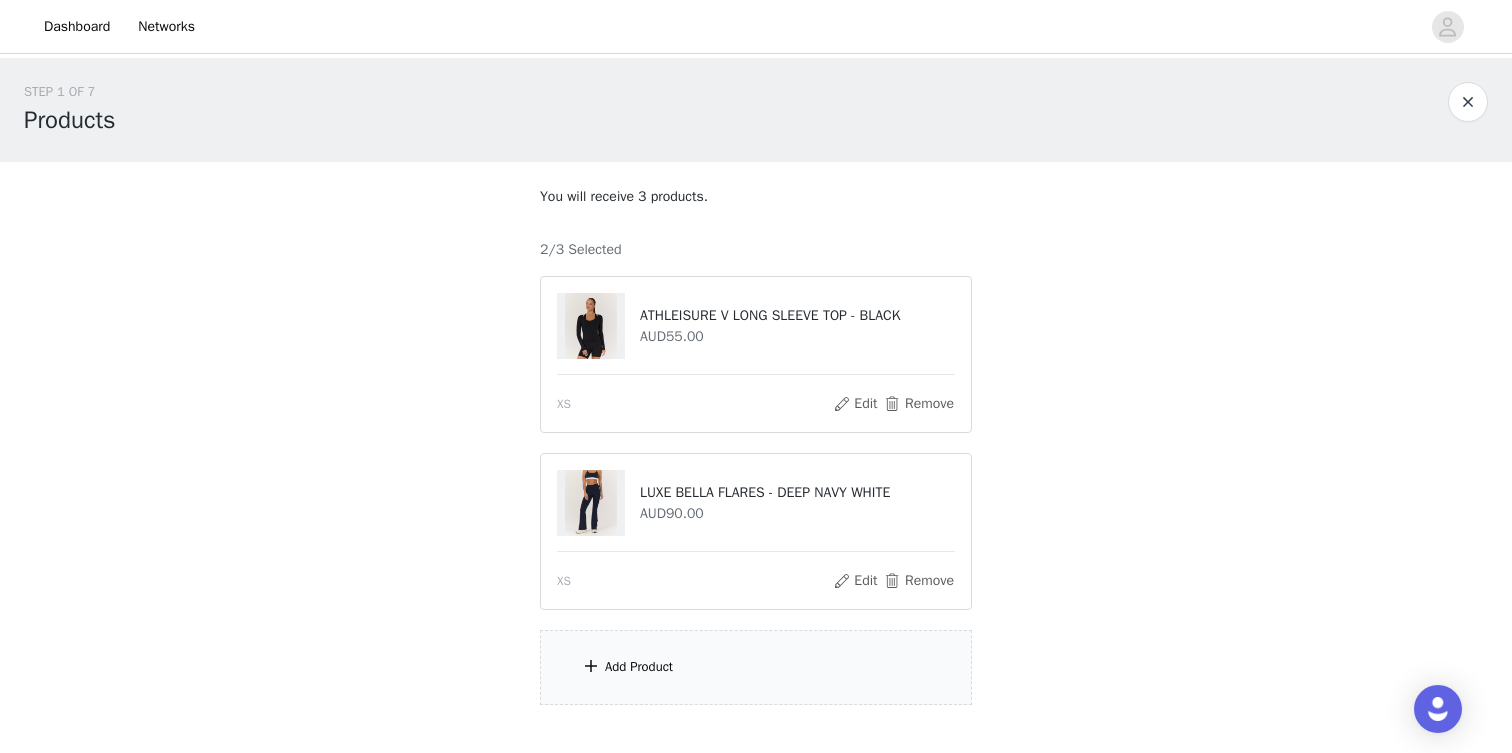 click on "Add Product" at bounding box center (639, 667) 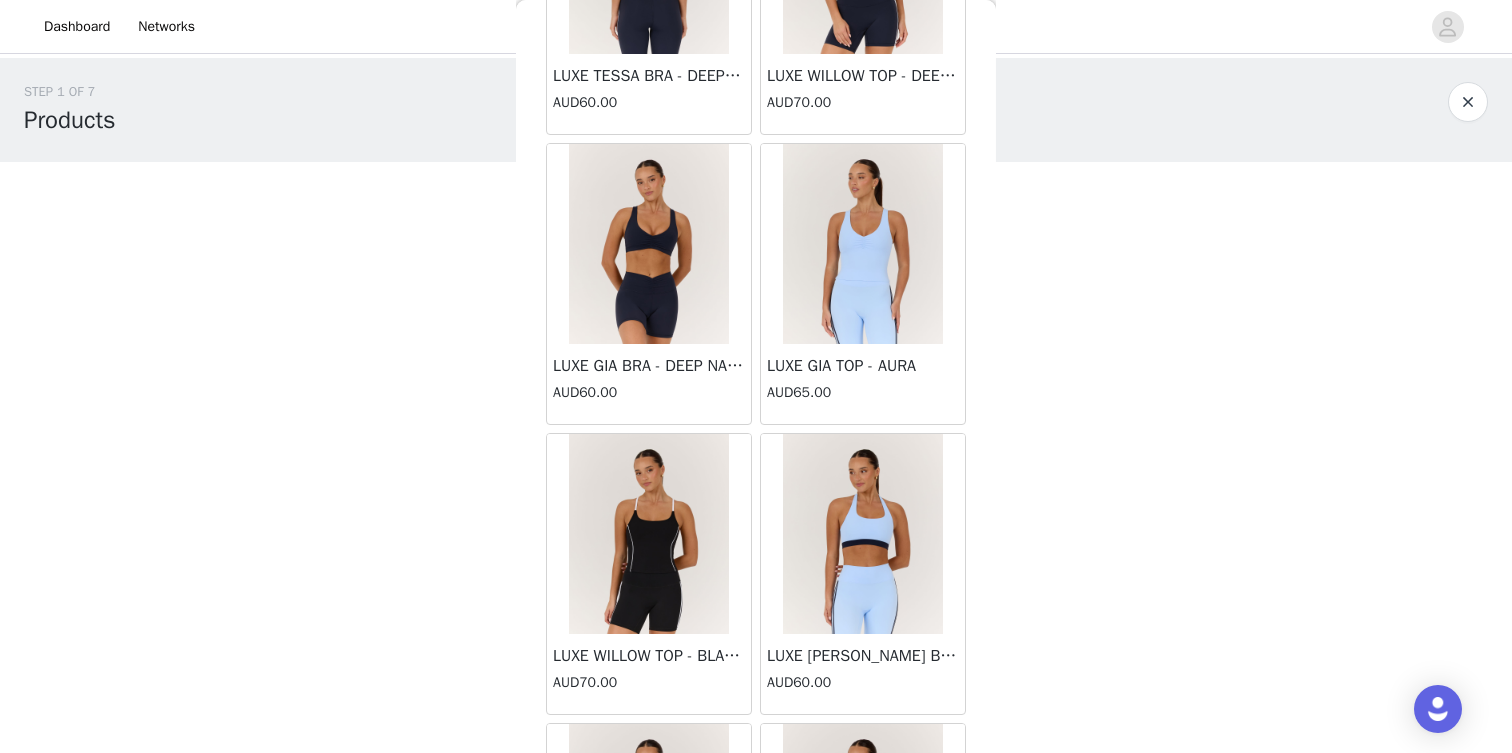 scroll, scrollTop: 230, scrollLeft: 0, axis: vertical 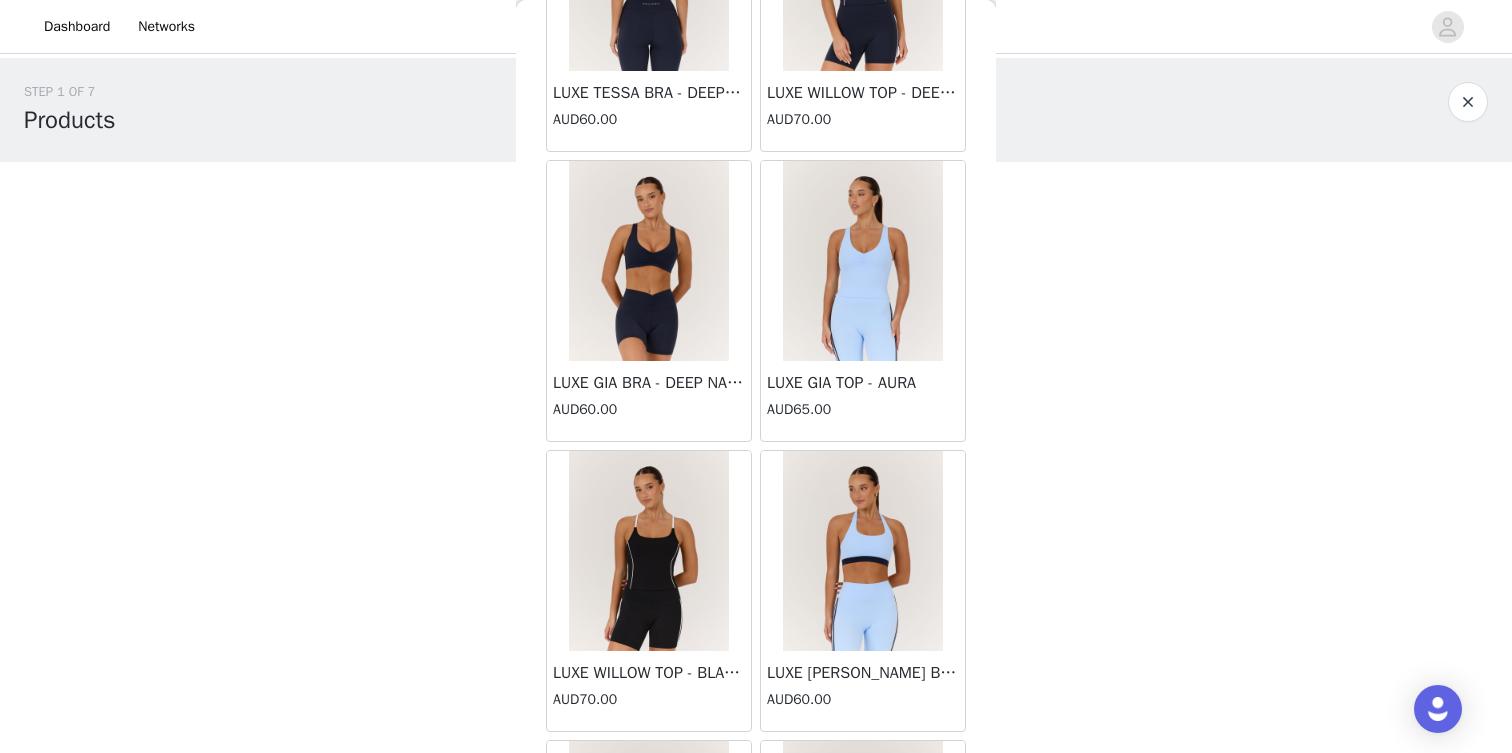 click at bounding box center [649, 261] 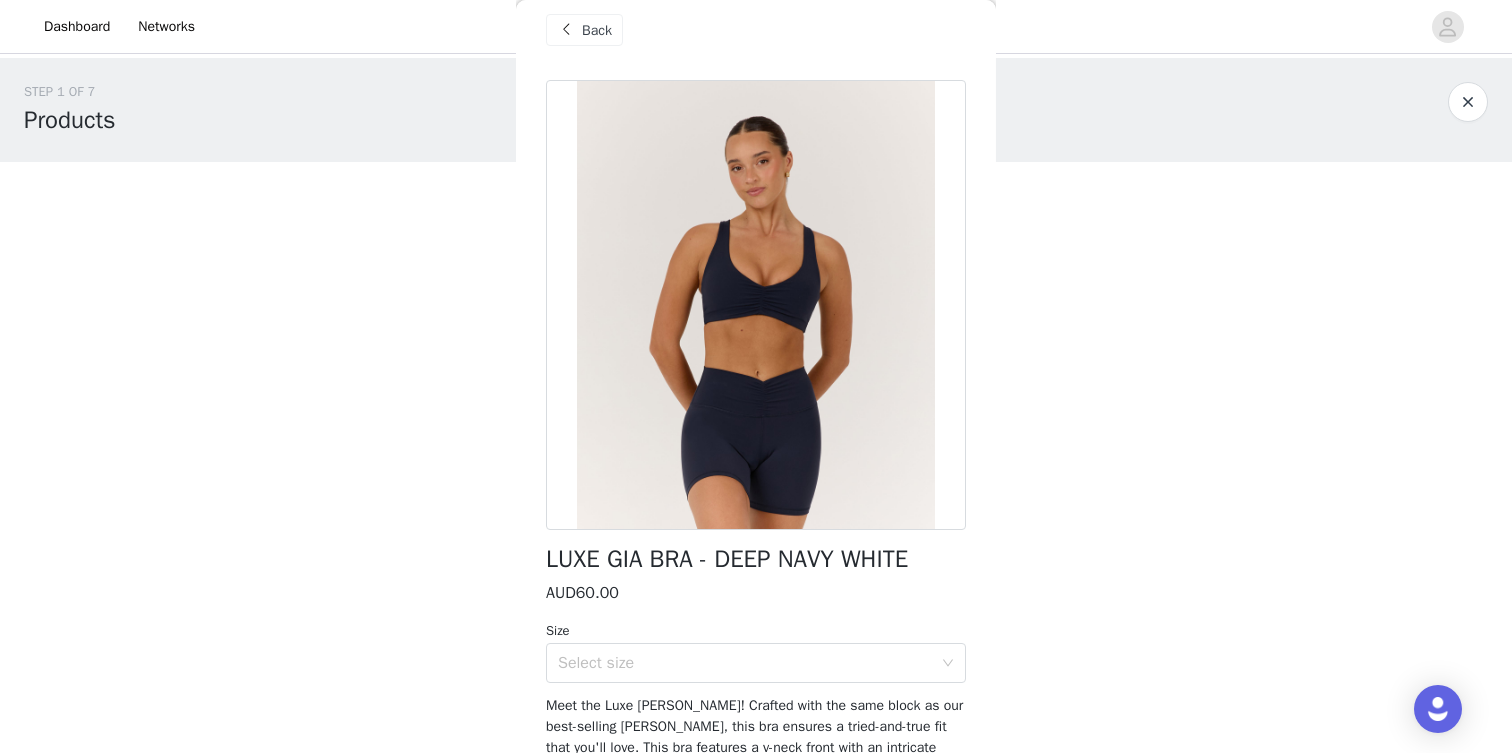 scroll, scrollTop: 16, scrollLeft: 0, axis: vertical 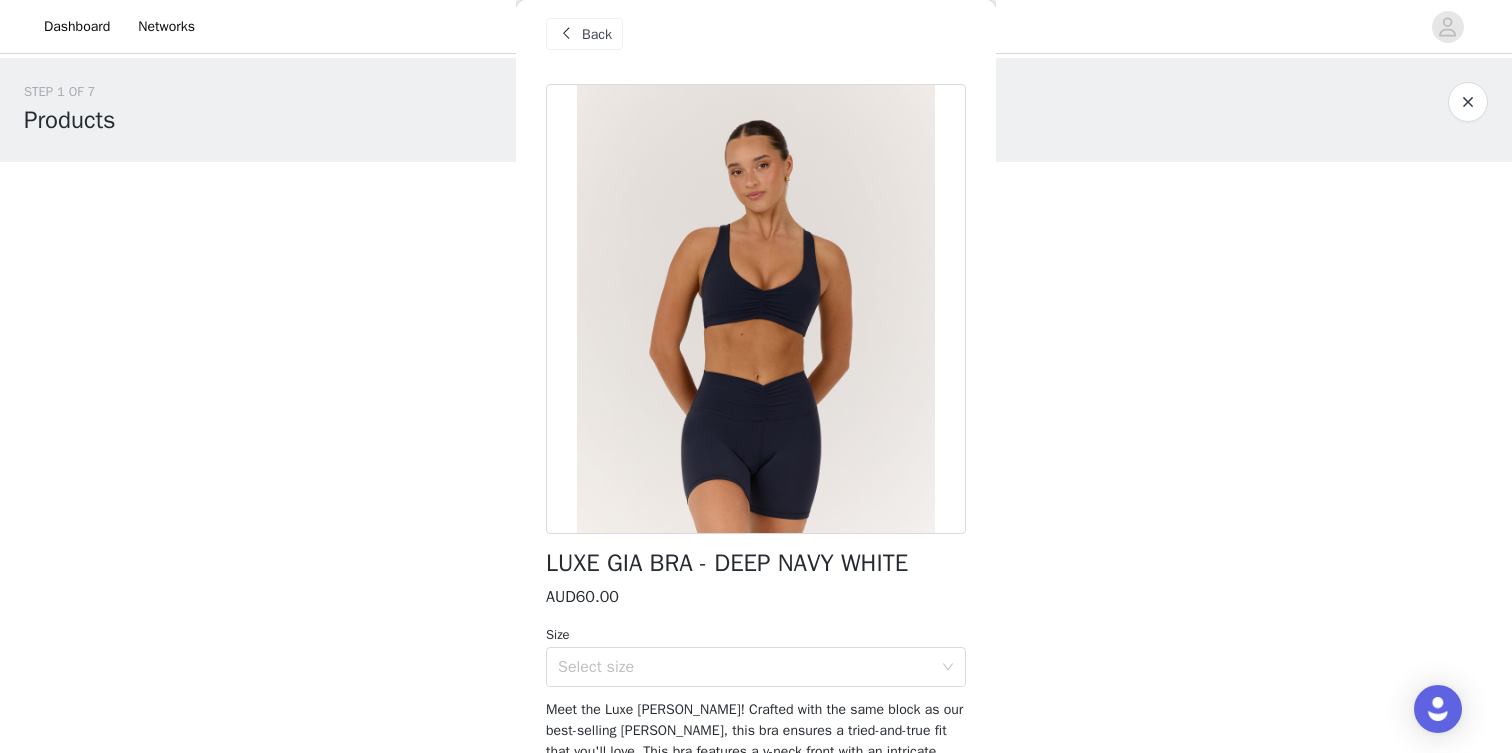 click on "Back" at bounding box center (597, 34) 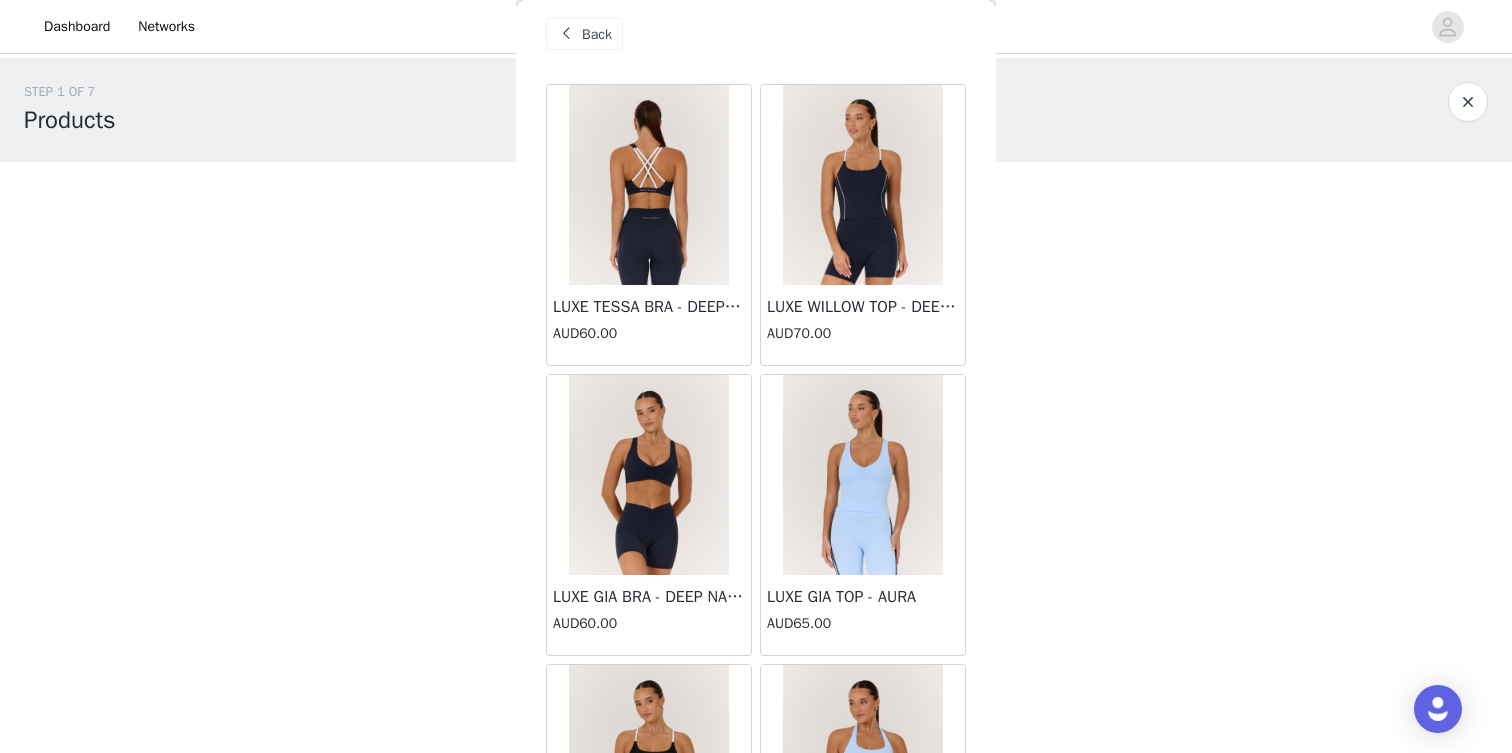 scroll, scrollTop: 0, scrollLeft: 0, axis: both 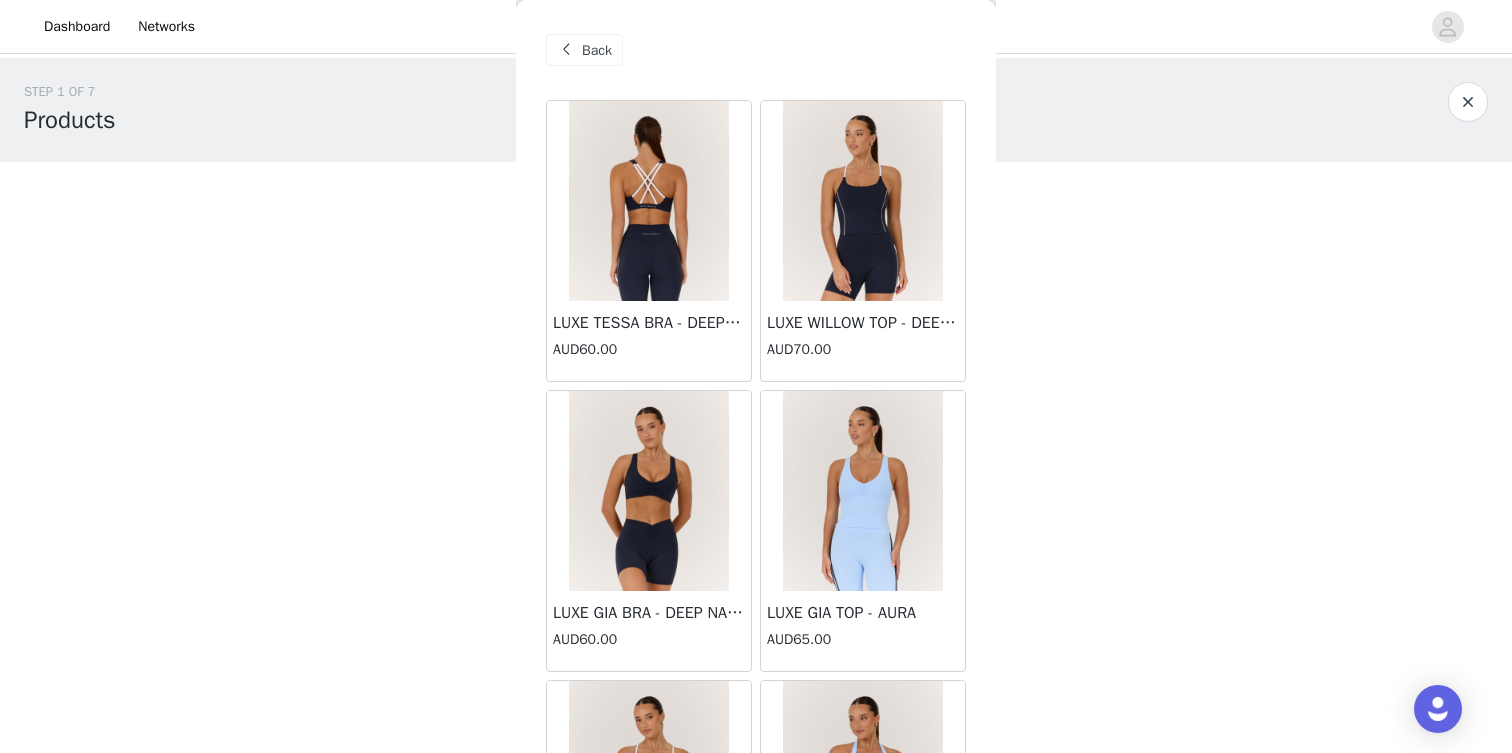 click at bounding box center [649, 201] 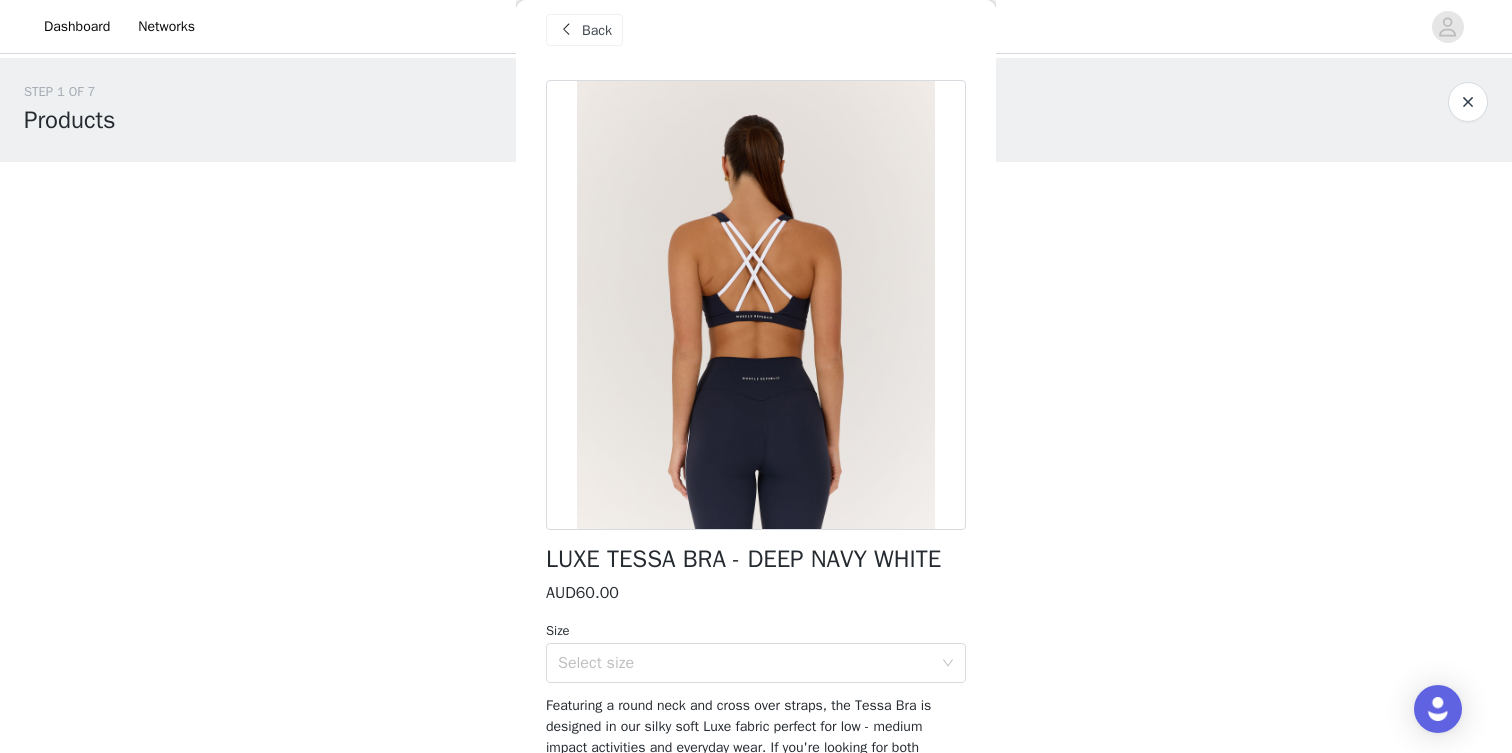 scroll, scrollTop: 0, scrollLeft: 0, axis: both 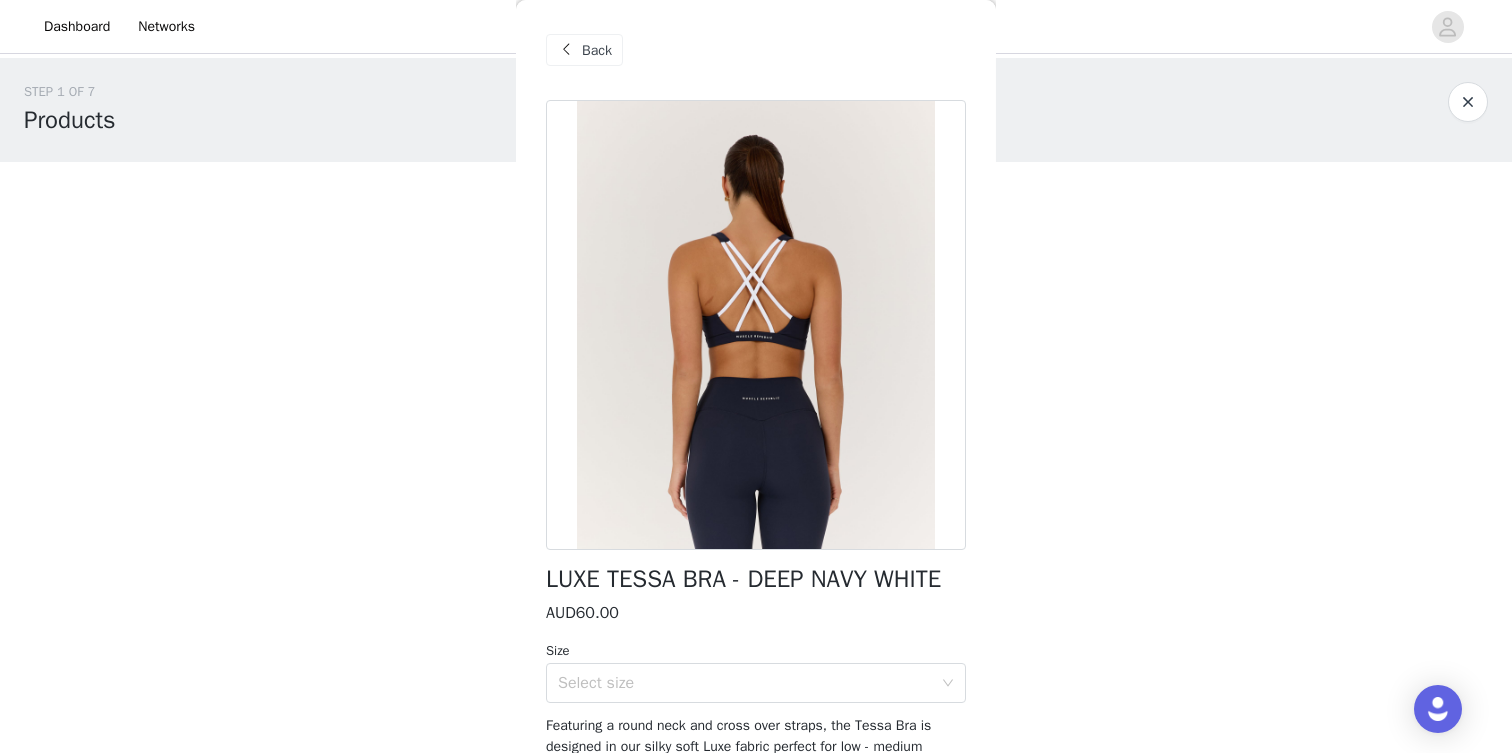 click on "Back" at bounding box center [597, 50] 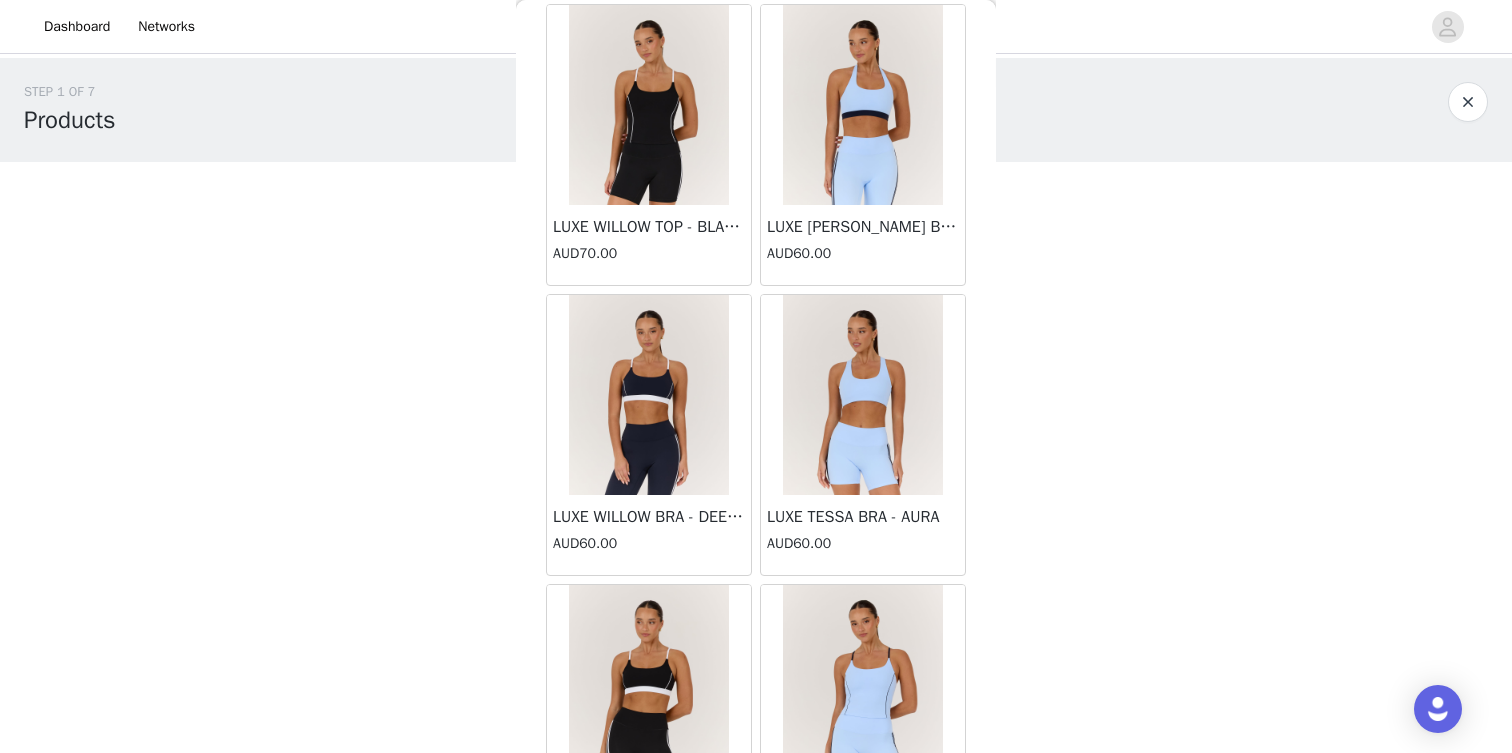 scroll, scrollTop: 654, scrollLeft: 0, axis: vertical 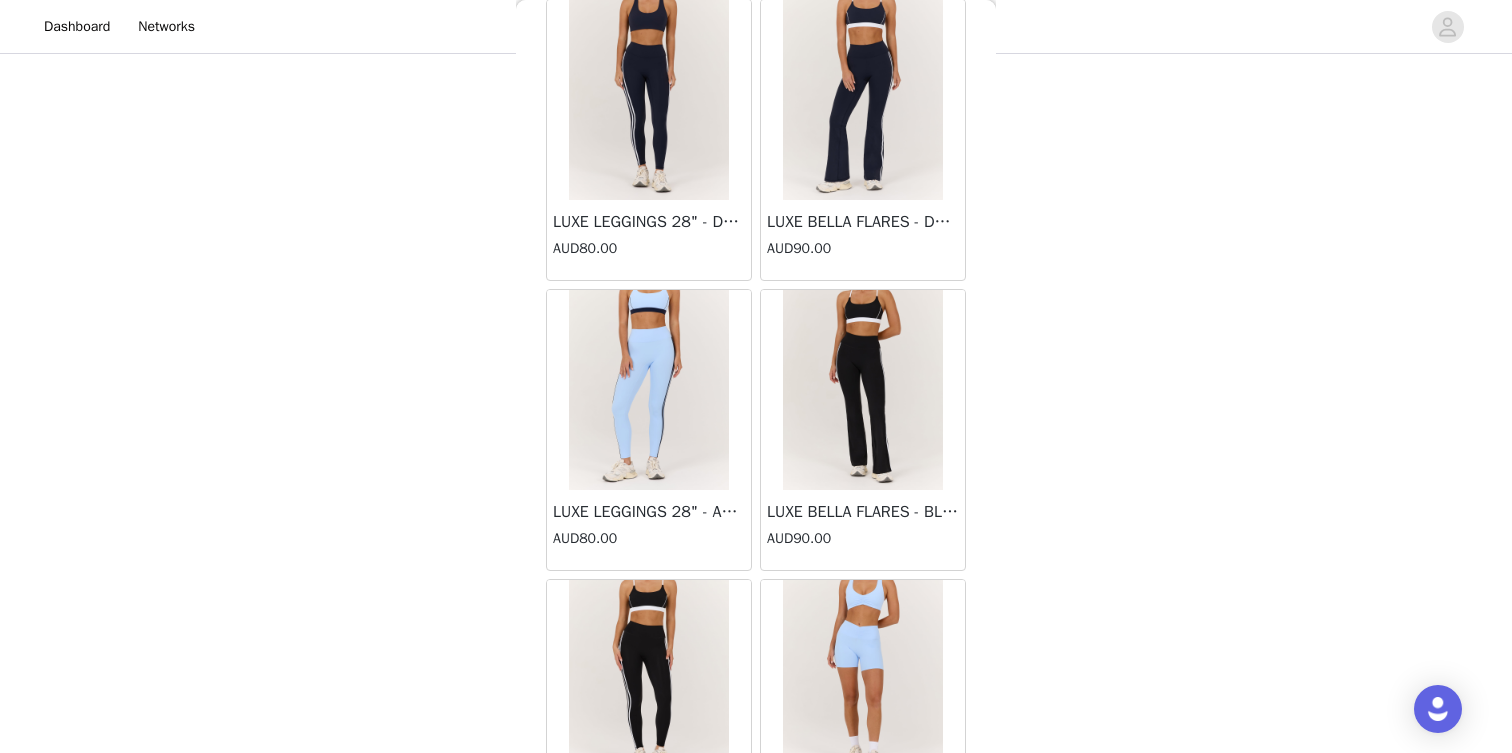 click at bounding box center [863, 390] 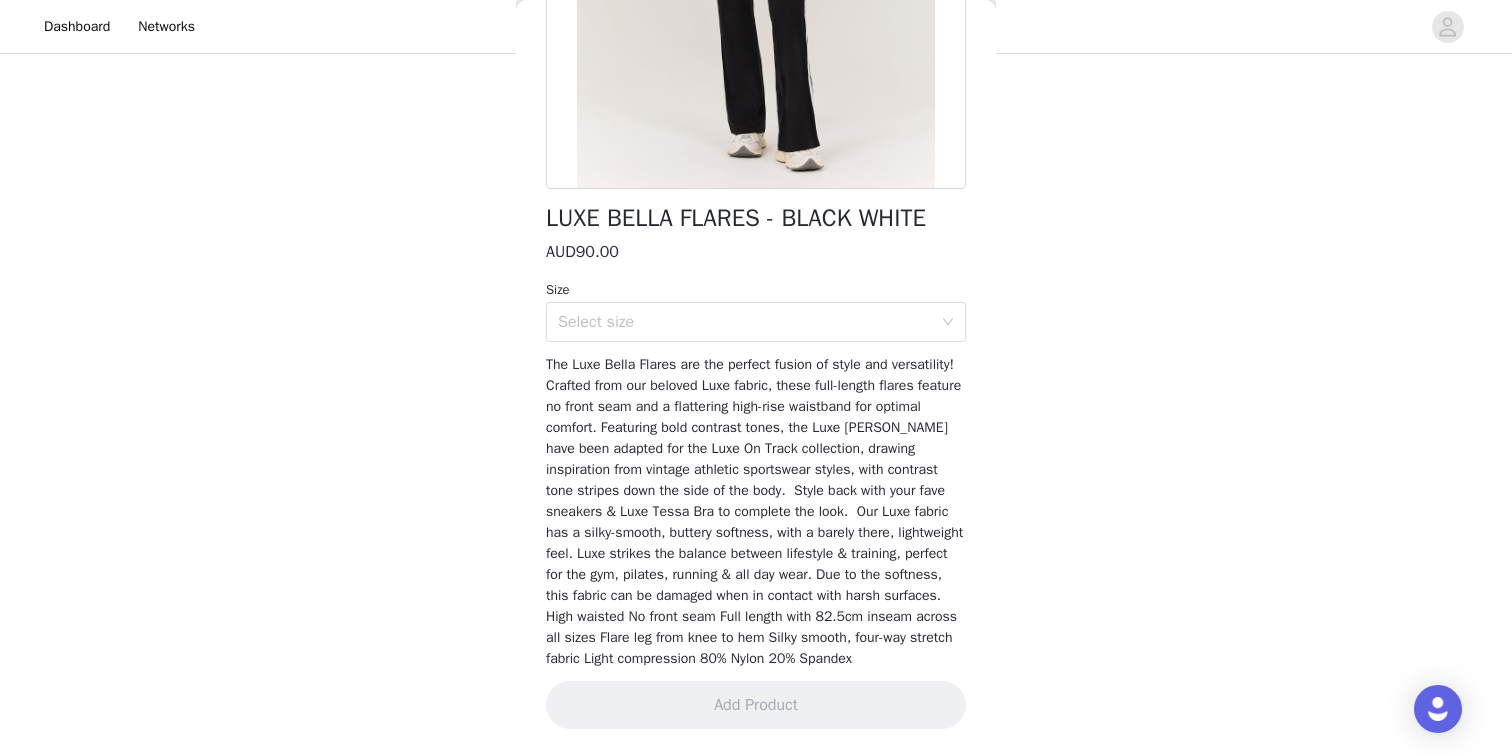 scroll, scrollTop: 0, scrollLeft: 0, axis: both 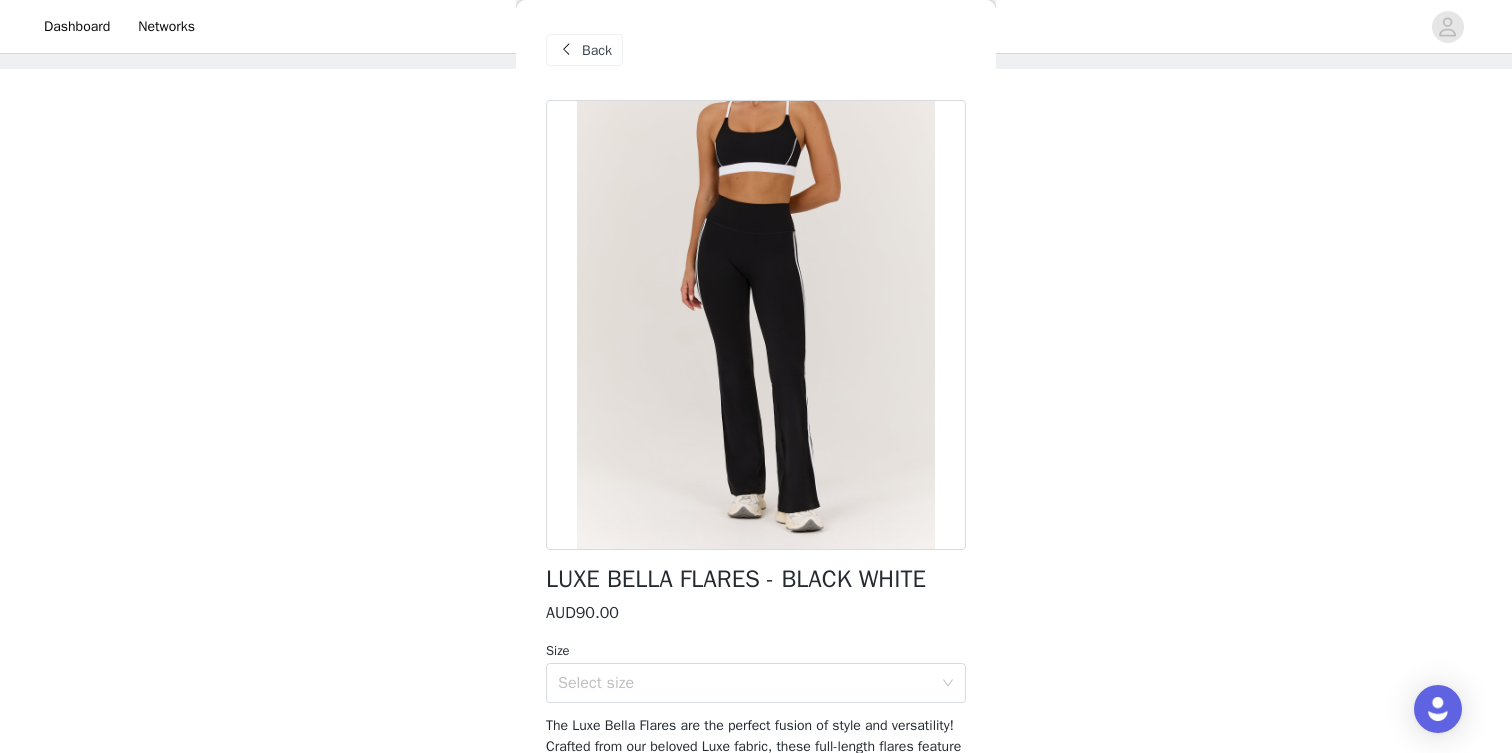 click on "Back" at bounding box center (597, 50) 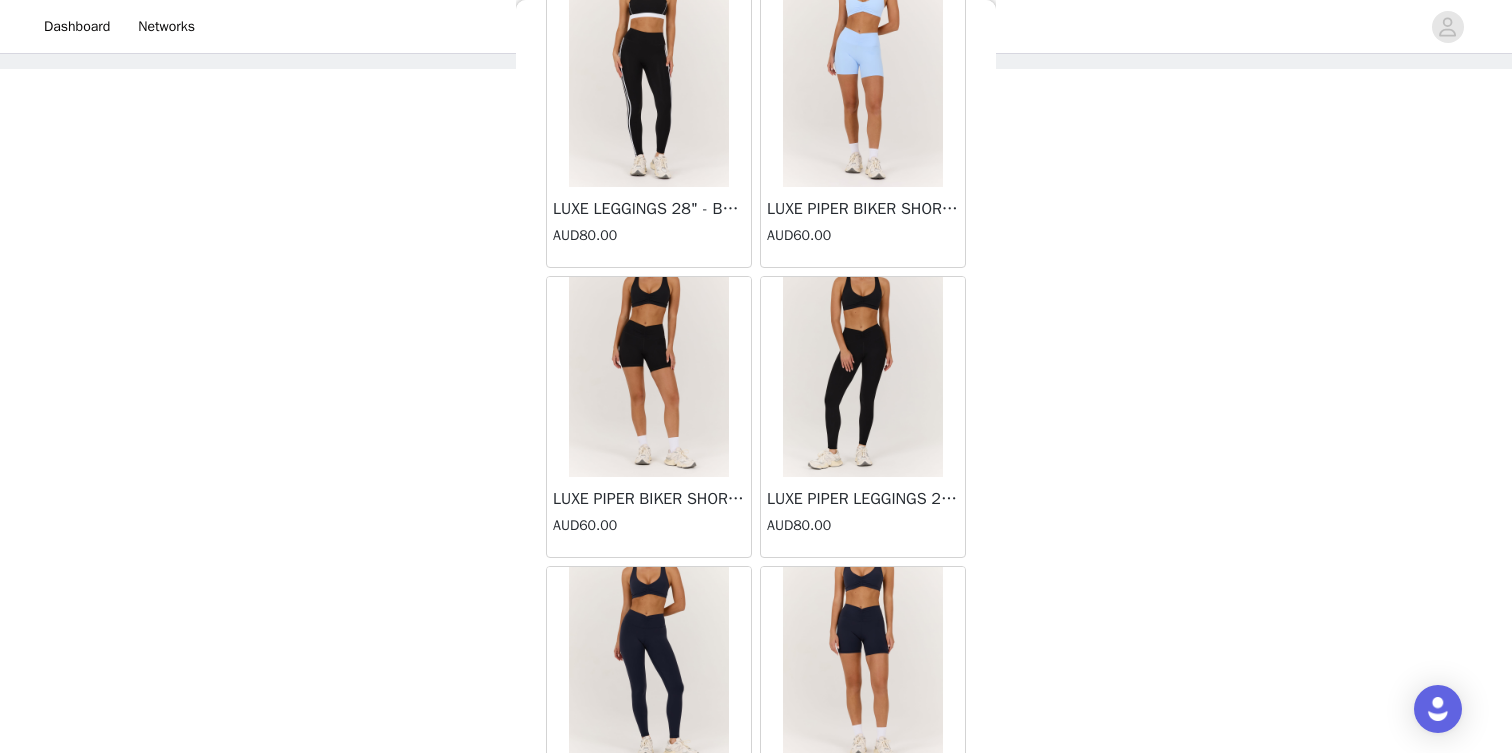 scroll, scrollTop: 5143, scrollLeft: 0, axis: vertical 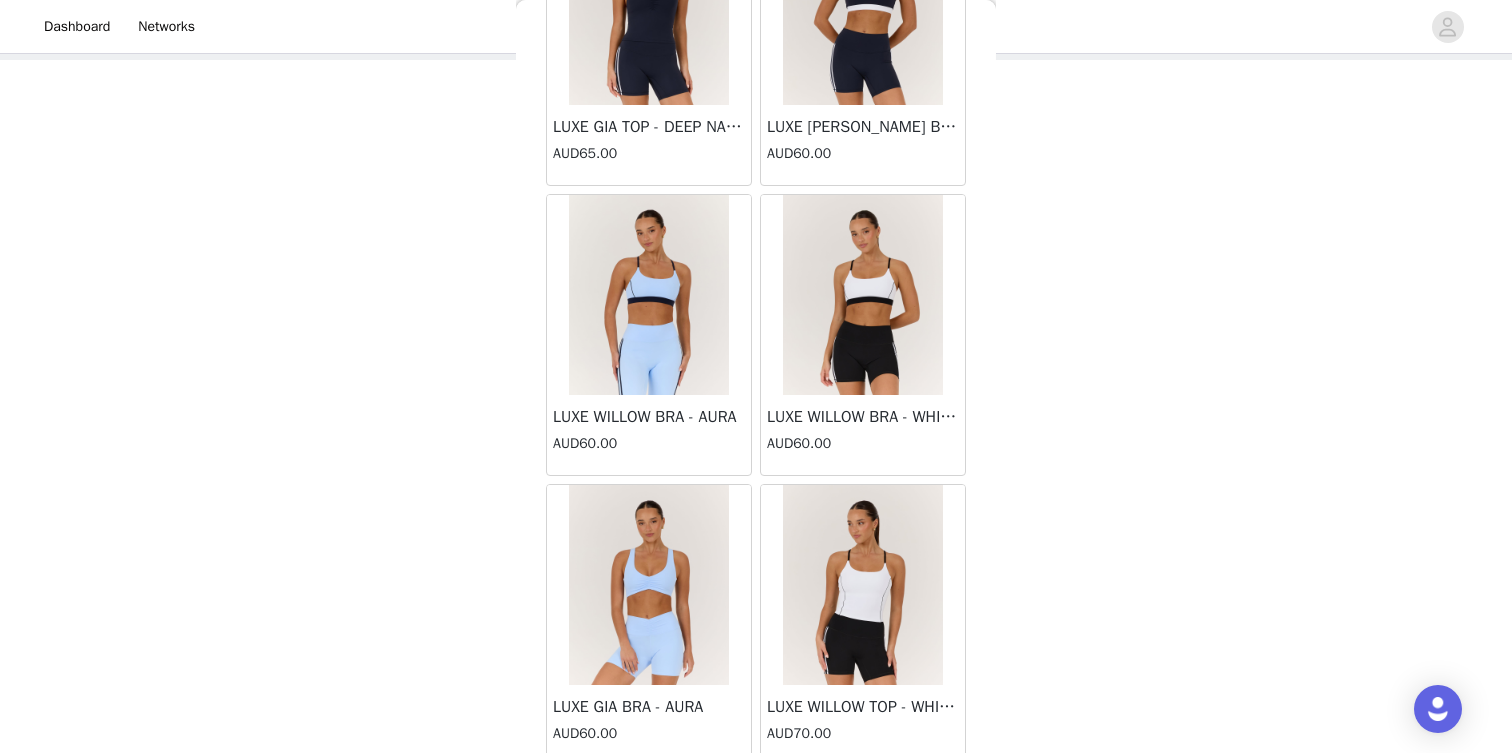 click at bounding box center (649, 295) 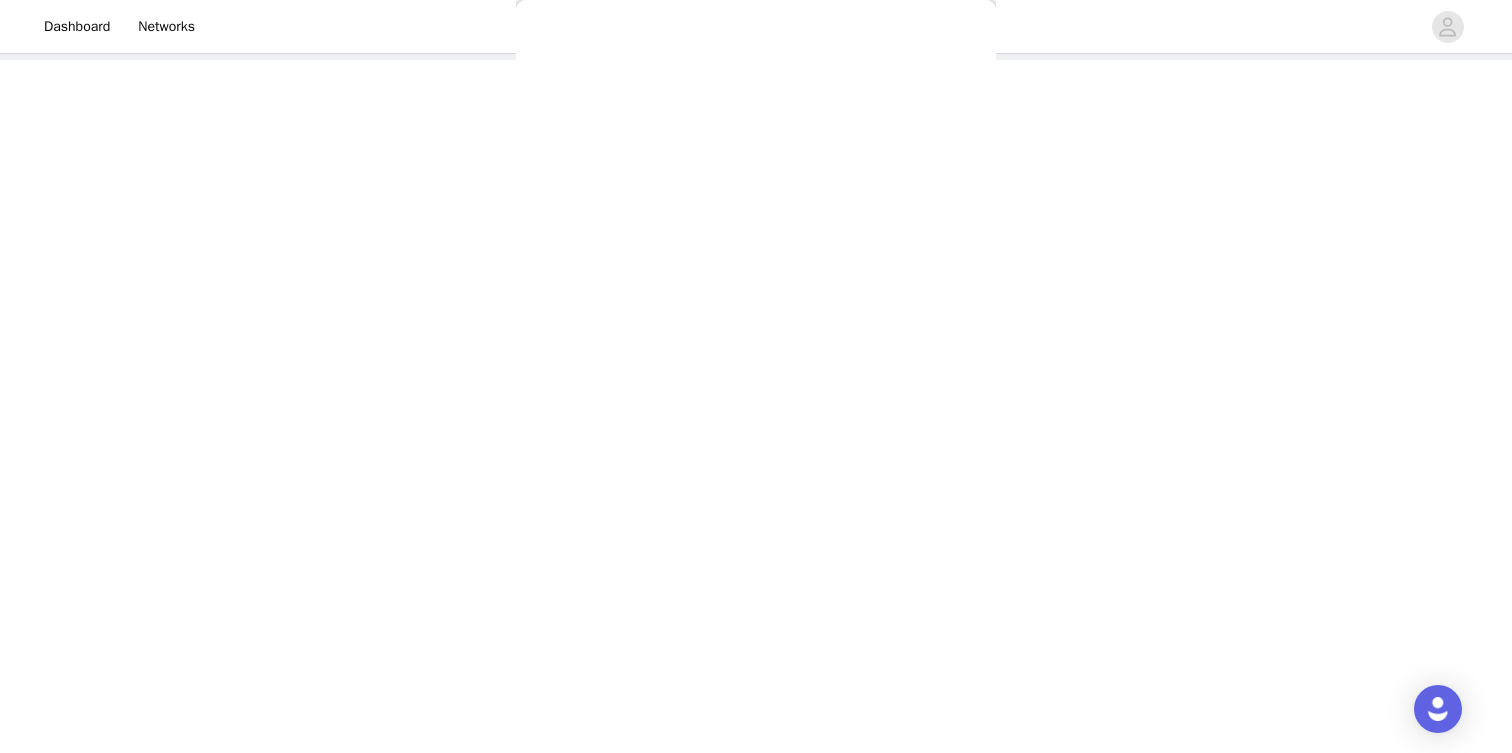 scroll, scrollTop: 276, scrollLeft: 0, axis: vertical 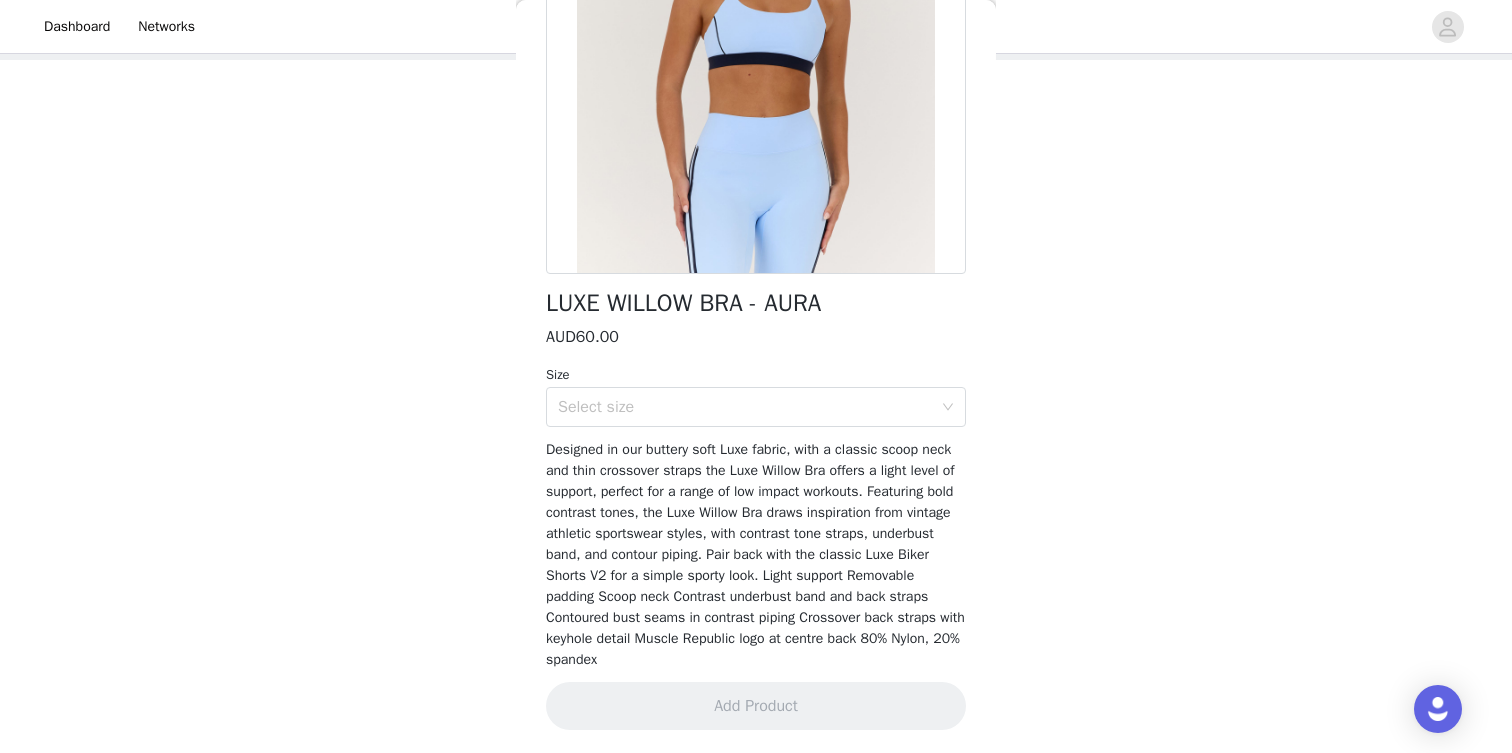 click on "Size" at bounding box center (756, 375) 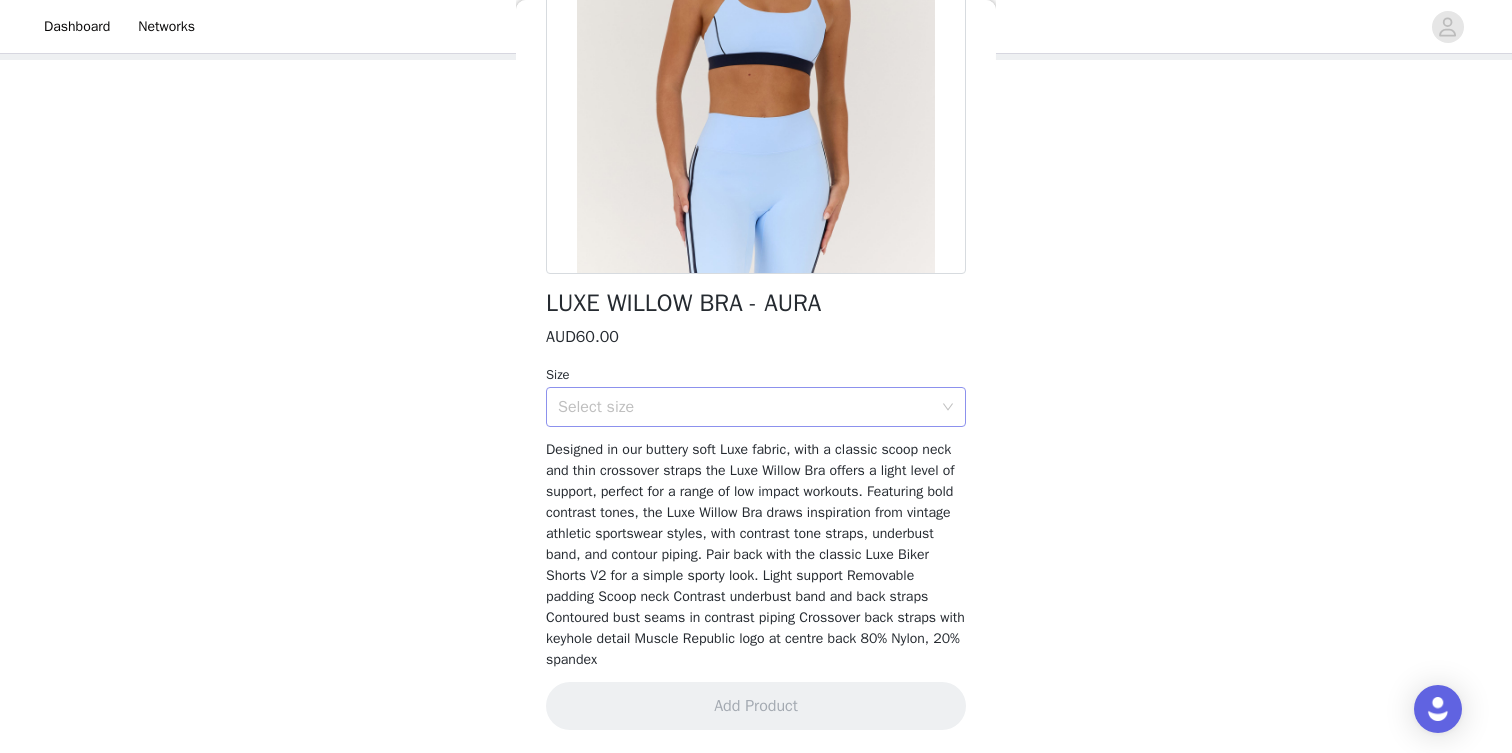 click on "Select size" at bounding box center [745, 407] 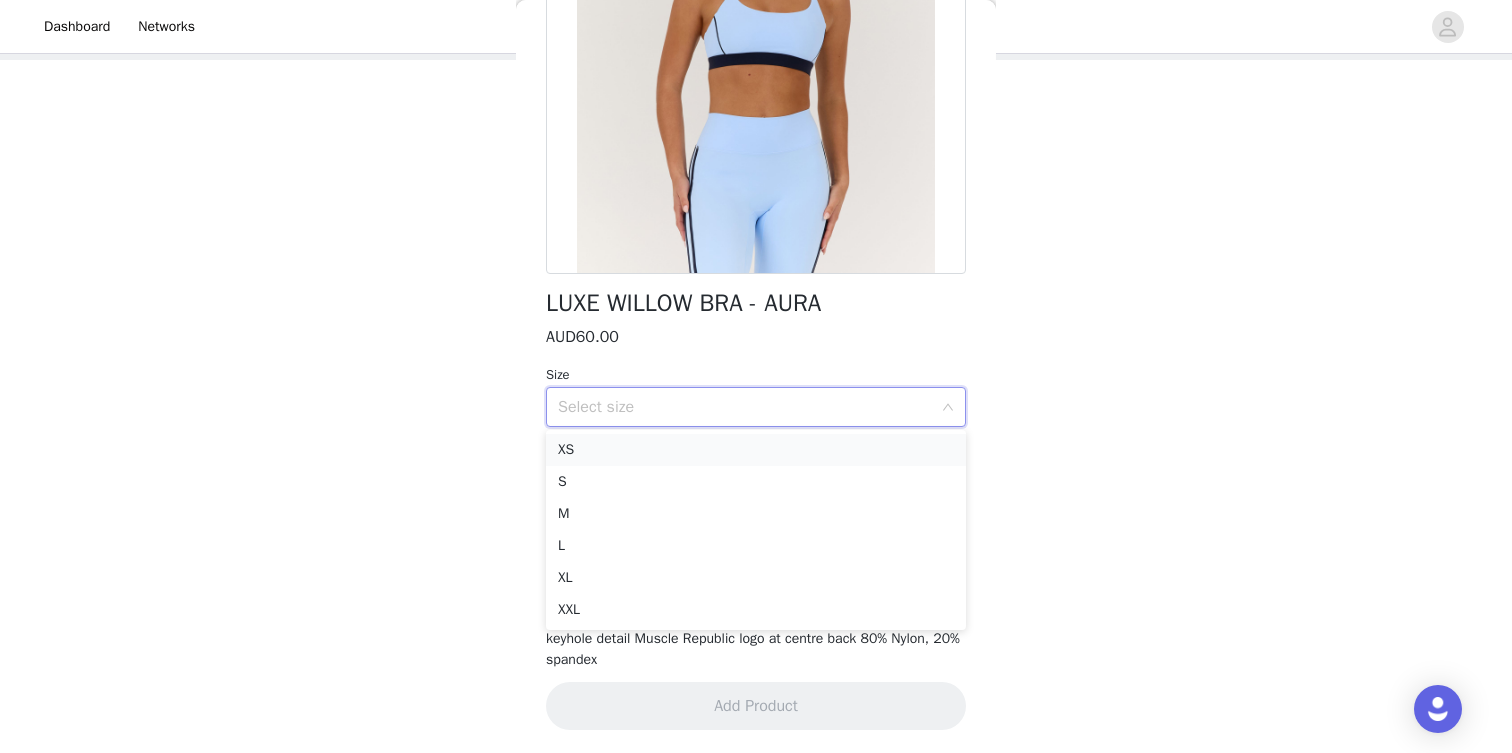 click on "XS" at bounding box center (756, 450) 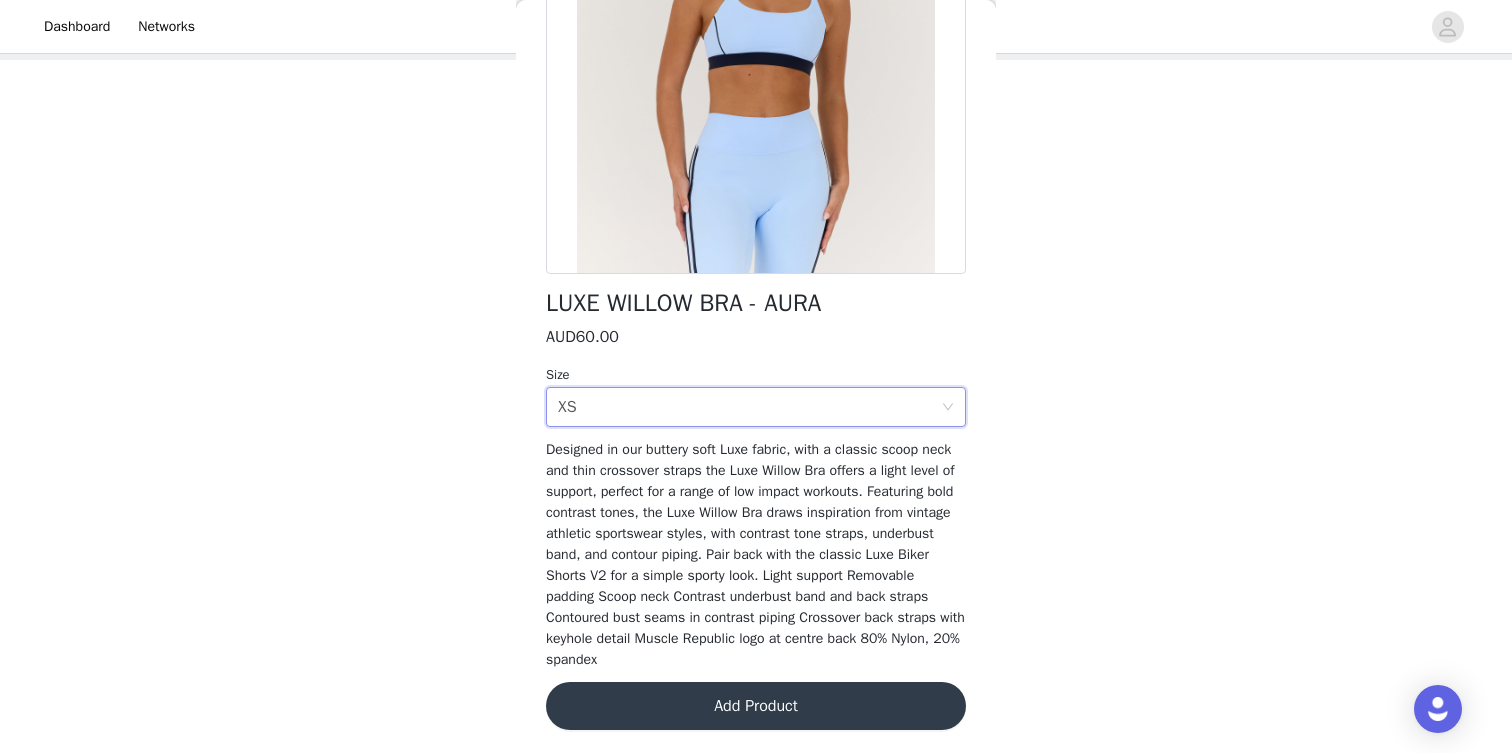click on "Add Product" at bounding box center [756, 706] 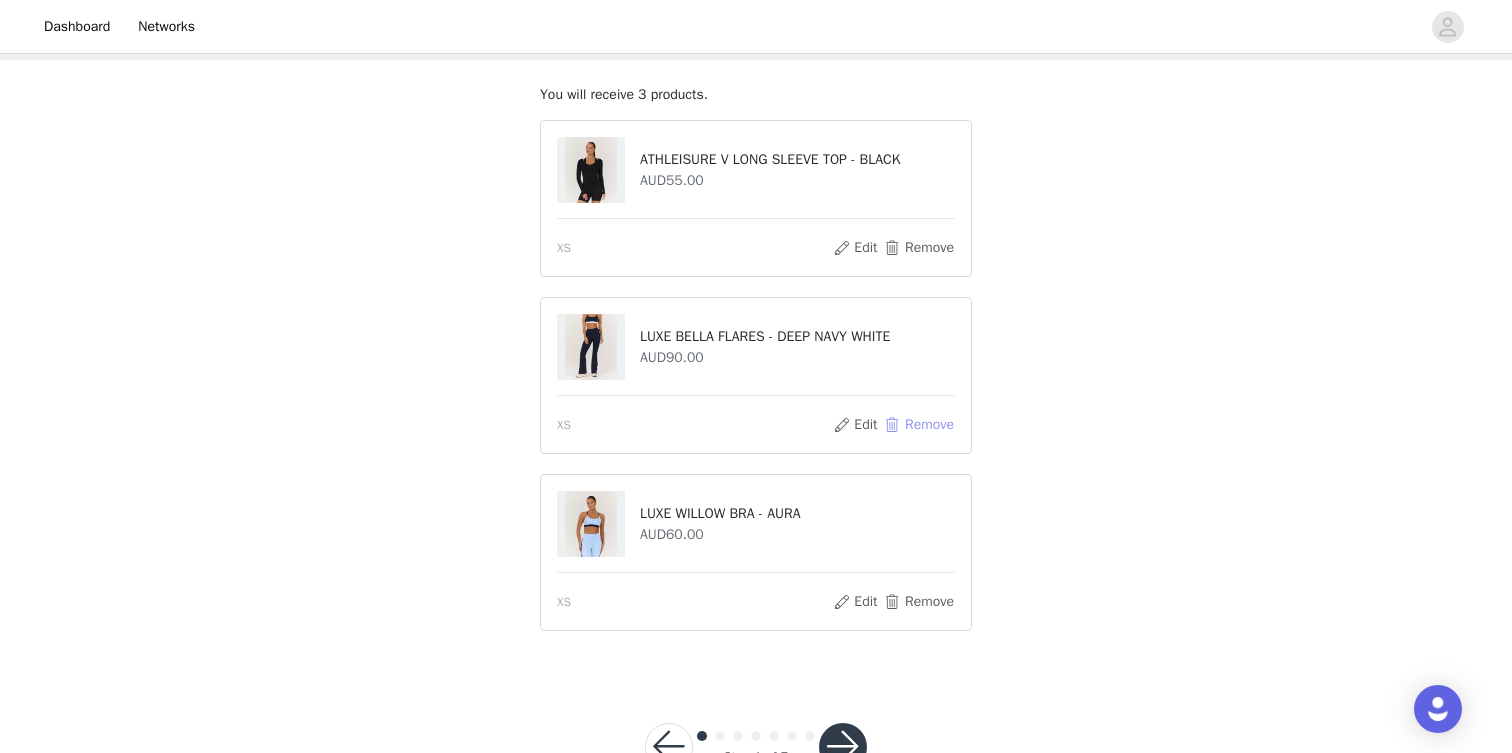 click on "Remove" at bounding box center [919, 425] 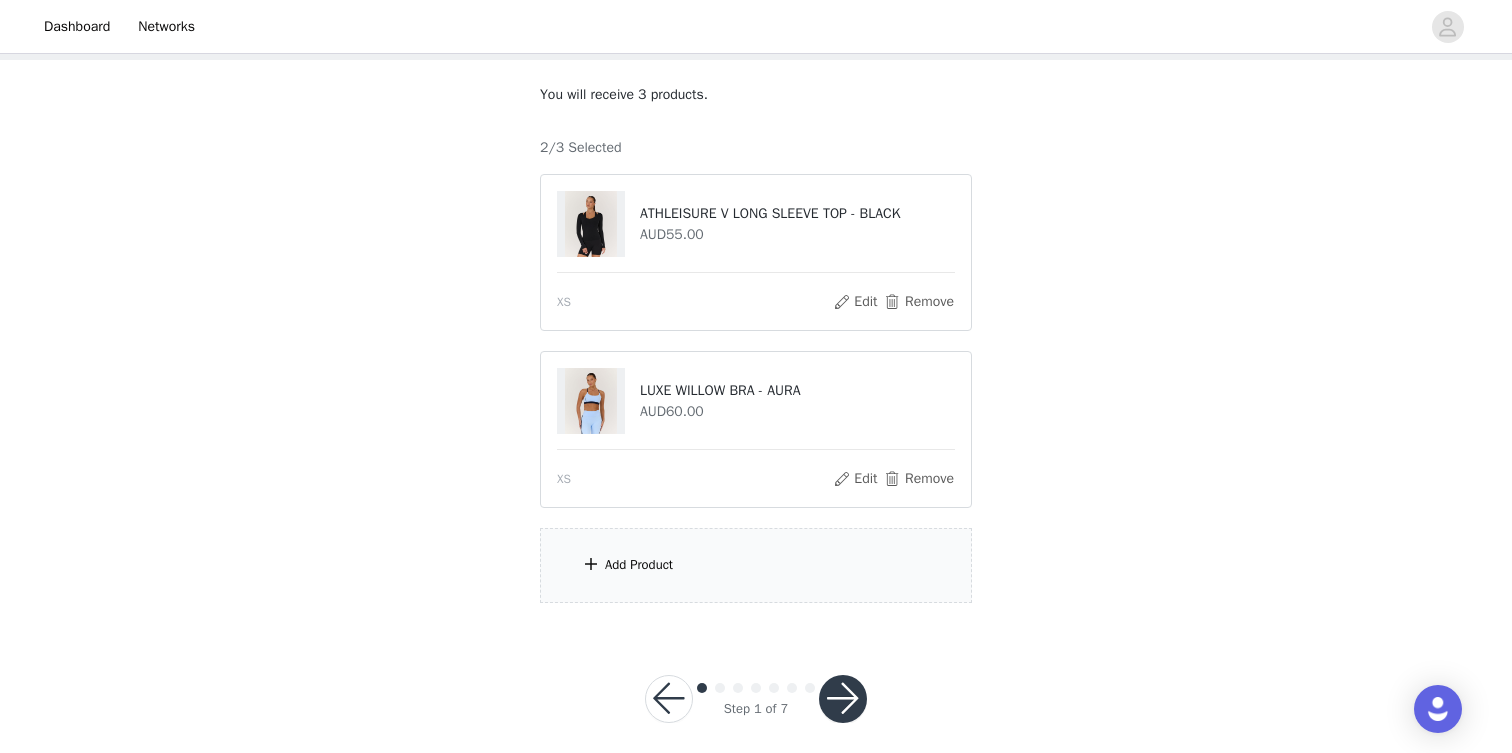 click on "Add Product" at bounding box center (756, 565) 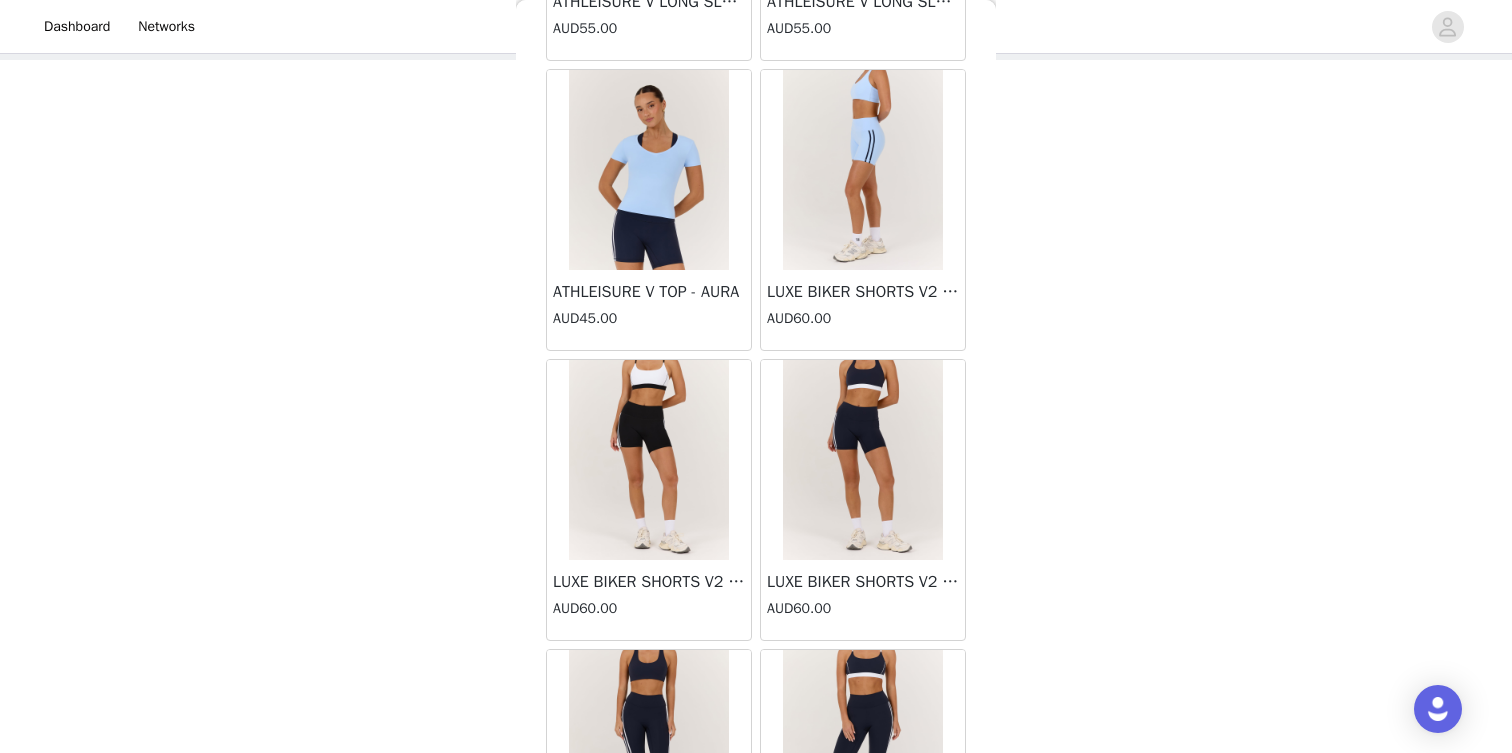 click at bounding box center [863, 170] 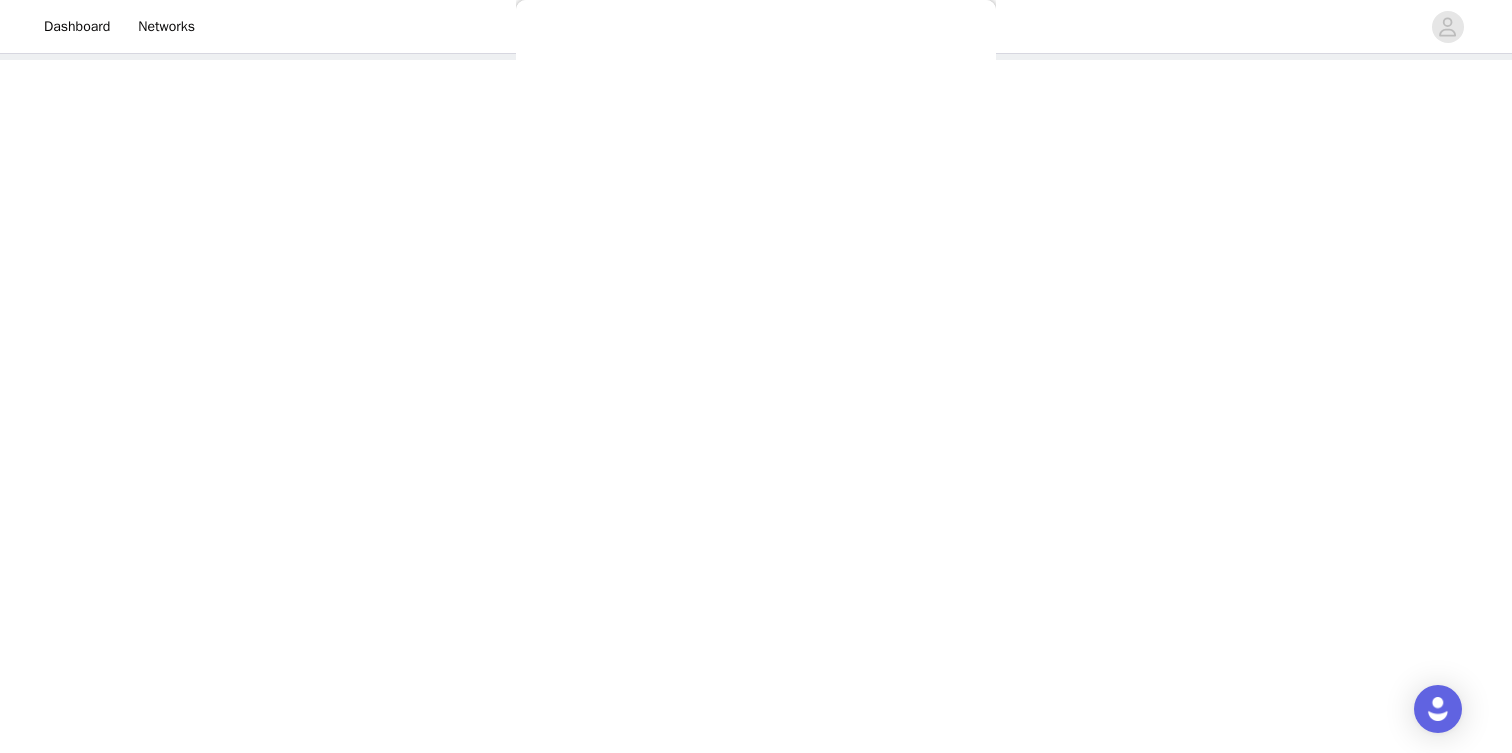 scroll, scrollTop: 402, scrollLeft: 0, axis: vertical 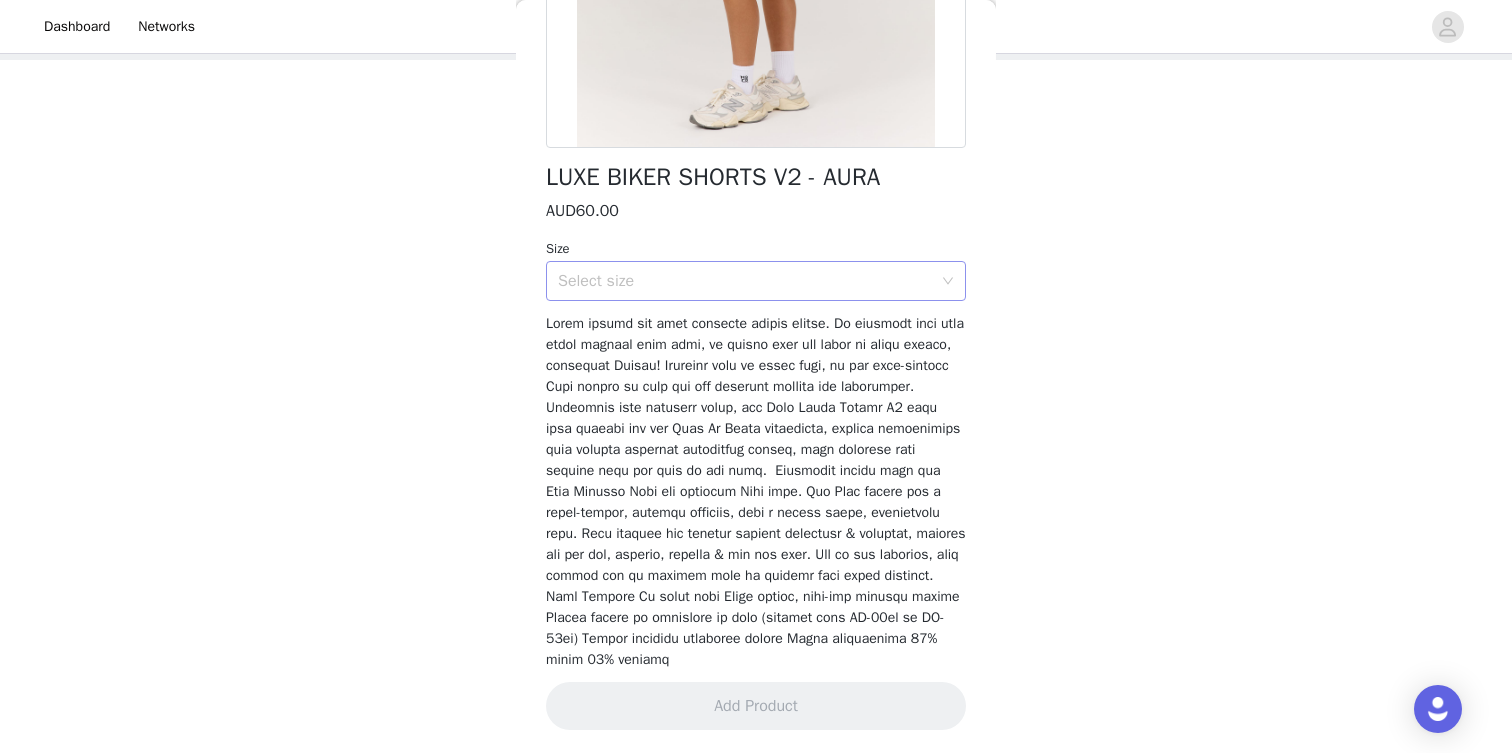click on "Select size" at bounding box center [749, 281] 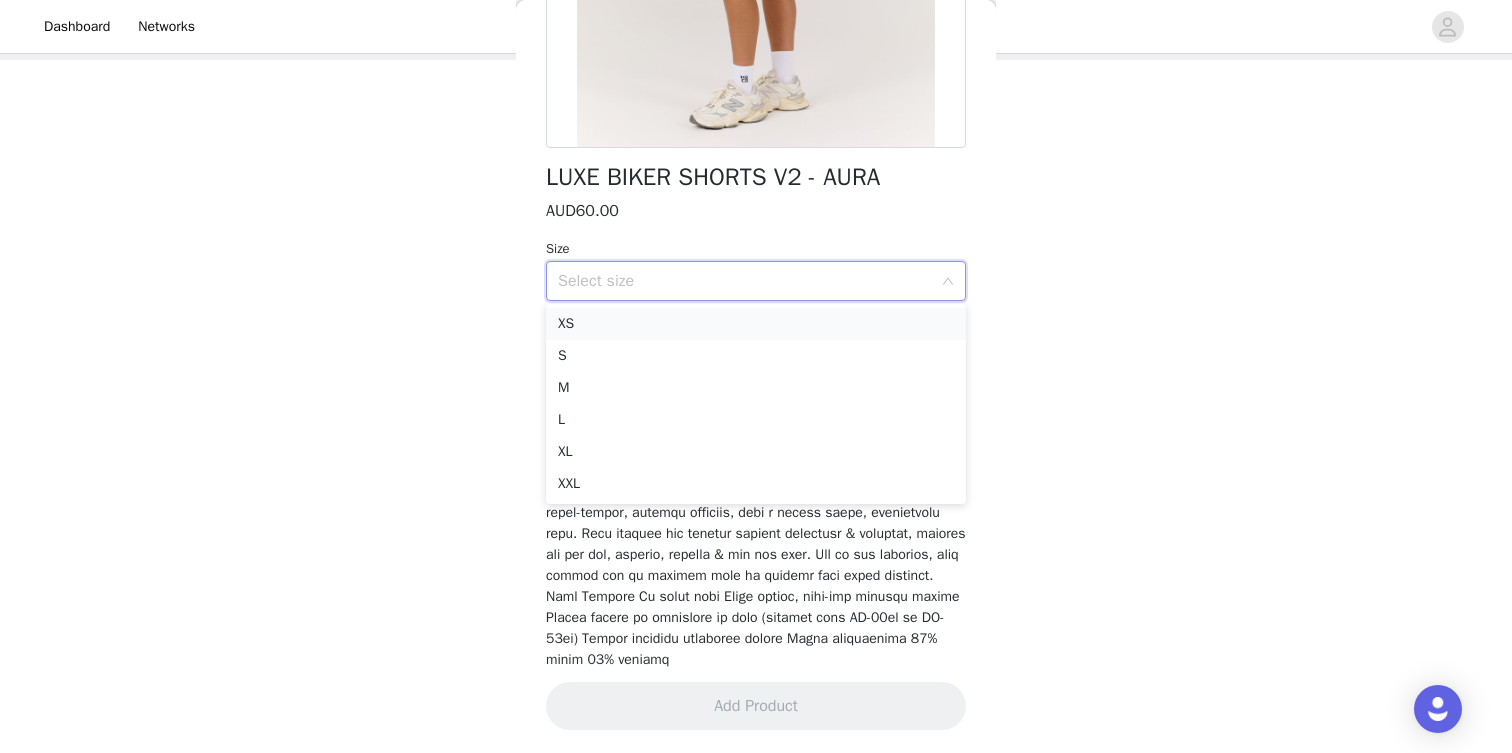 click on "XS" at bounding box center [756, 324] 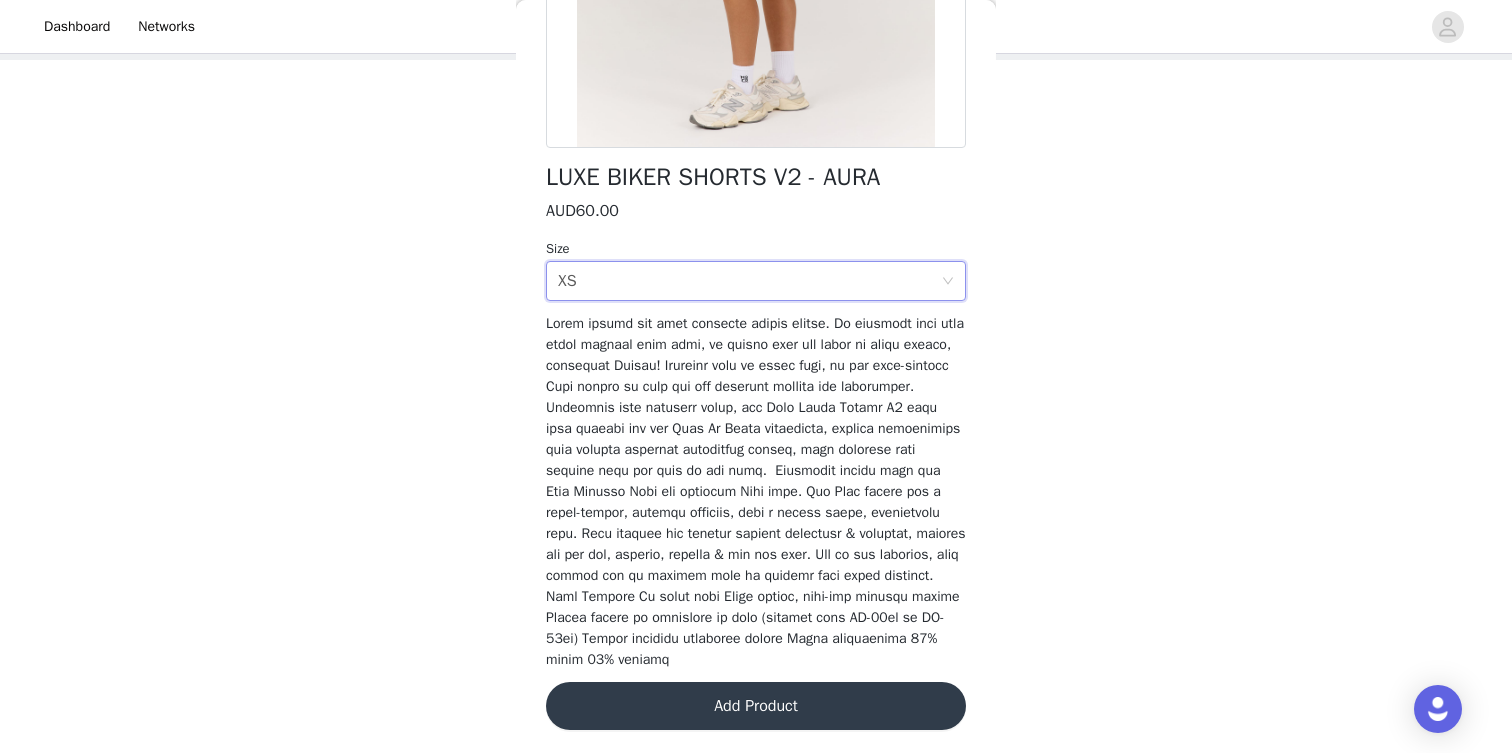 click on "Add Product" at bounding box center [756, 706] 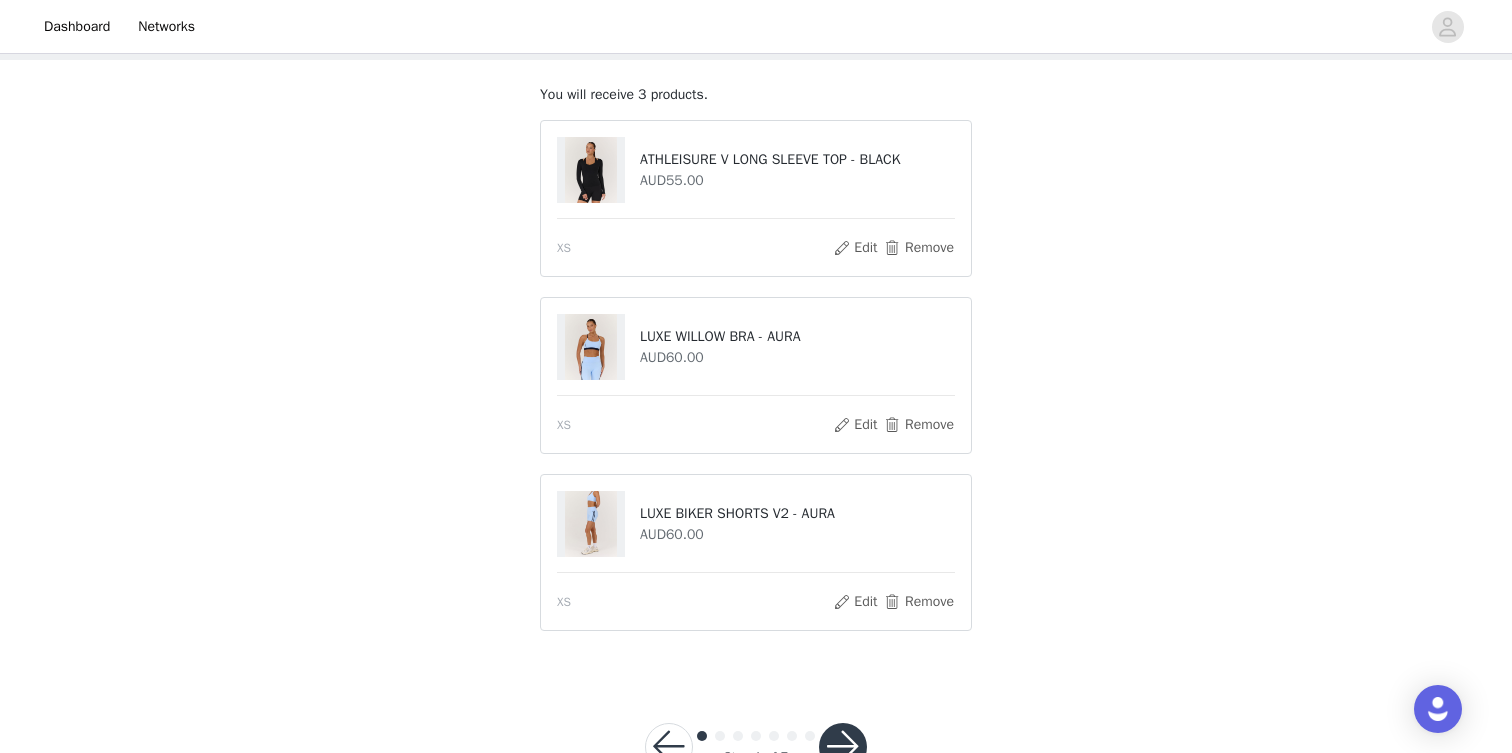 scroll, scrollTop: 167, scrollLeft: 0, axis: vertical 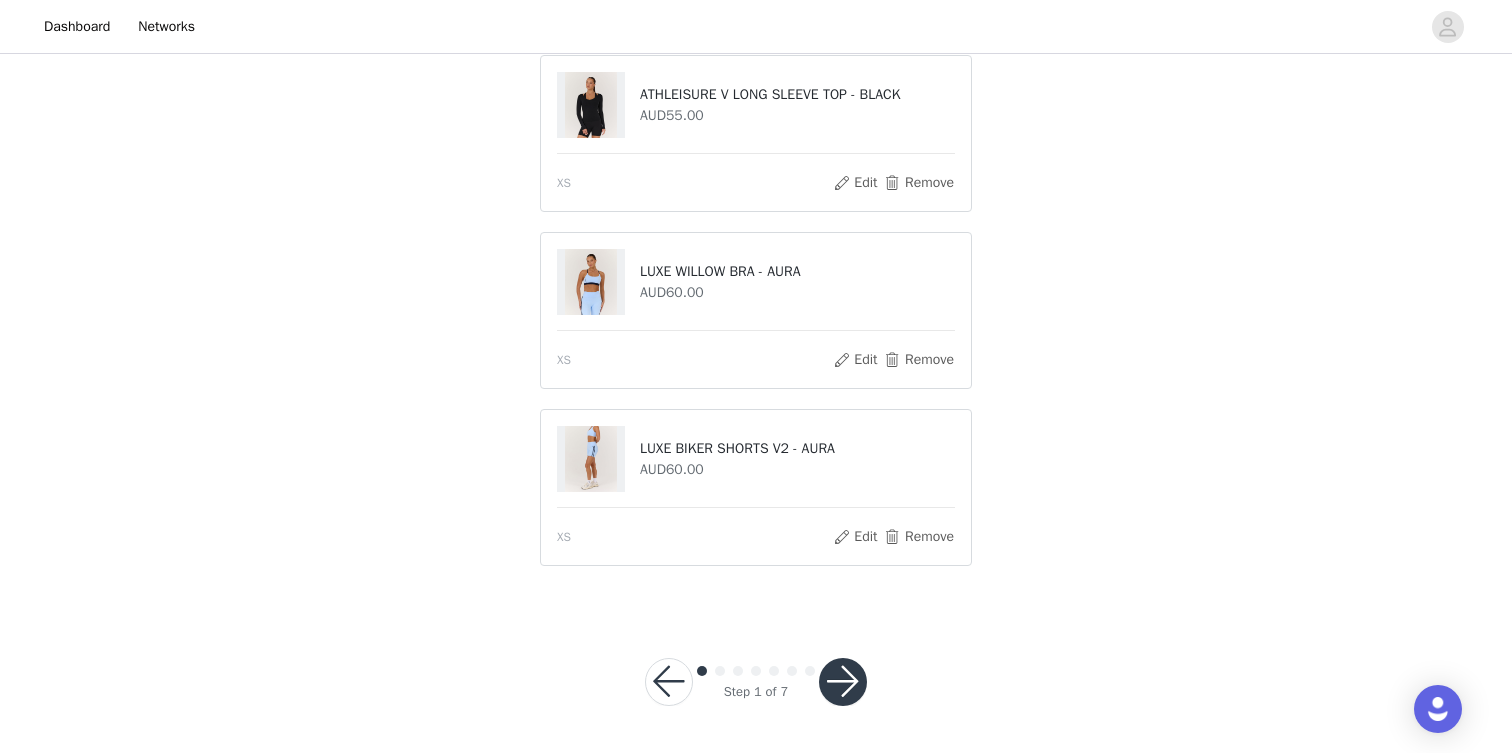 click at bounding box center (843, 682) 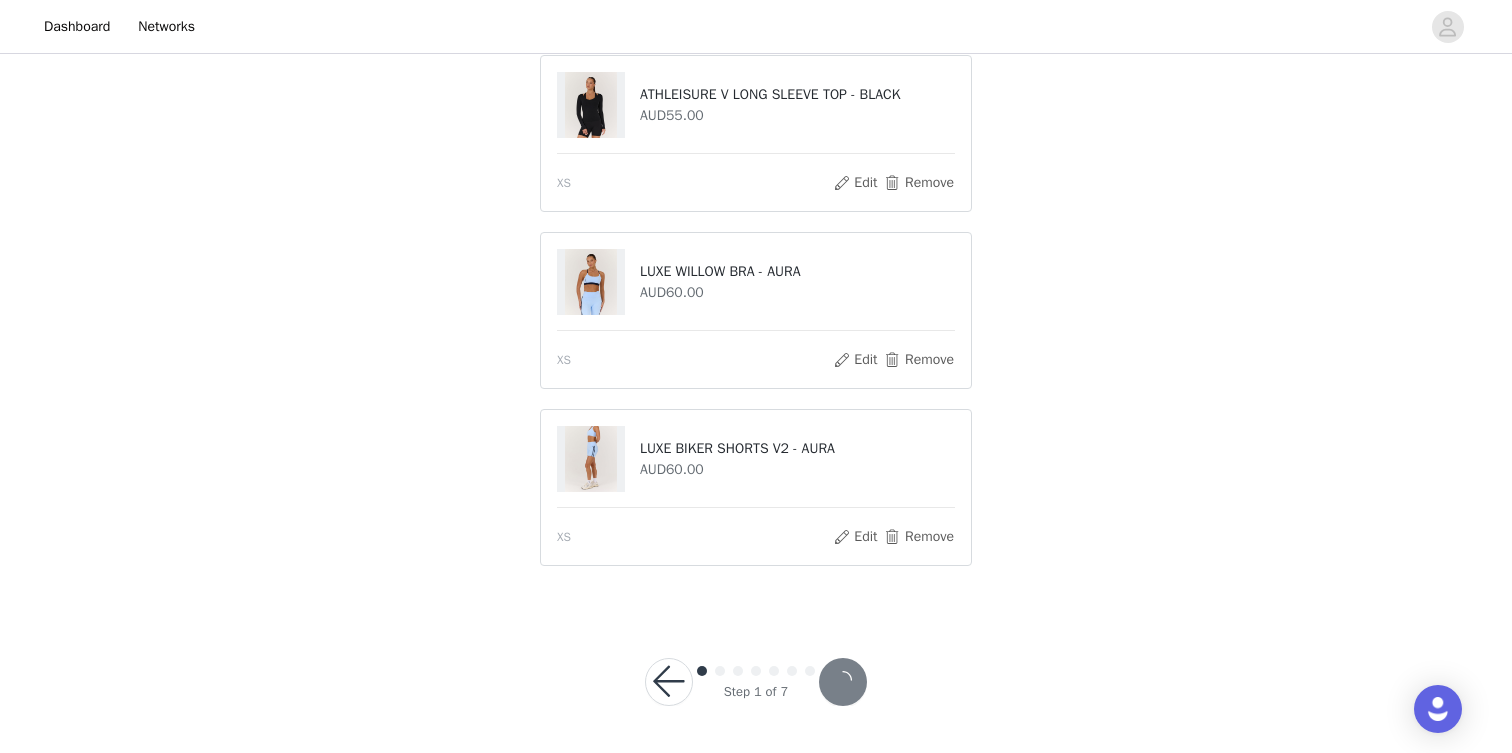 scroll, scrollTop: 0, scrollLeft: 0, axis: both 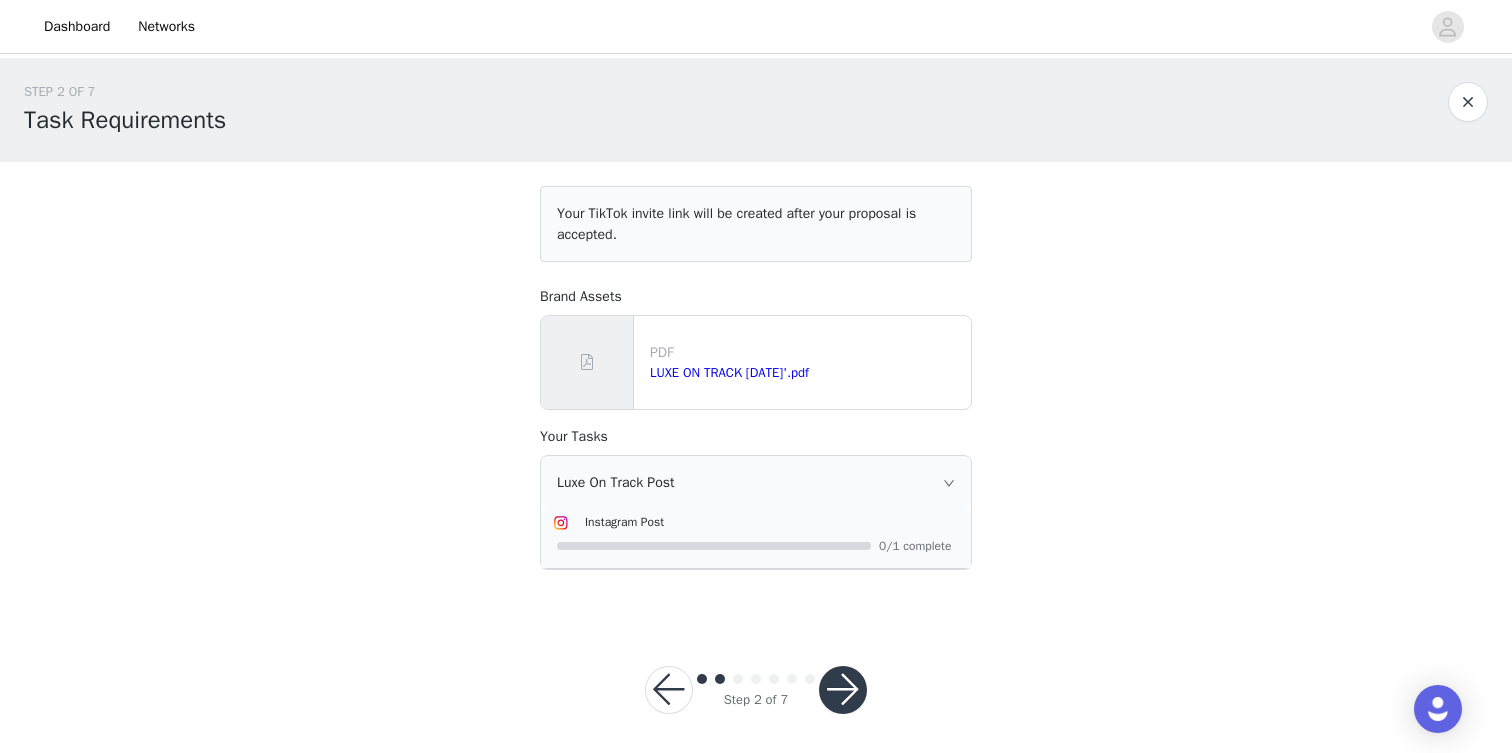 click at bounding box center (843, 690) 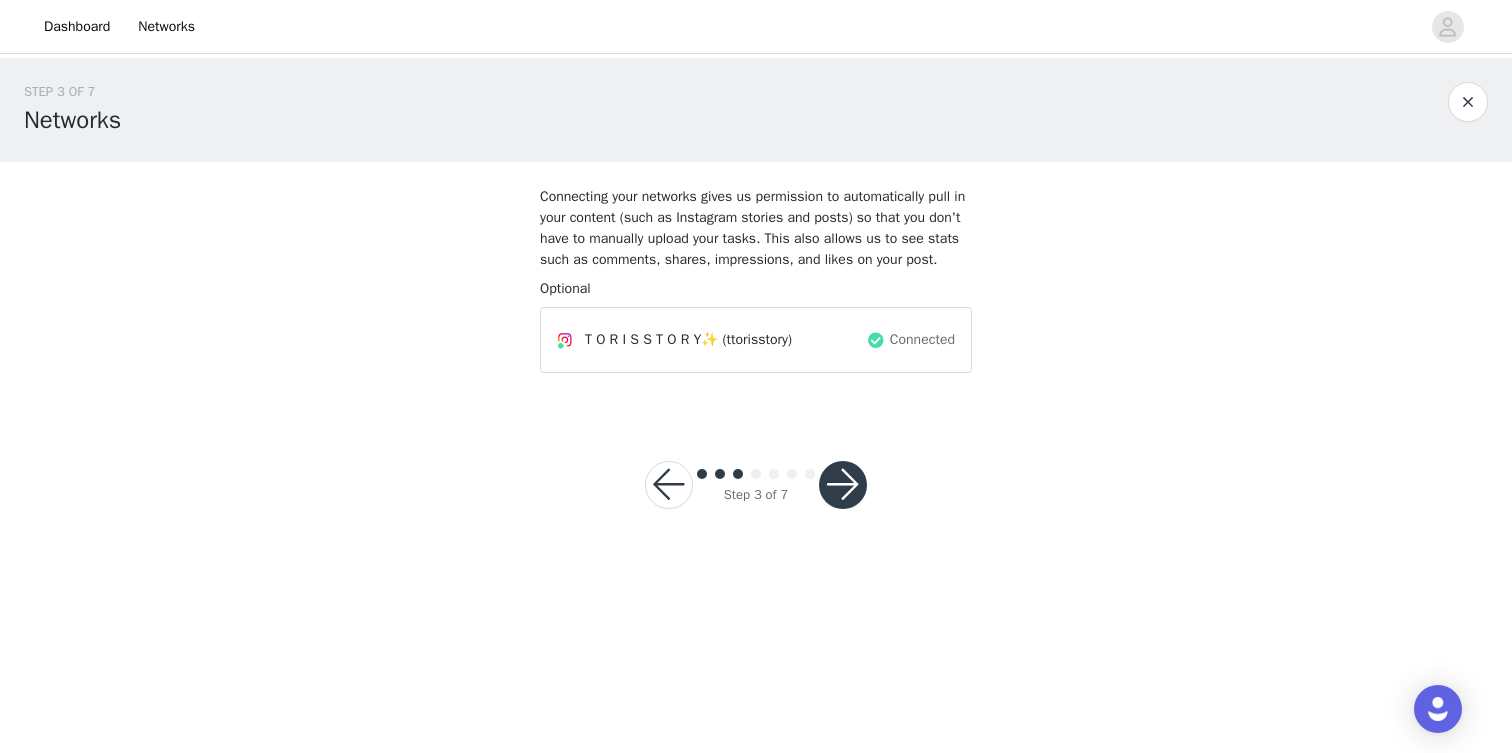click at bounding box center [843, 485] 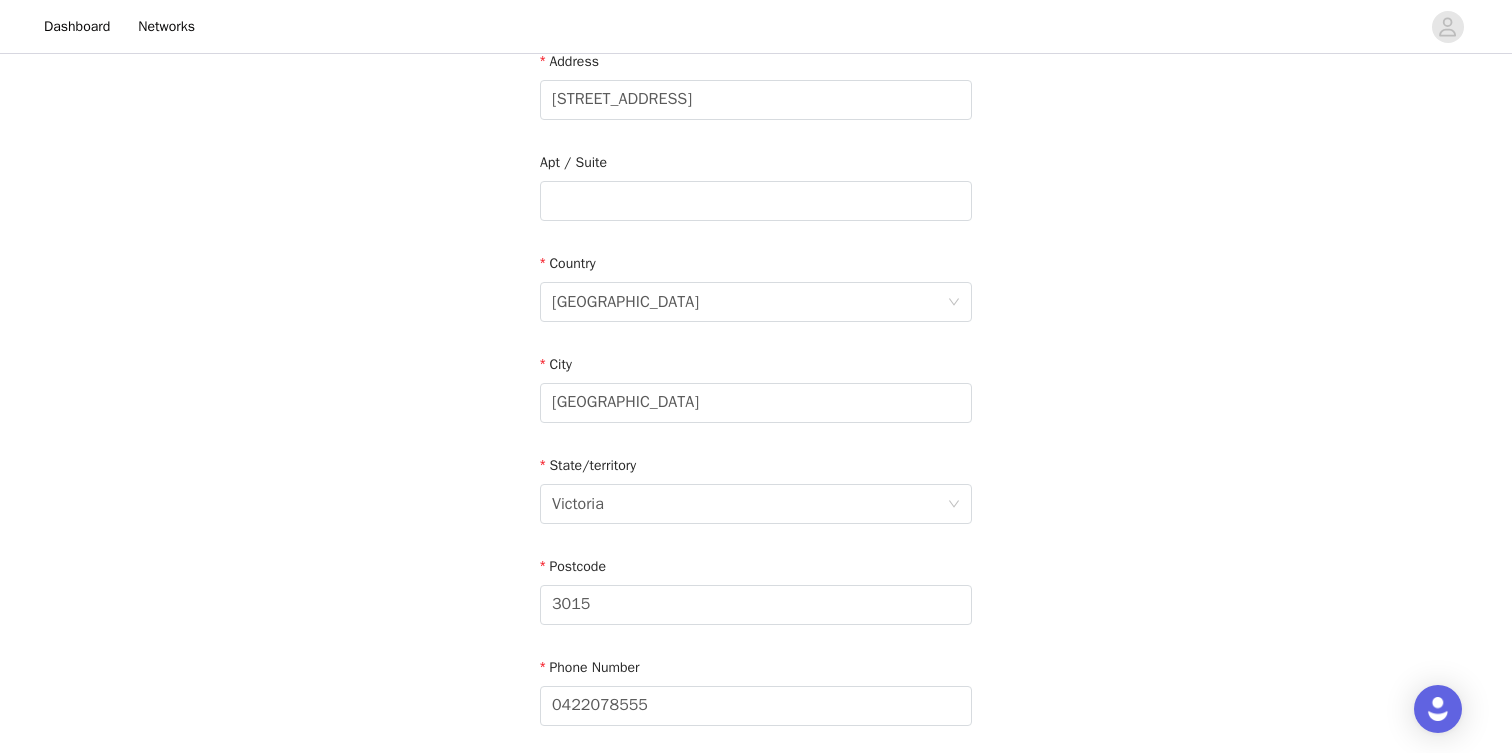 scroll, scrollTop: 610, scrollLeft: 0, axis: vertical 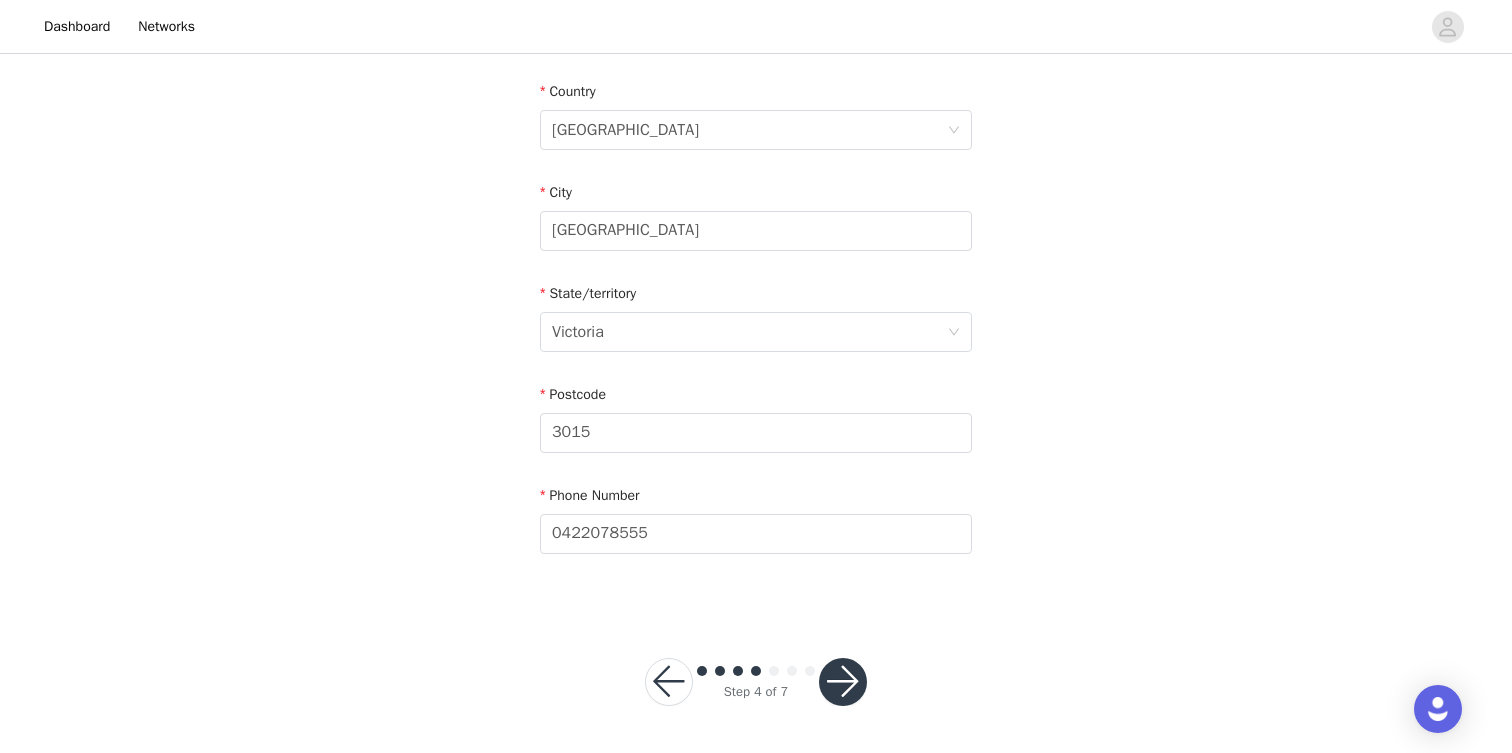 click at bounding box center [843, 682] 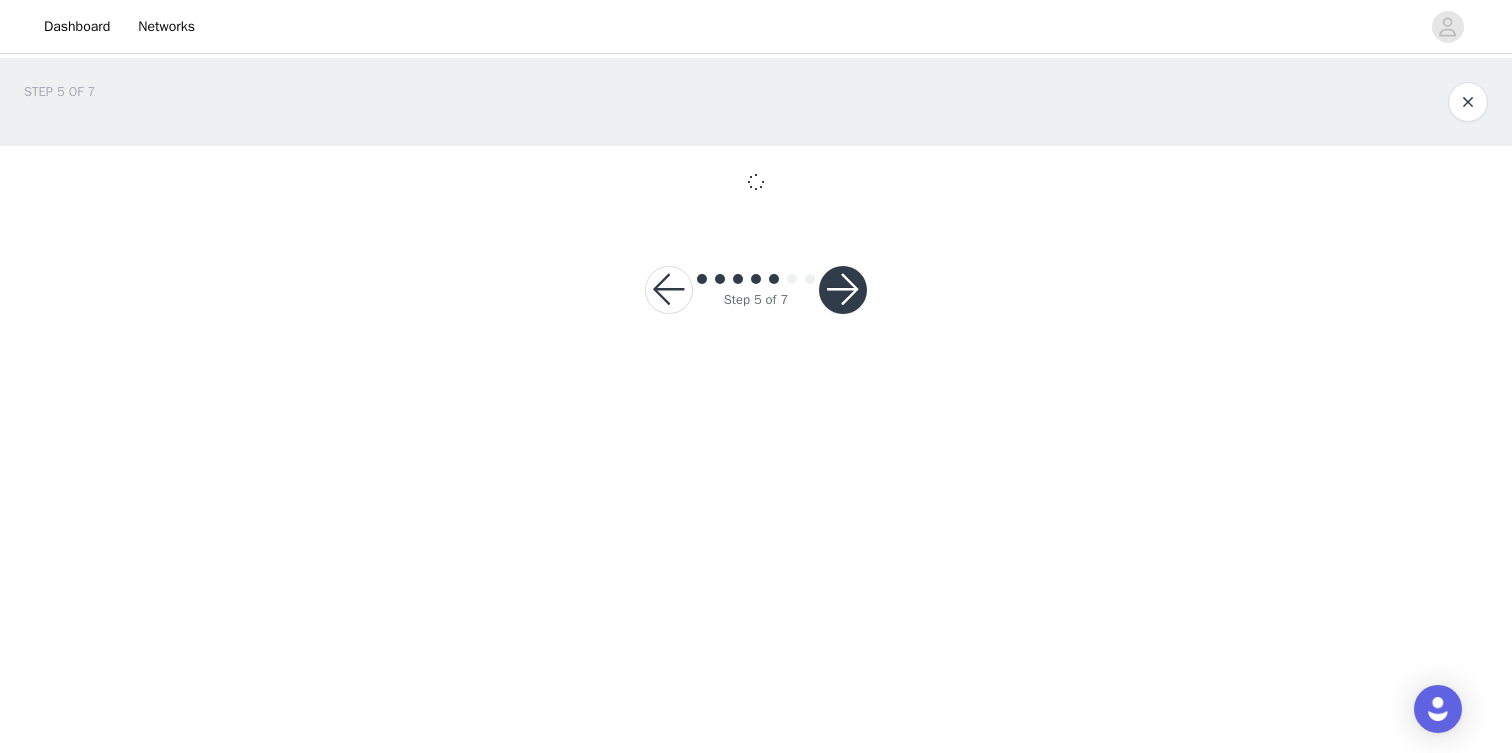 scroll, scrollTop: 0, scrollLeft: 0, axis: both 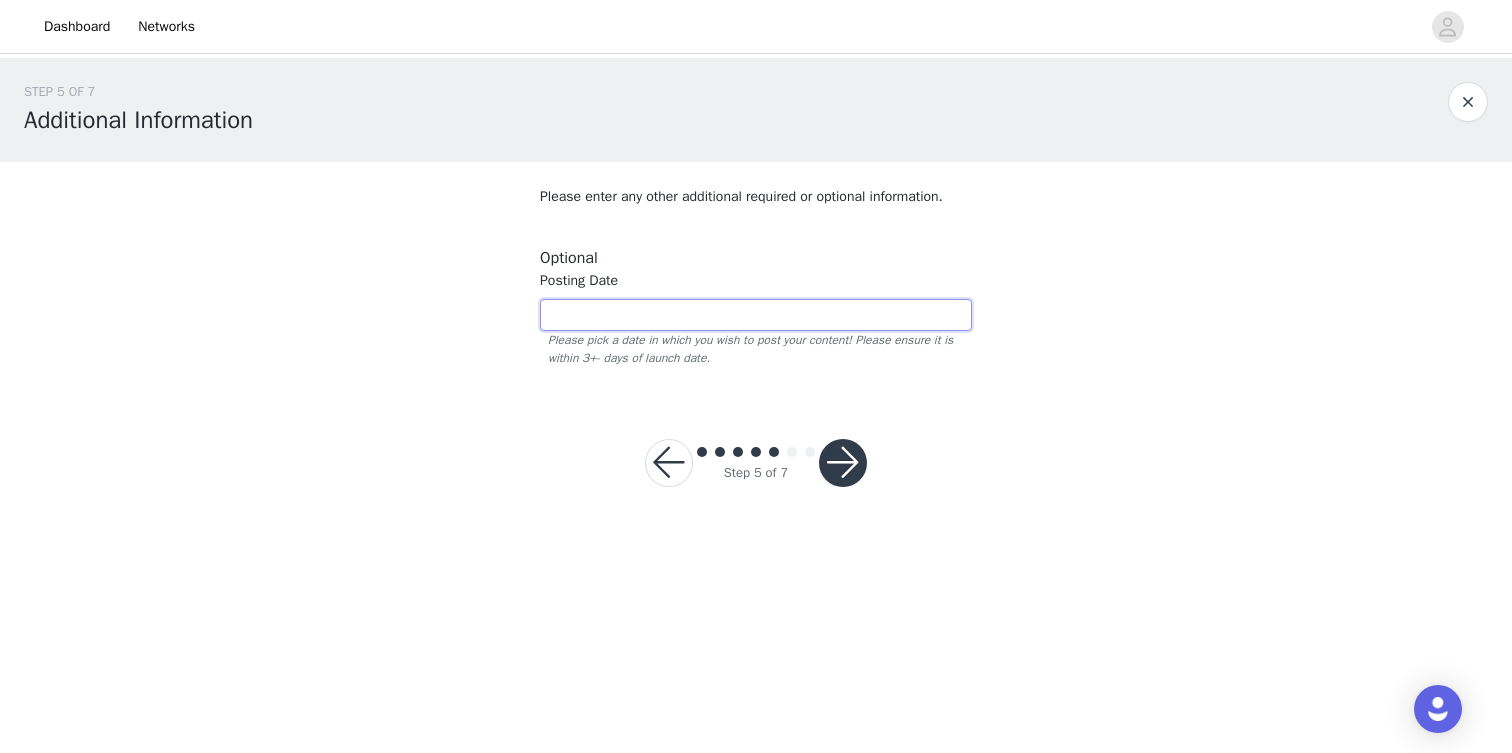click at bounding box center [756, 315] 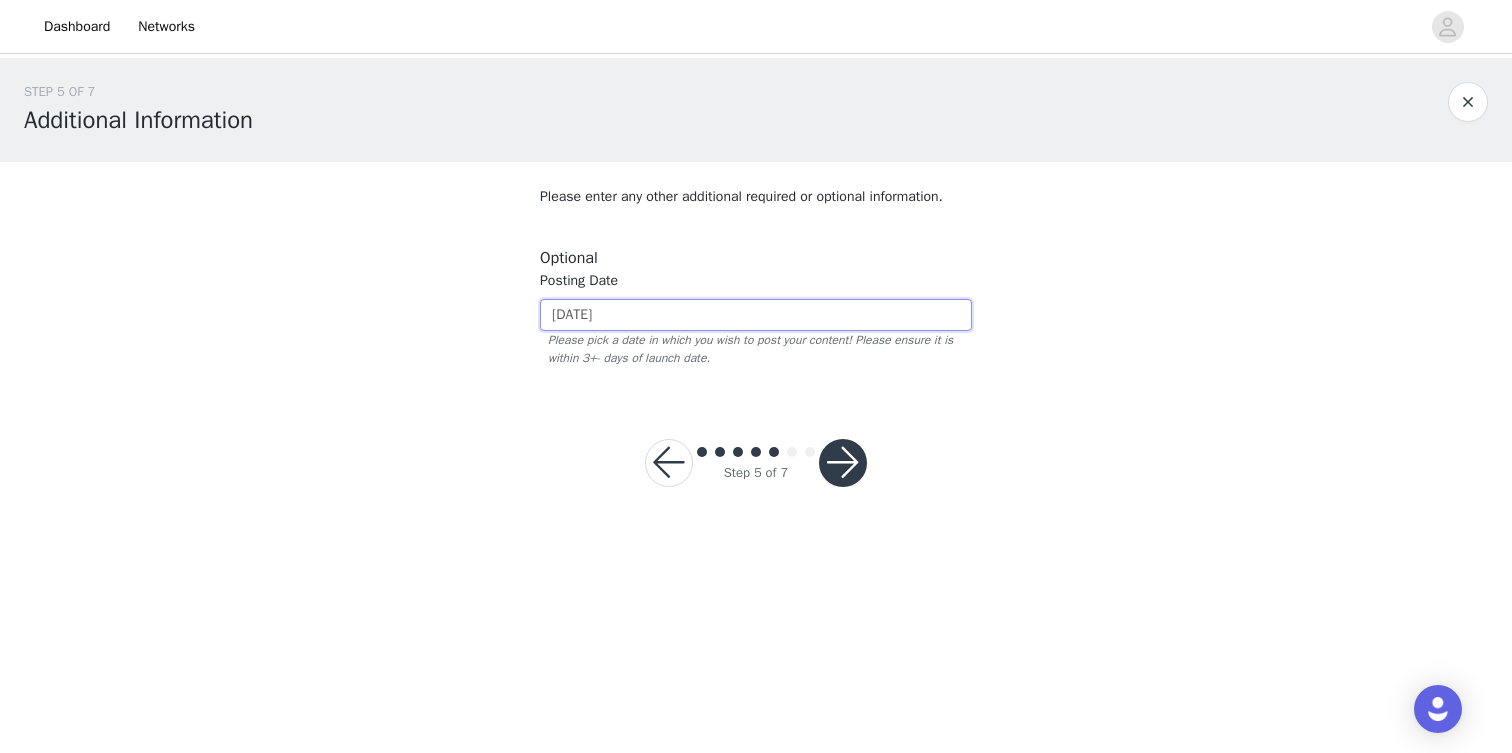 type on "[DATE]" 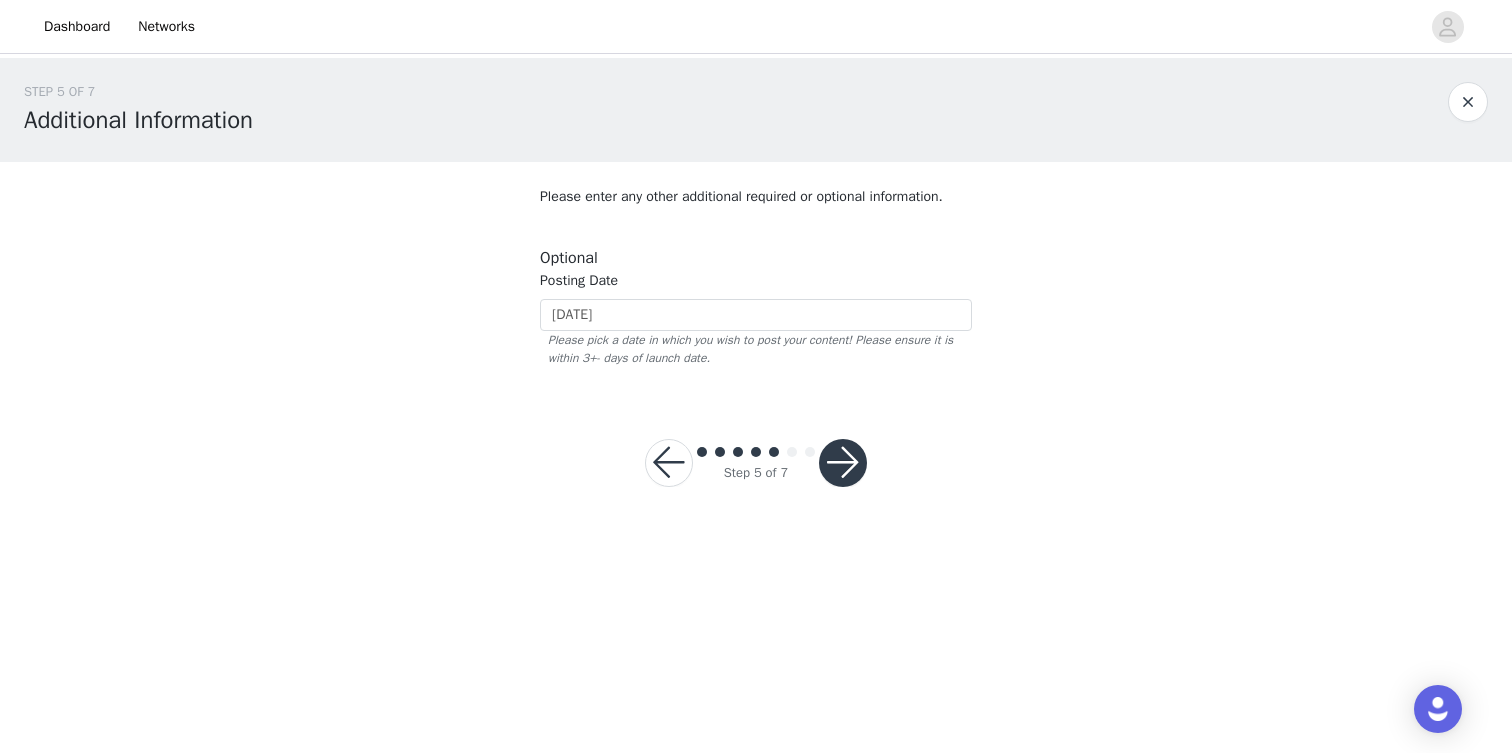 click at bounding box center [843, 463] 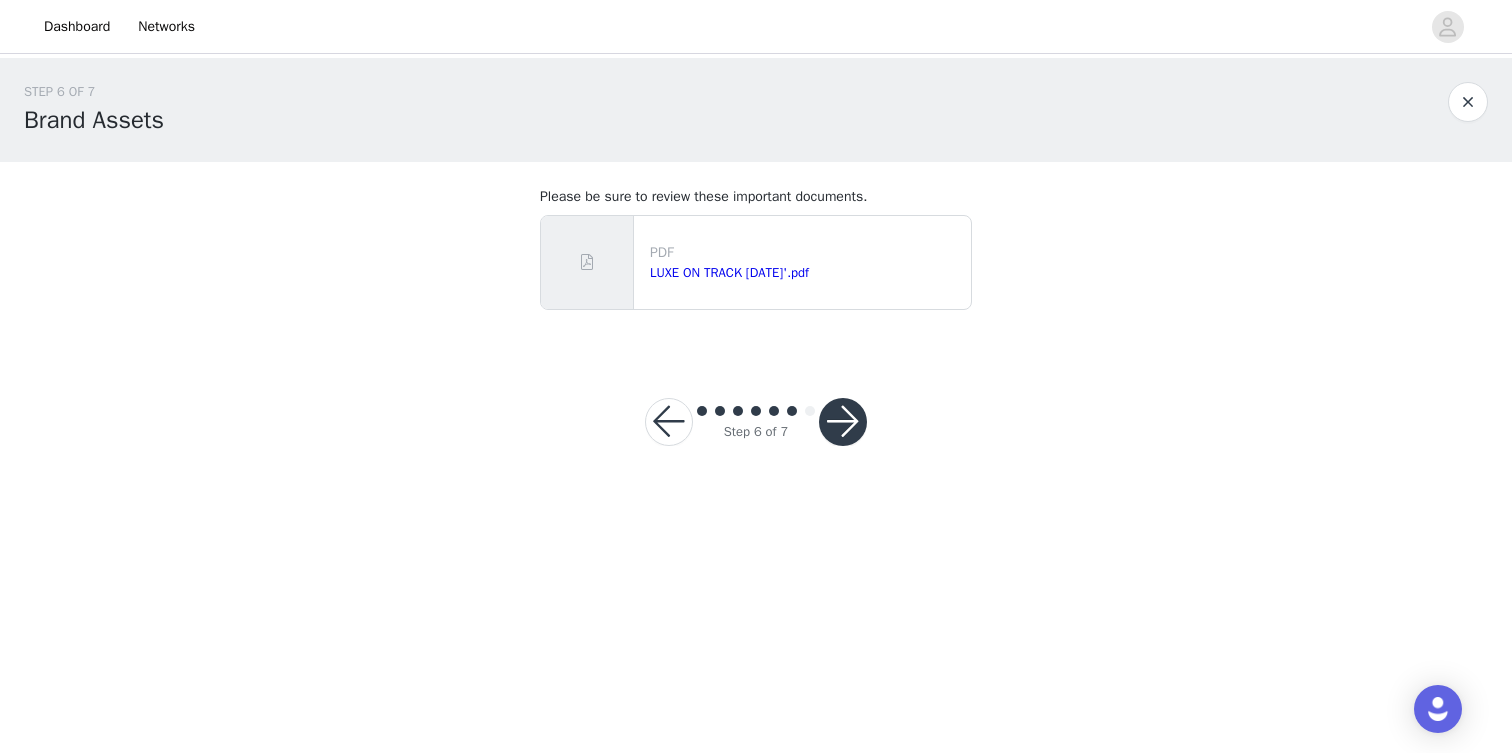 click at bounding box center [843, 422] 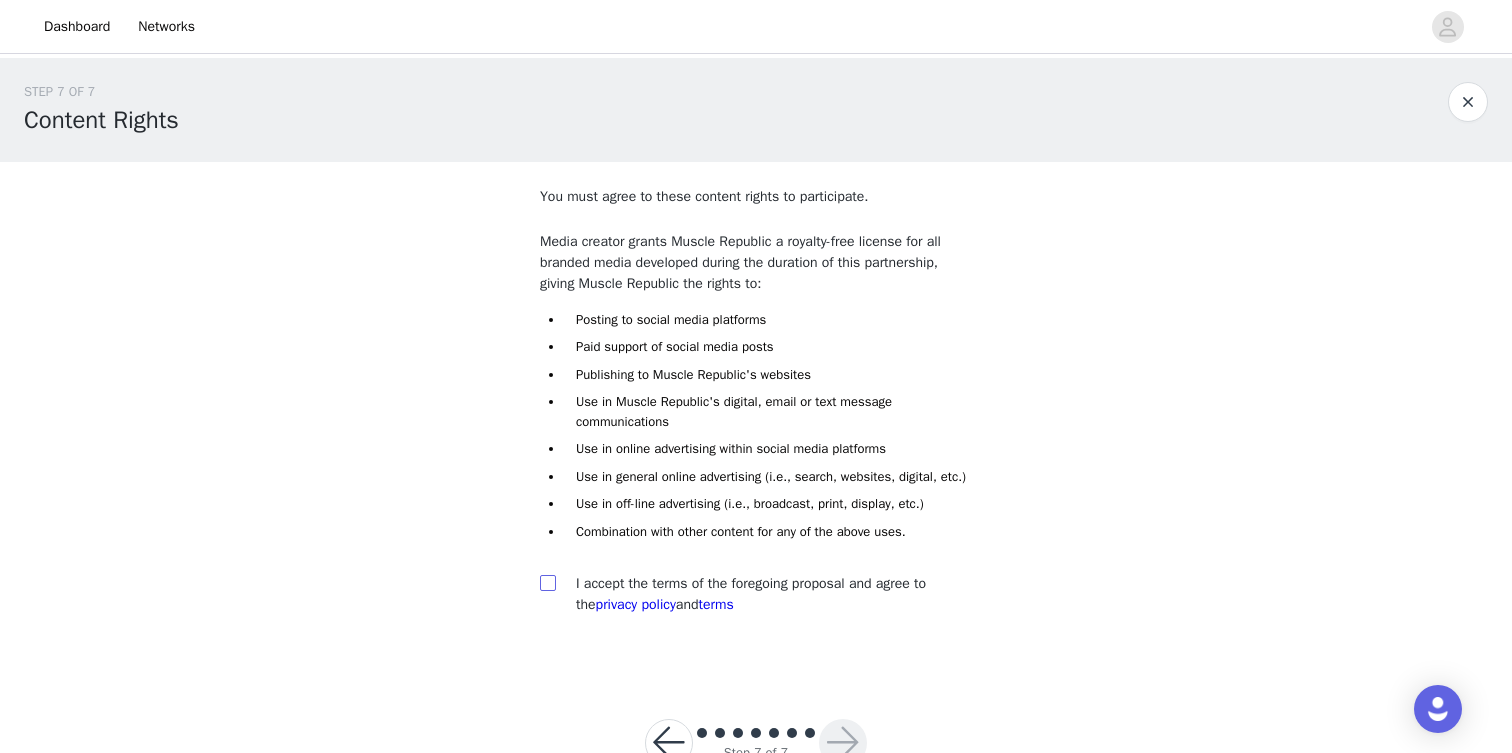 click at bounding box center (547, 582) 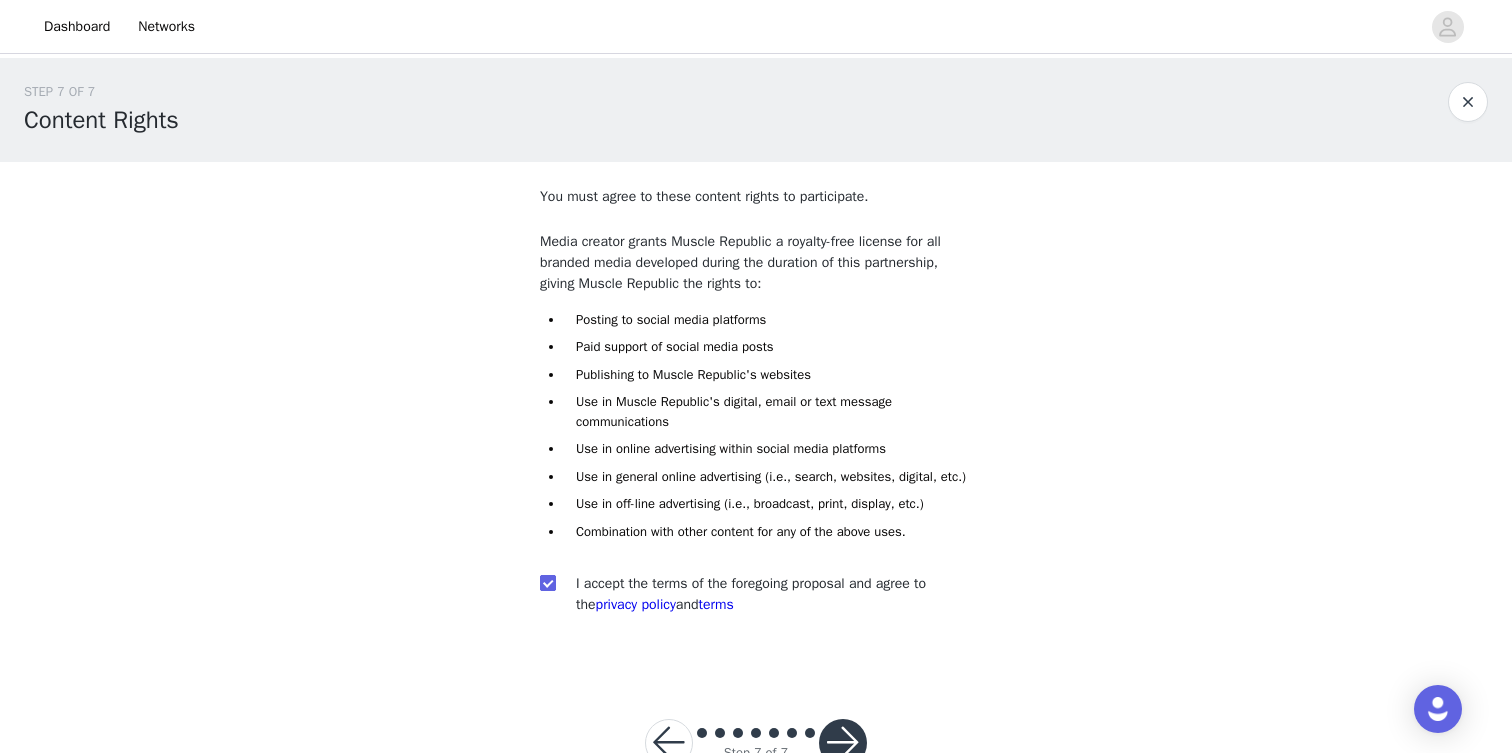 scroll, scrollTop: 81, scrollLeft: 0, axis: vertical 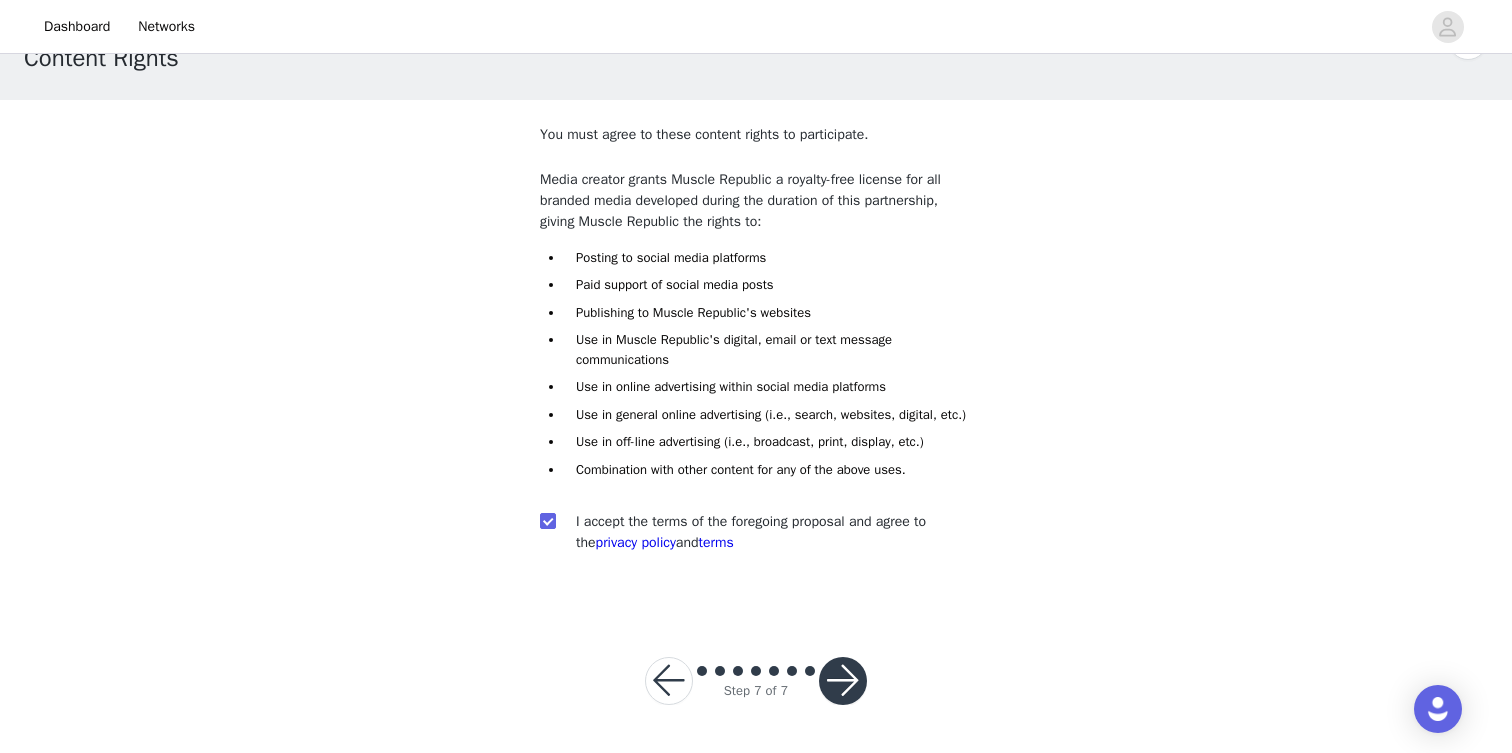click at bounding box center [843, 681] 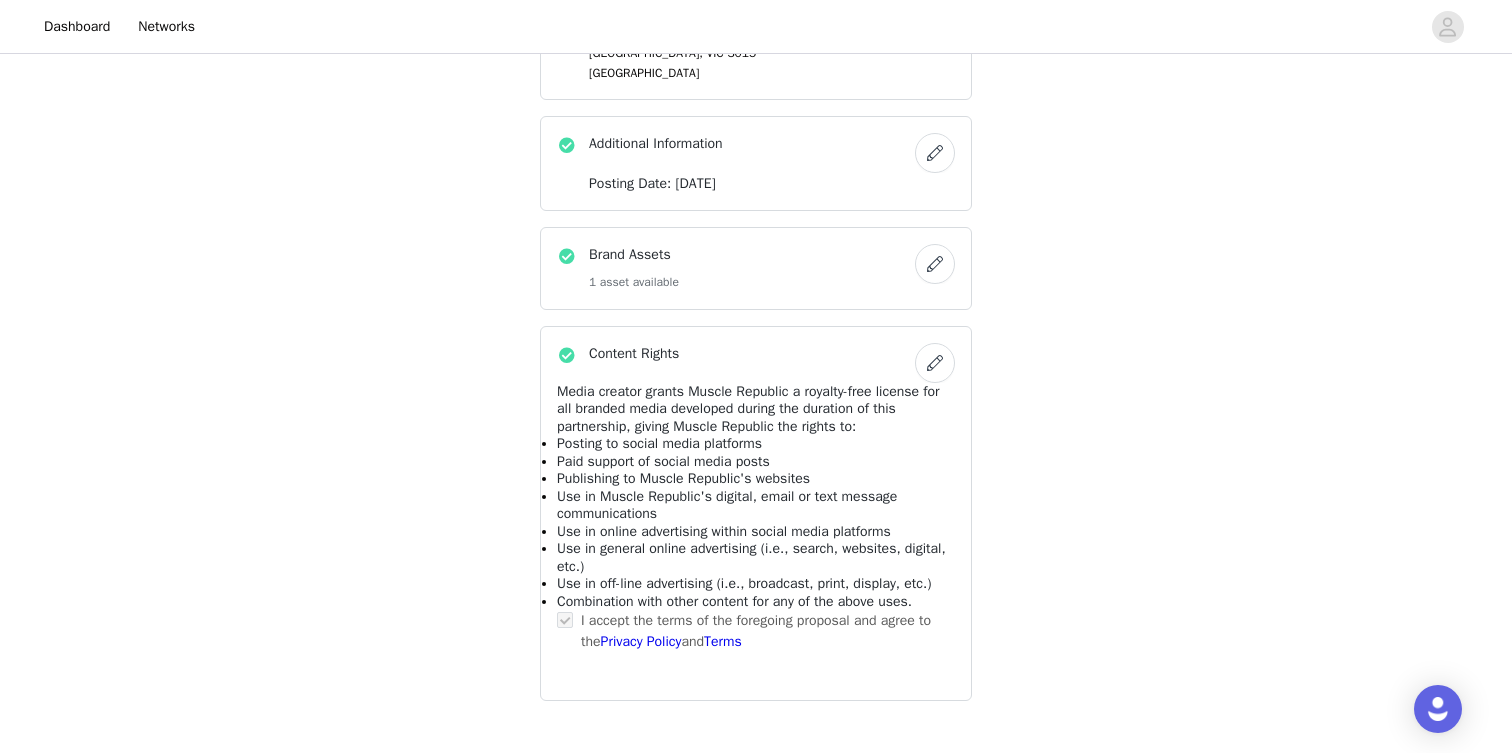 scroll, scrollTop: 1633, scrollLeft: 0, axis: vertical 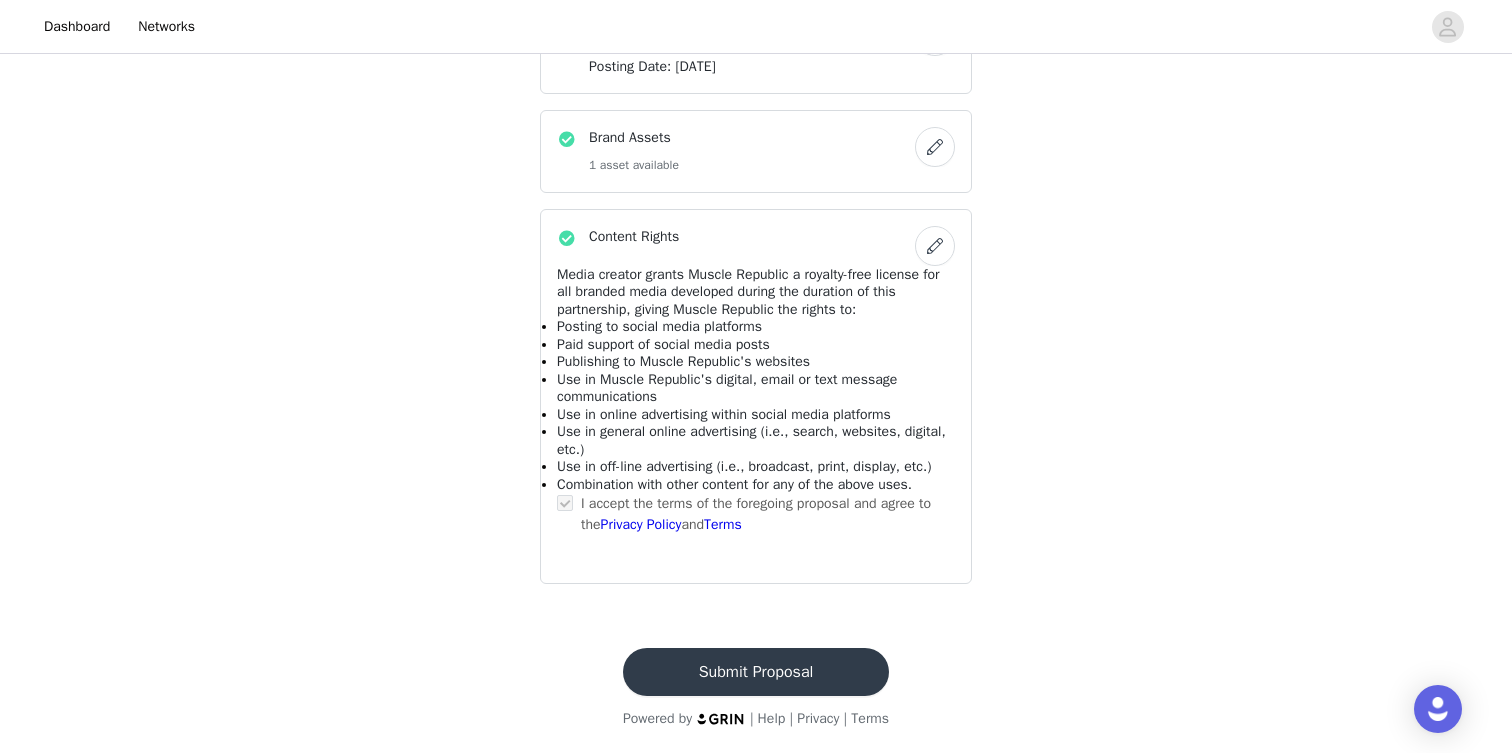 click on "Submit Proposal" at bounding box center [756, 672] 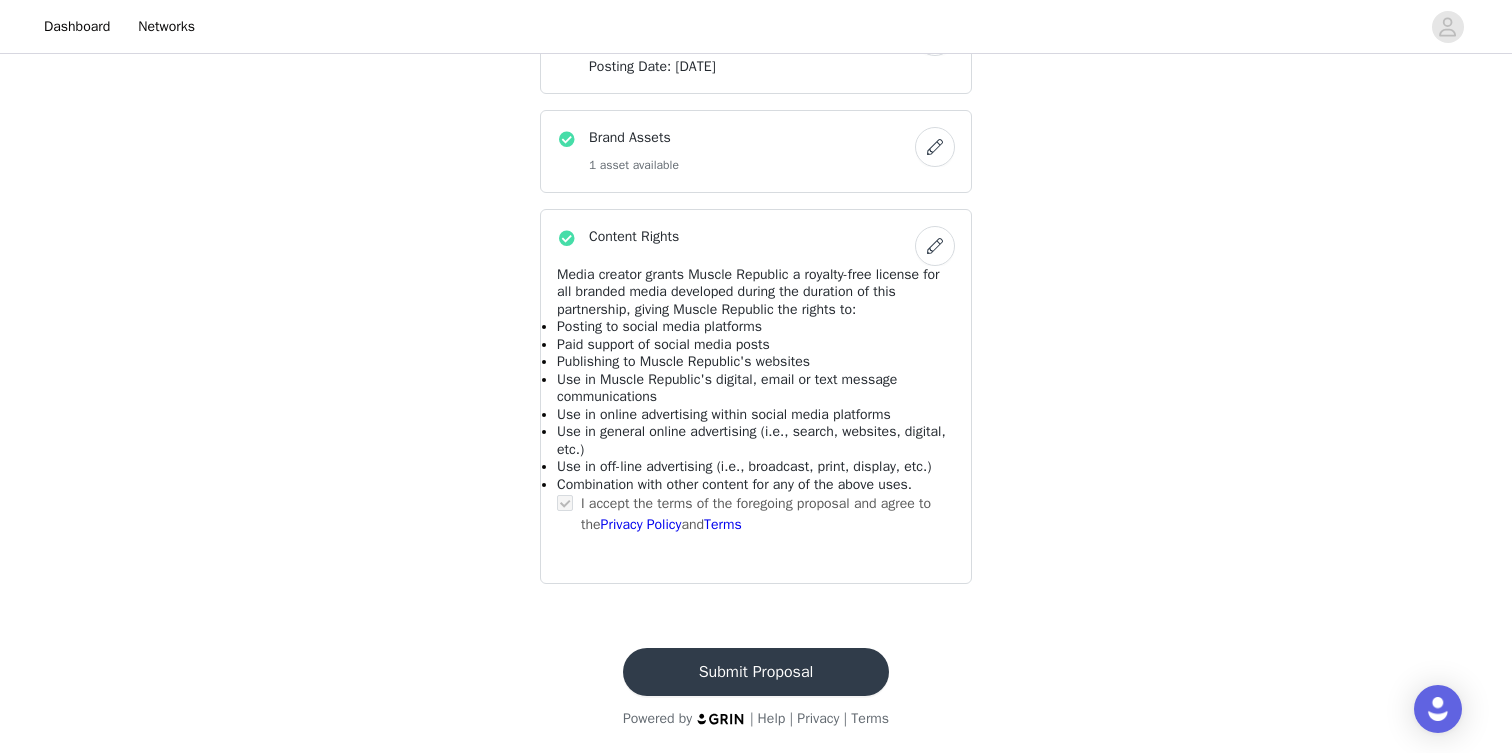 scroll, scrollTop: 0, scrollLeft: 0, axis: both 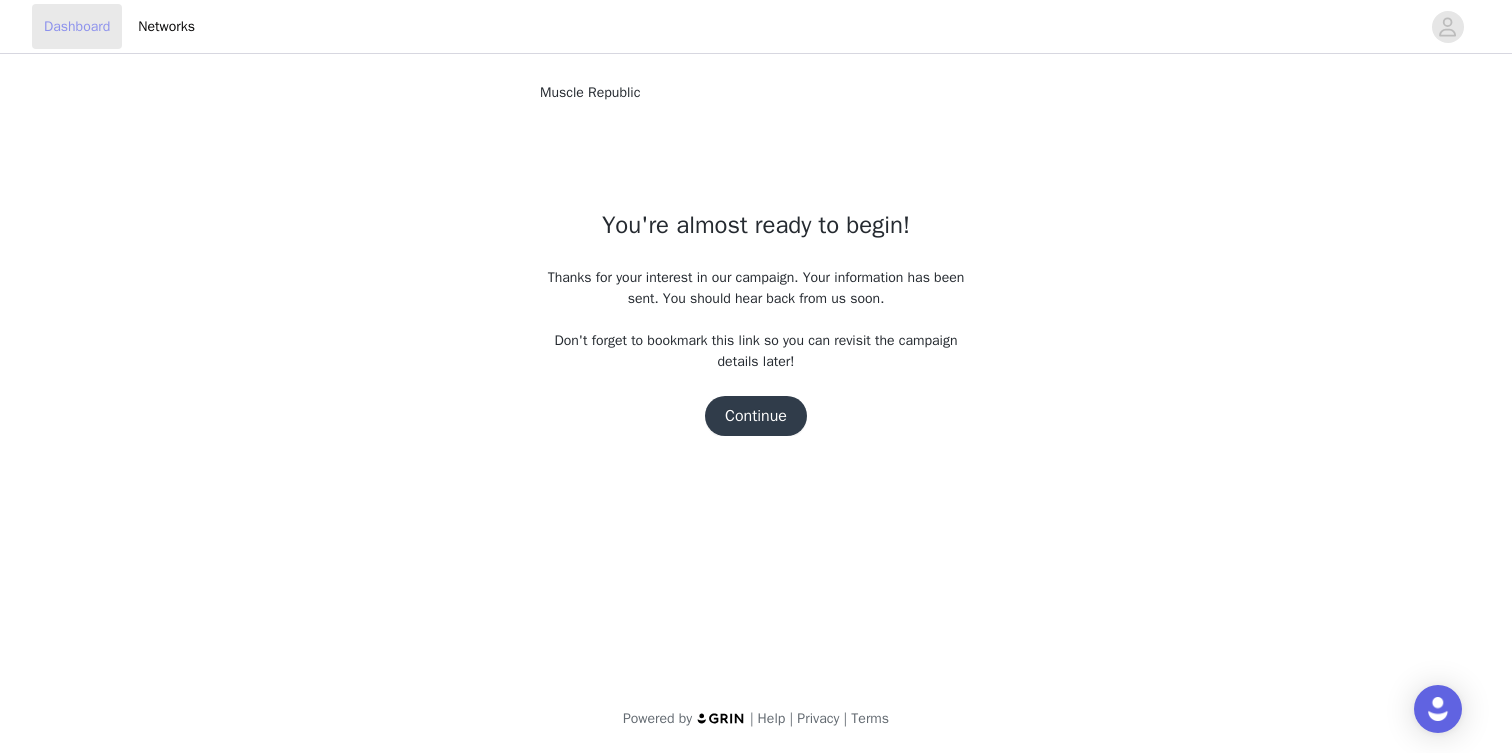 click on "Dashboard Networks" at bounding box center (756, 27) 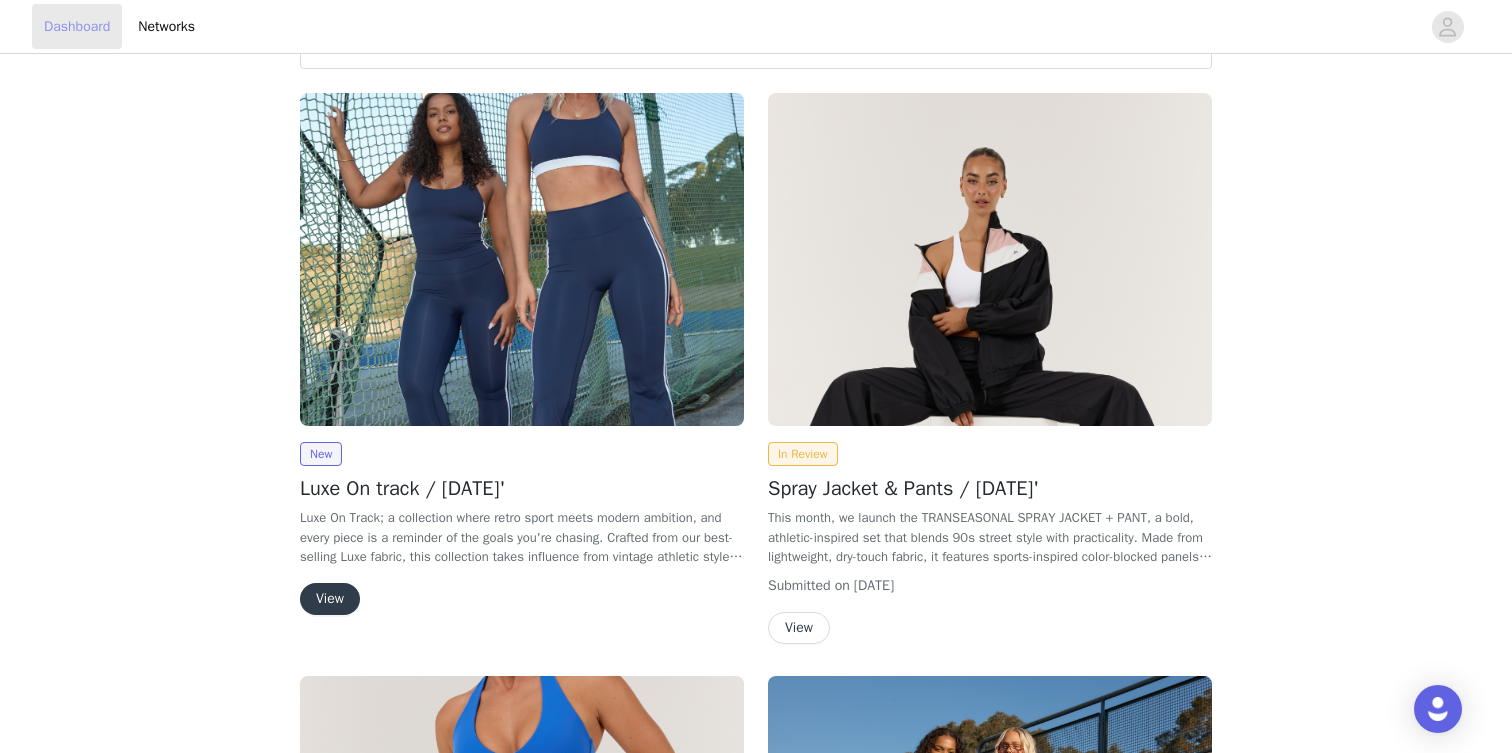 scroll, scrollTop: 227, scrollLeft: 0, axis: vertical 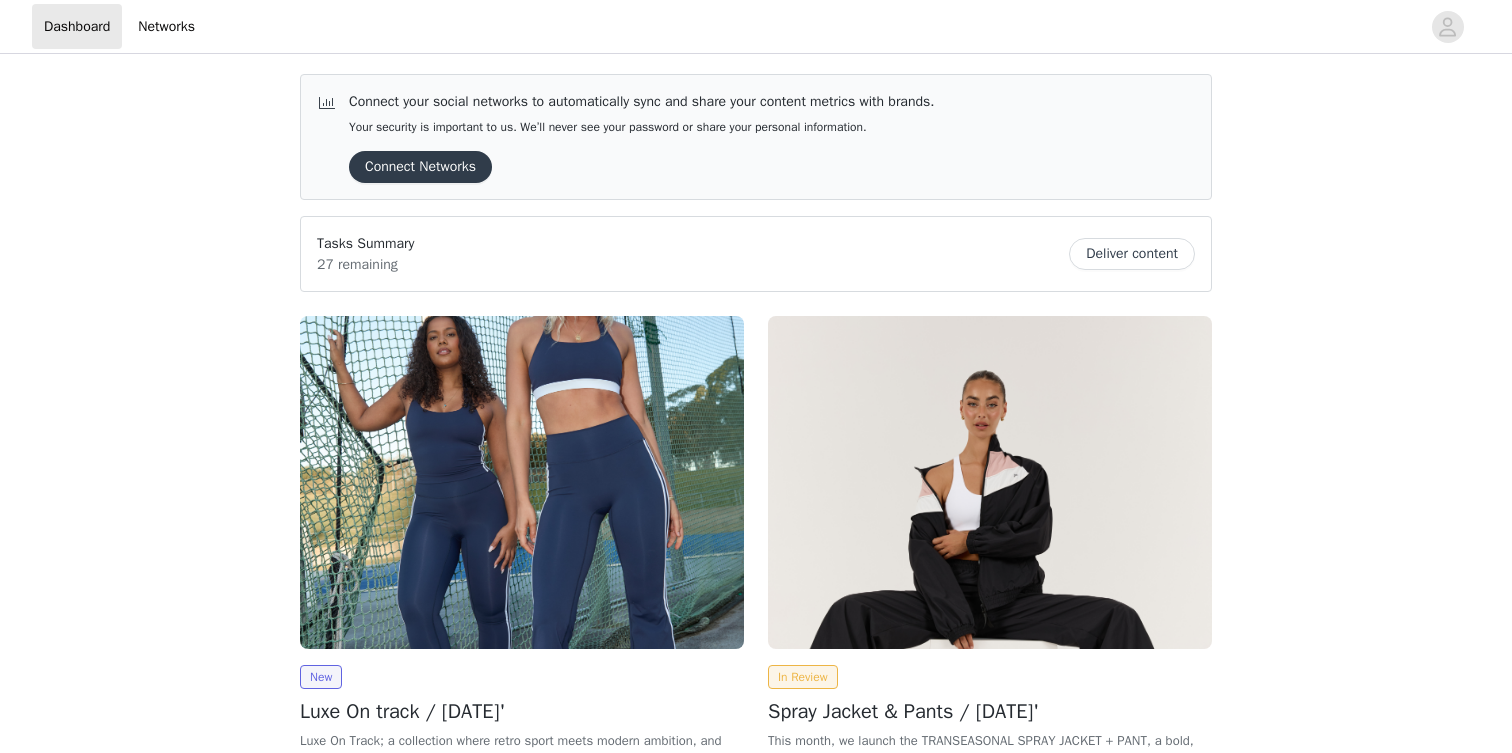 click at bounding box center (522, 482) 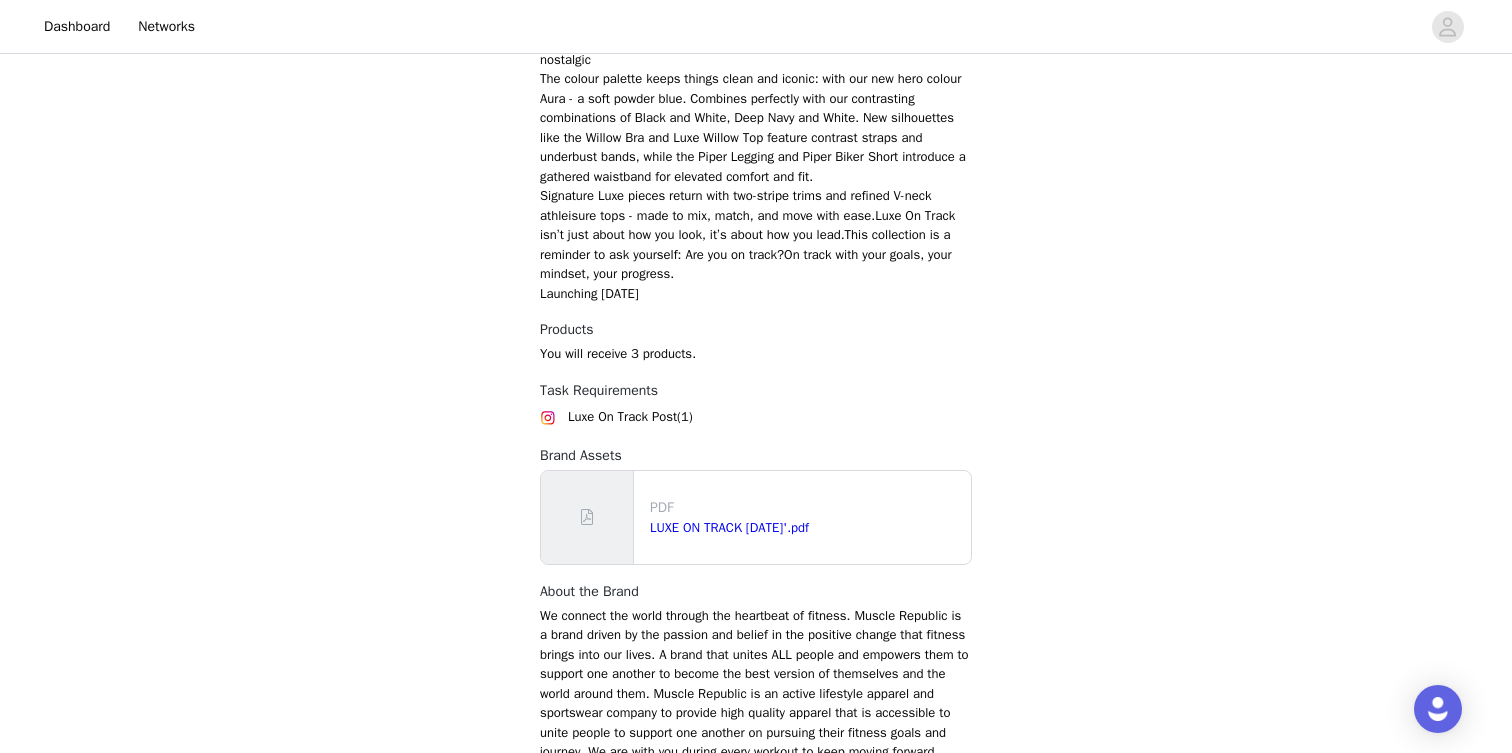 scroll, scrollTop: 1006, scrollLeft: 0, axis: vertical 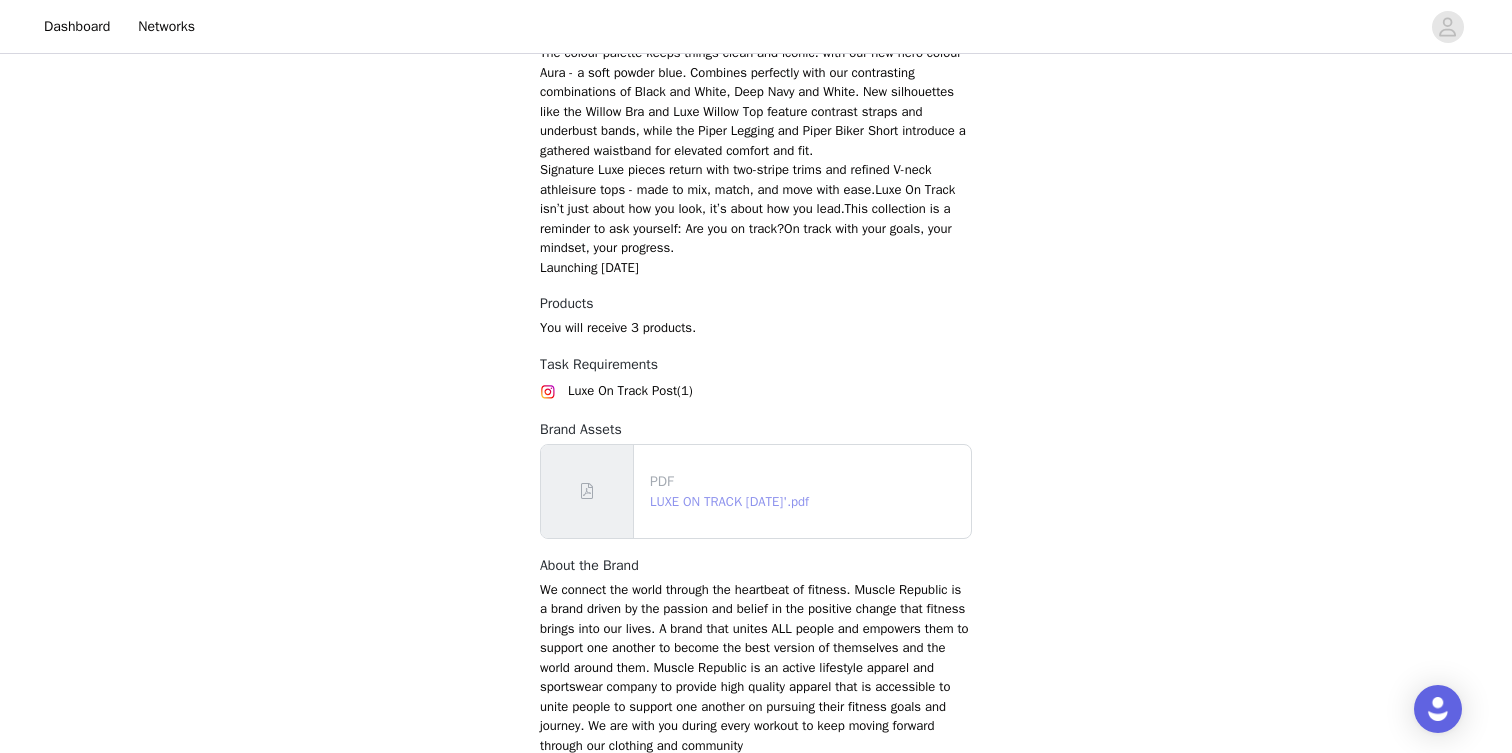 click on "LUXE ON TRACK  JULY 25'.pdf" at bounding box center (729, 501) 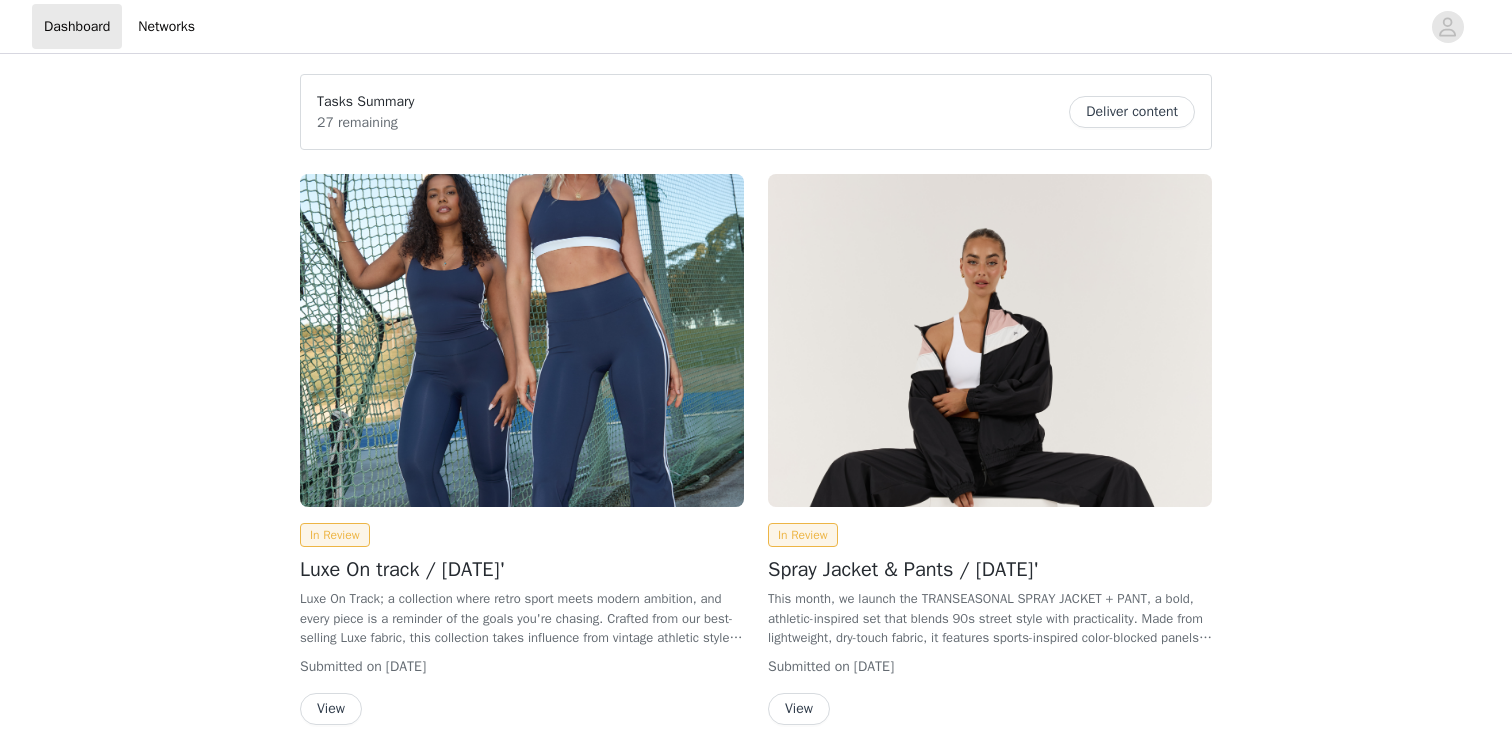 scroll, scrollTop: 369, scrollLeft: 0, axis: vertical 